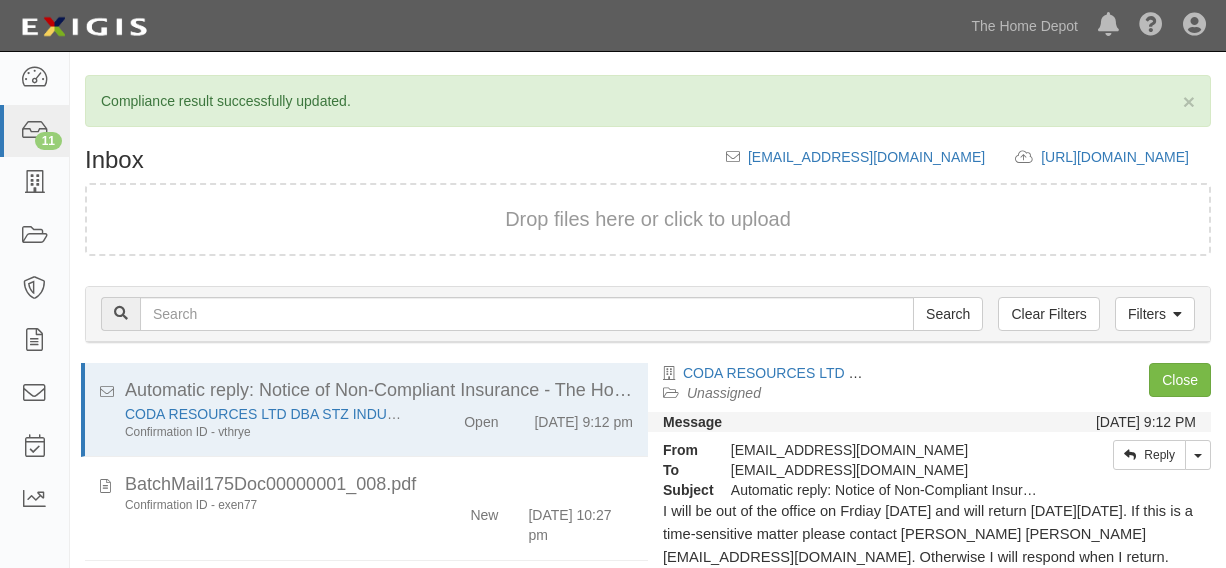 scroll, scrollTop: 0, scrollLeft: 0, axis: both 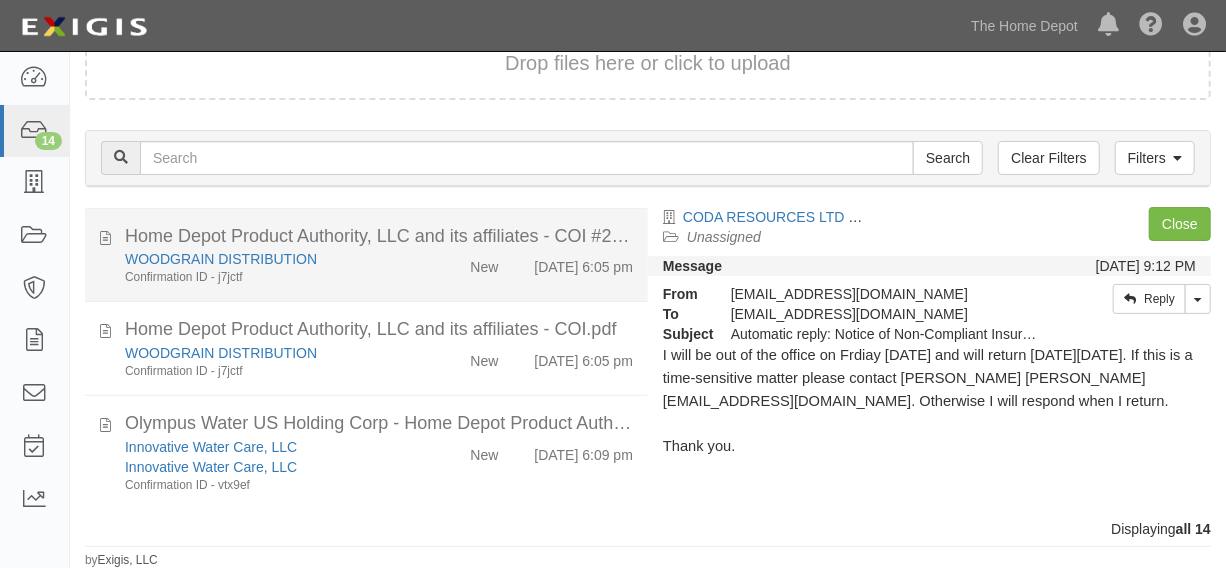 click on "WOODGRAIN DISTRIBUTION
Confirmation ID - j7jctf
New
7/14/25 6:05 pm" 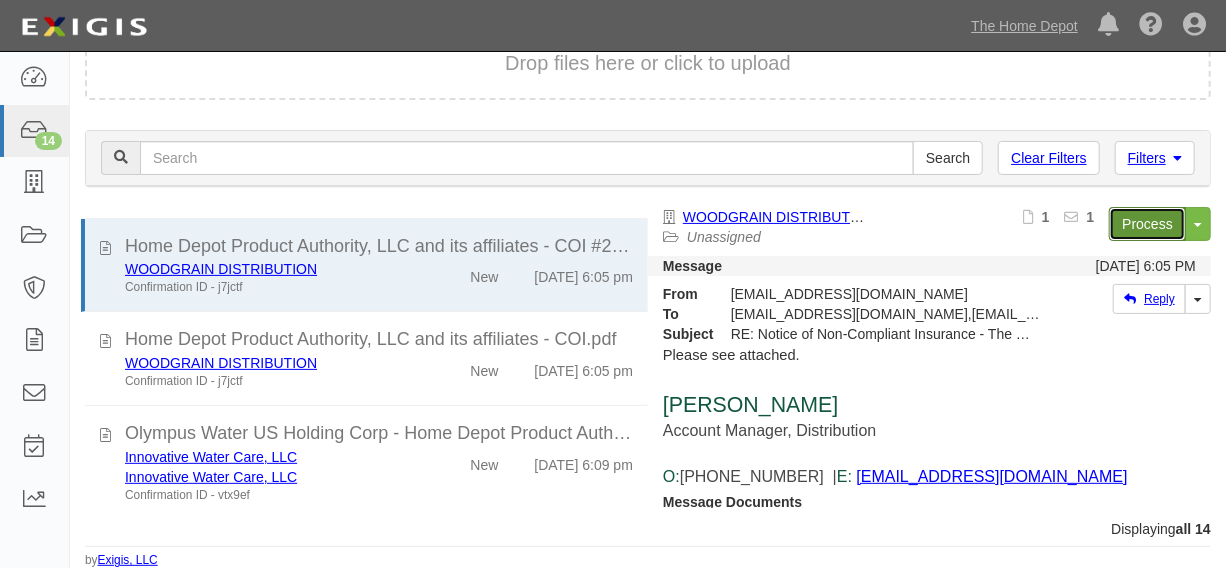 click on "Process" at bounding box center (1147, 224) 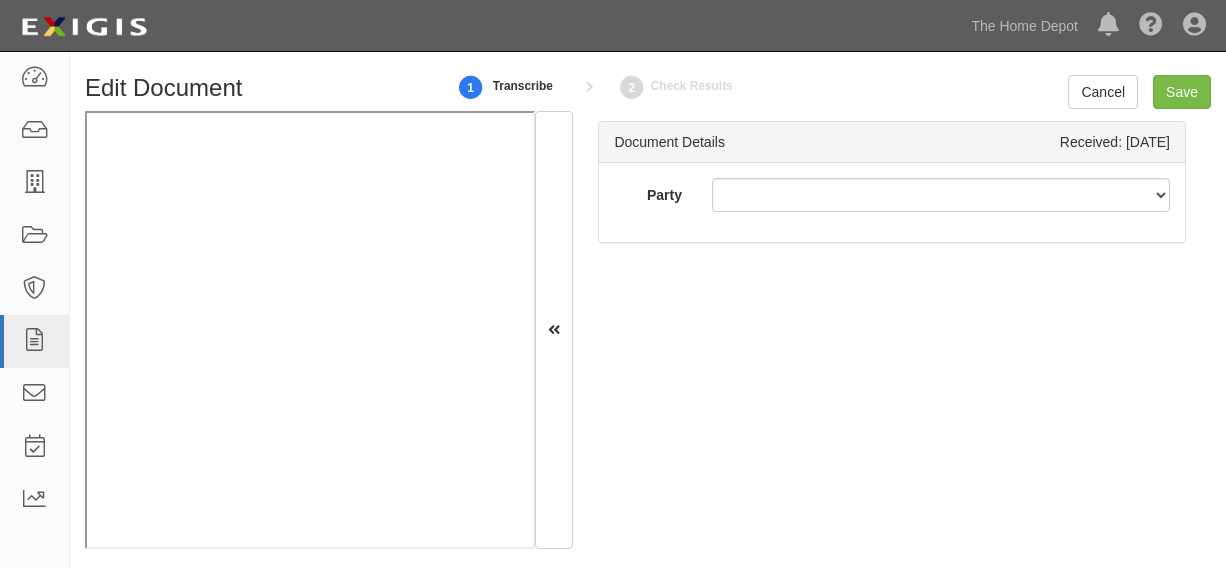 scroll, scrollTop: 0, scrollLeft: 0, axis: both 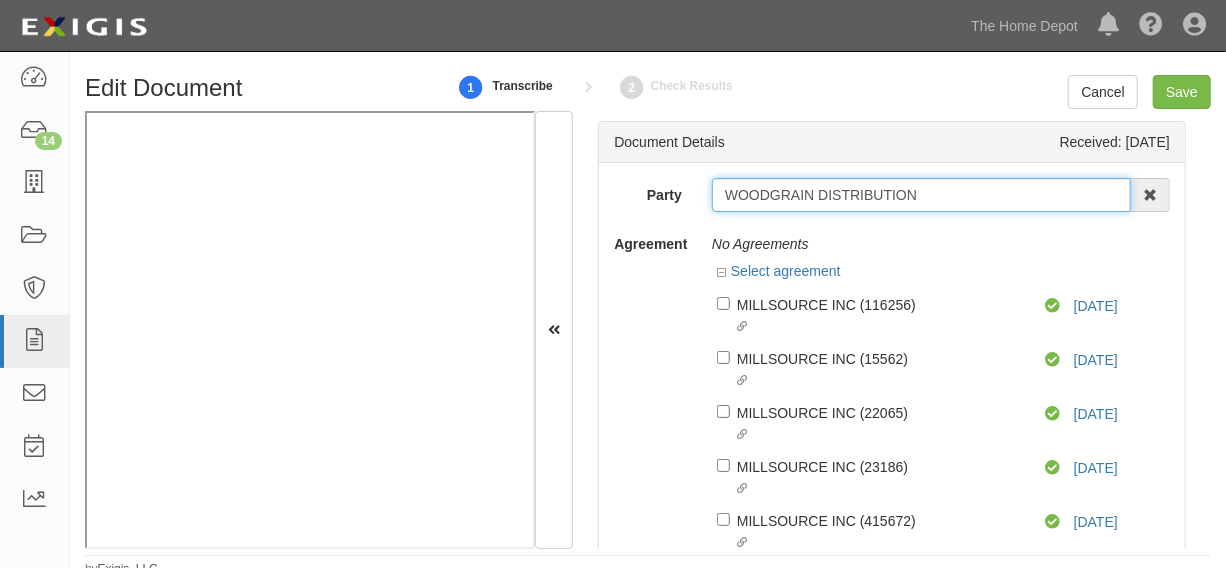 drag, startPoint x: 713, startPoint y: 204, endPoint x: 918, endPoint y: 194, distance: 205.24376 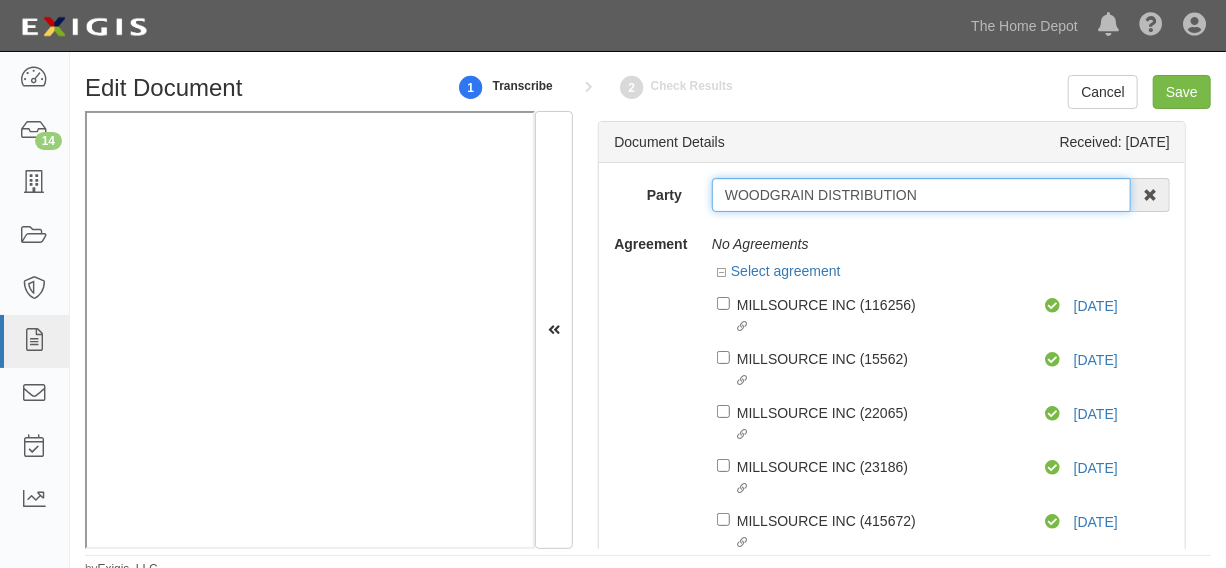 click on "WOODGRAIN DISTRIBUTION" at bounding box center [921, 195] 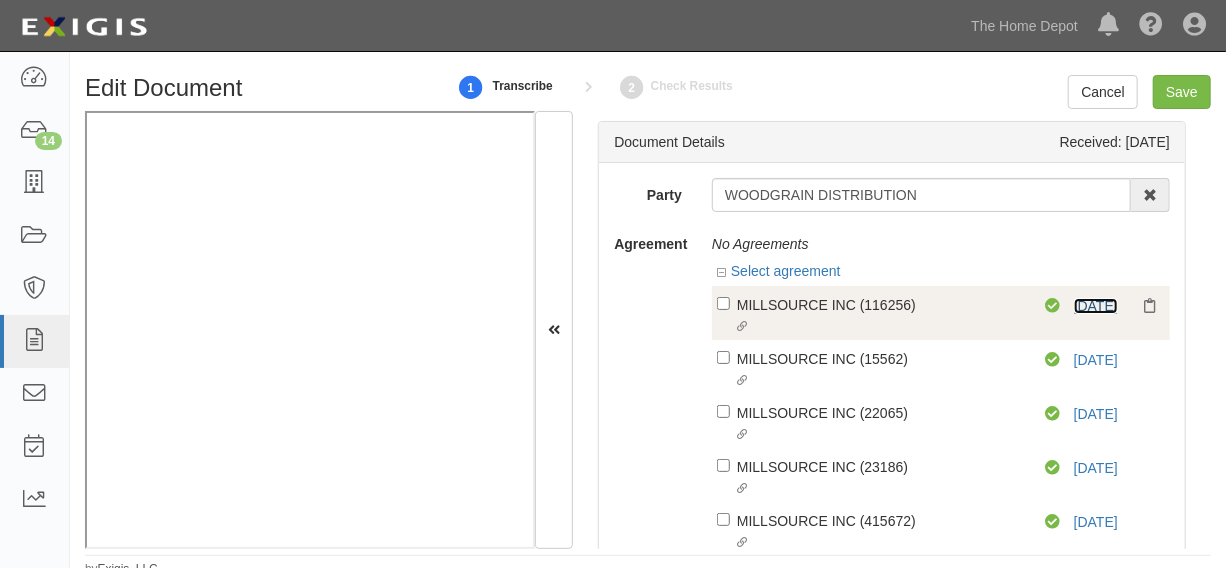 click on "7/1/26" at bounding box center [1096, 306] 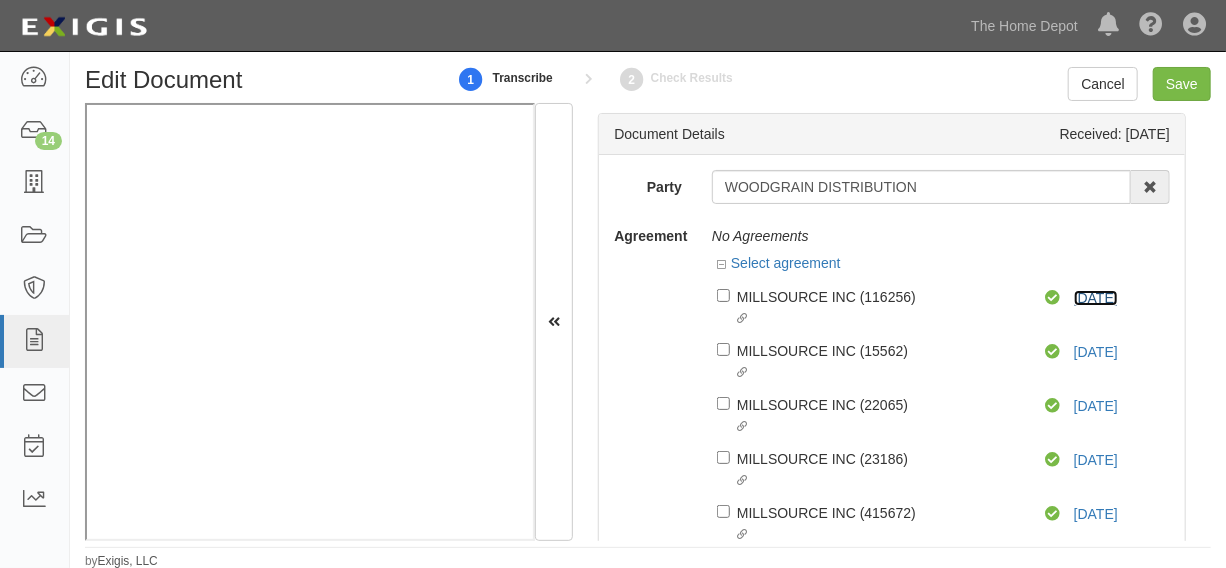 scroll, scrollTop: 10, scrollLeft: 0, axis: vertical 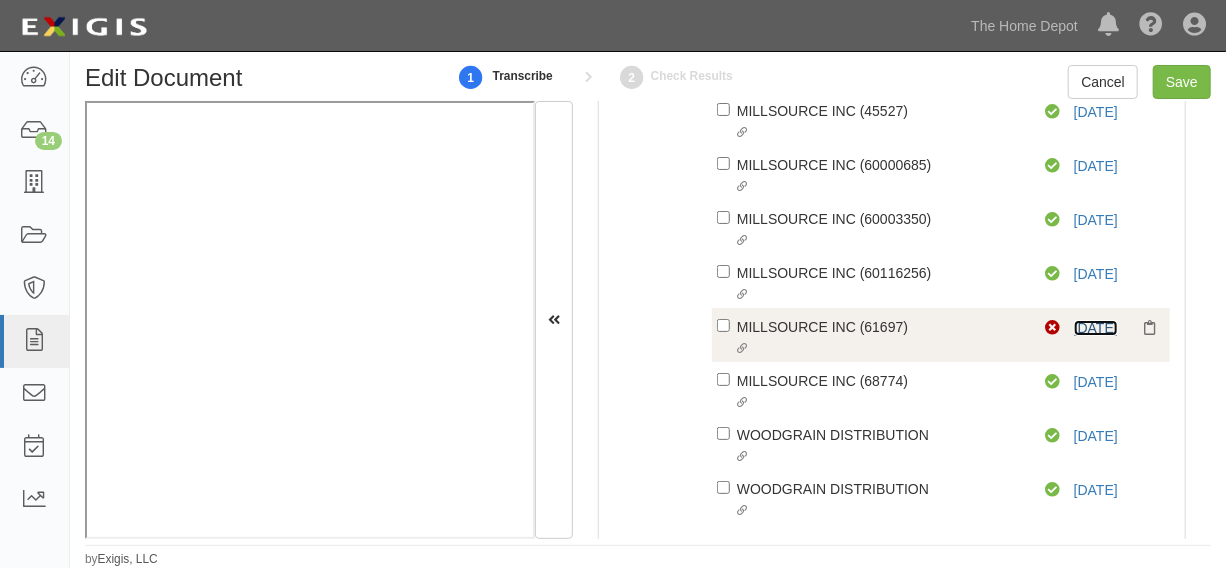 click on "7/1/26" at bounding box center (1096, 328) 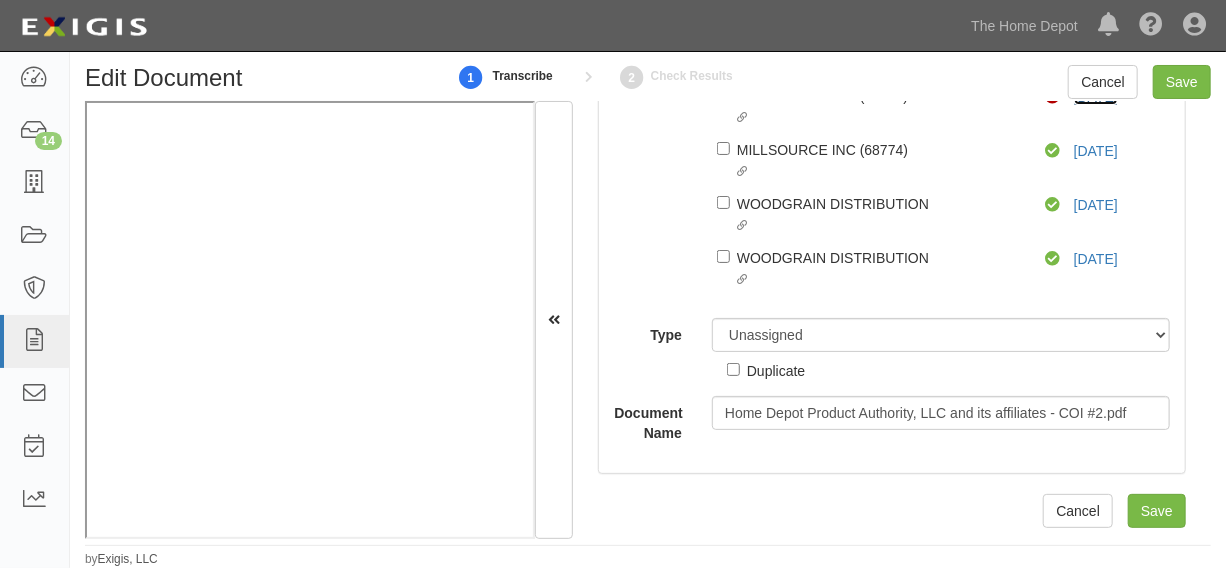 scroll, scrollTop: 689, scrollLeft: 0, axis: vertical 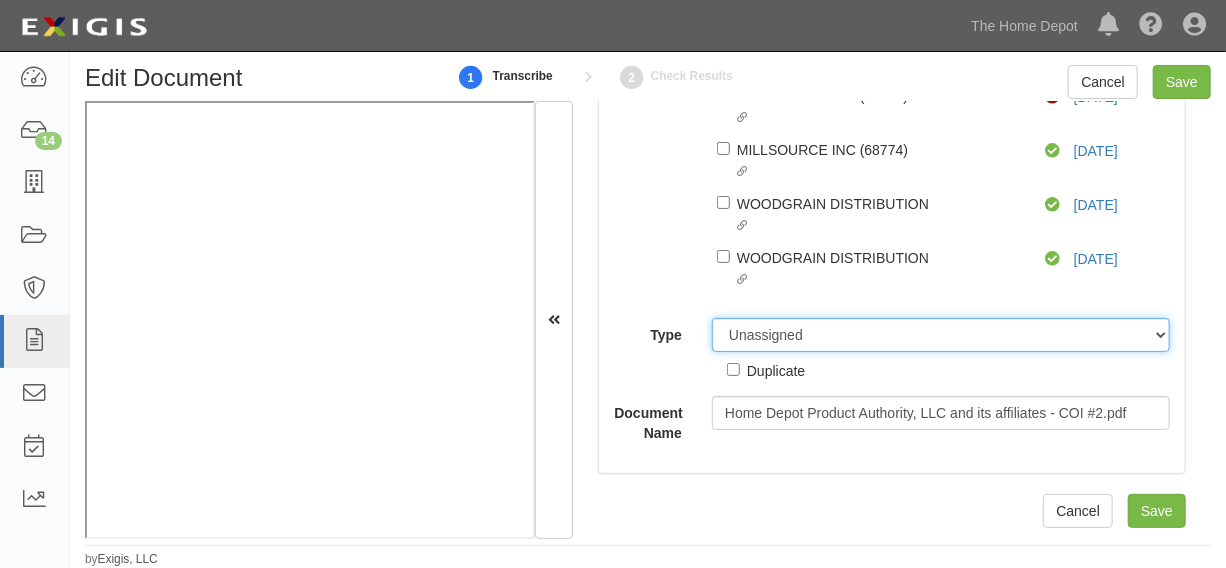 drag, startPoint x: 786, startPoint y: 349, endPoint x: 786, endPoint y: 336, distance: 13 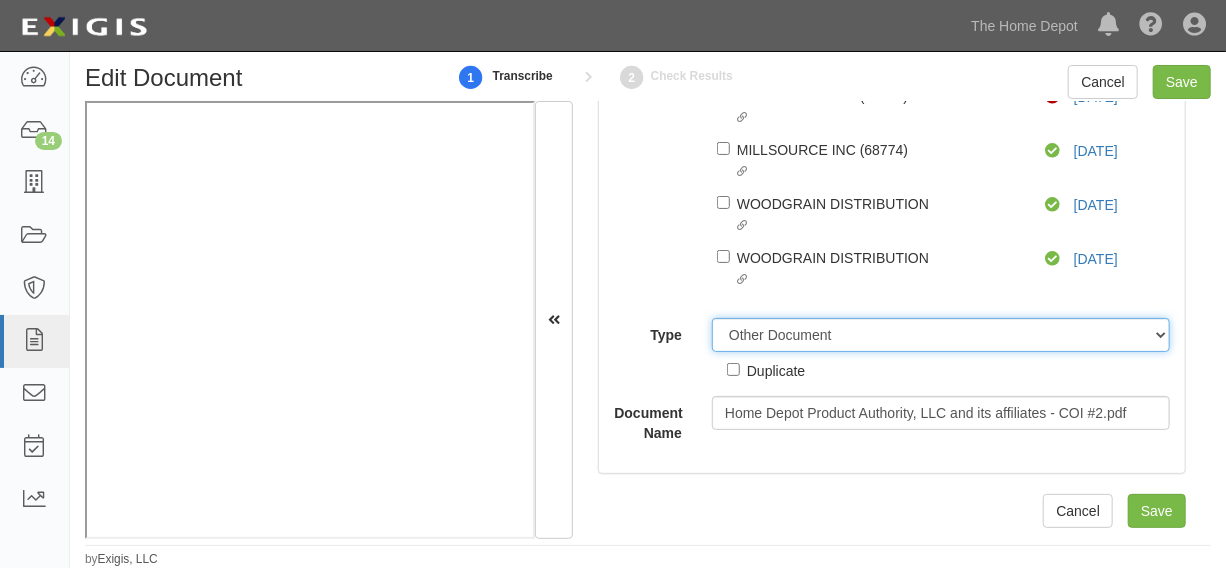 click on "Unassigned
Binder
Cancellation Notice
Certificate
Contract
Endorsement
Insurance Policy
Junk
Other Document
Policy Declarations
Reinstatement Notice
Requirements
Waiver Request" at bounding box center [941, 335] 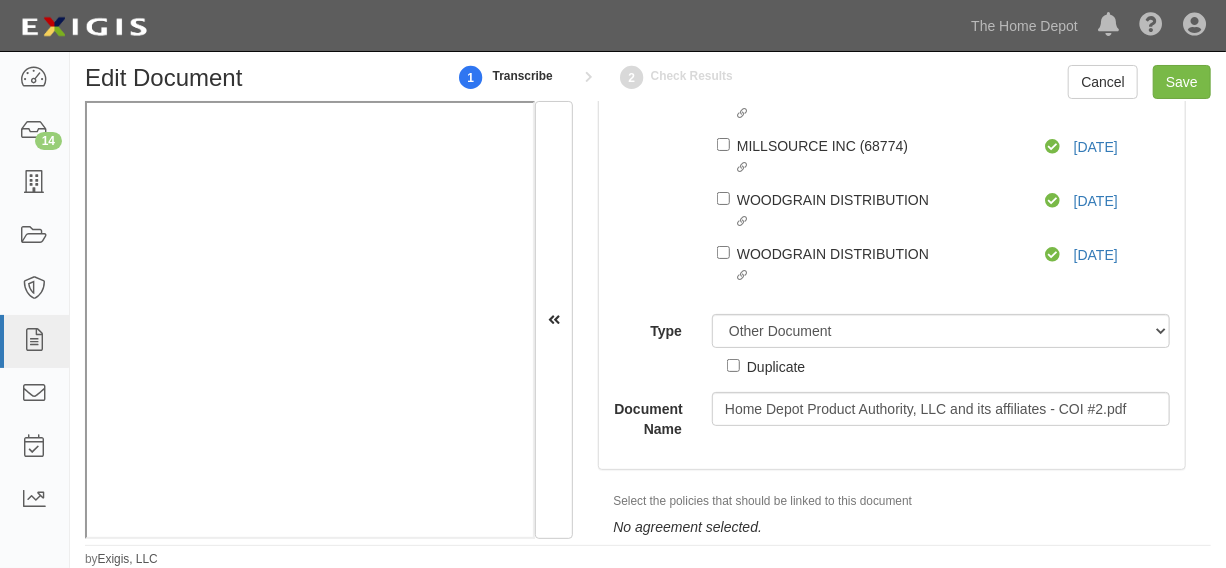 click on "Duplicate" at bounding box center (776, 366) 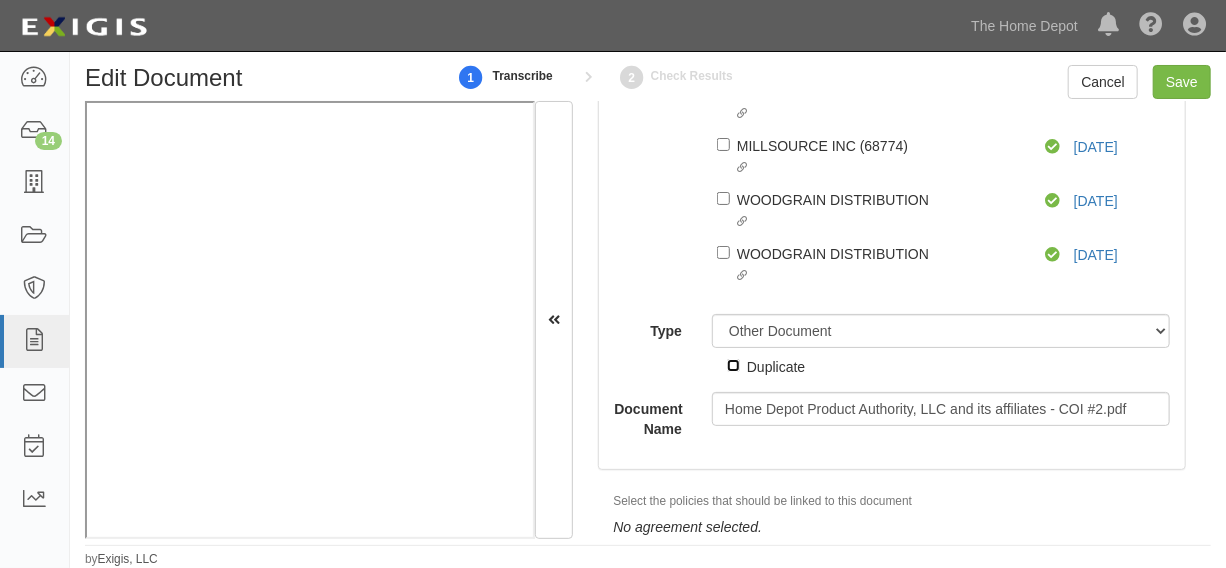 click on "Duplicate" at bounding box center (733, 365) 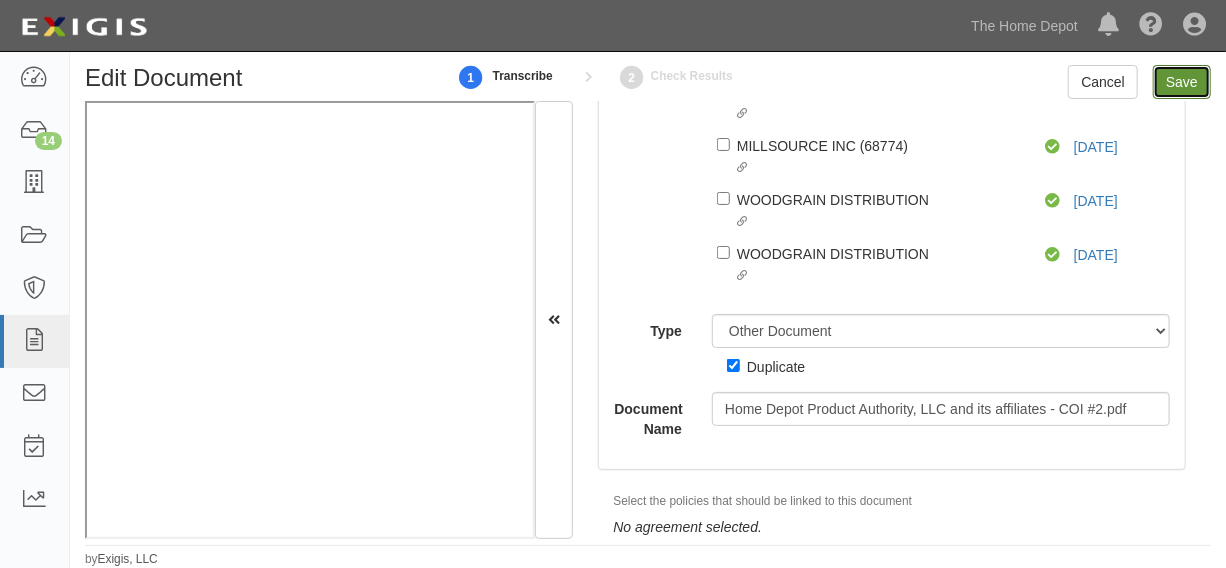 click on "Save" at bounding box center [1182, 82] 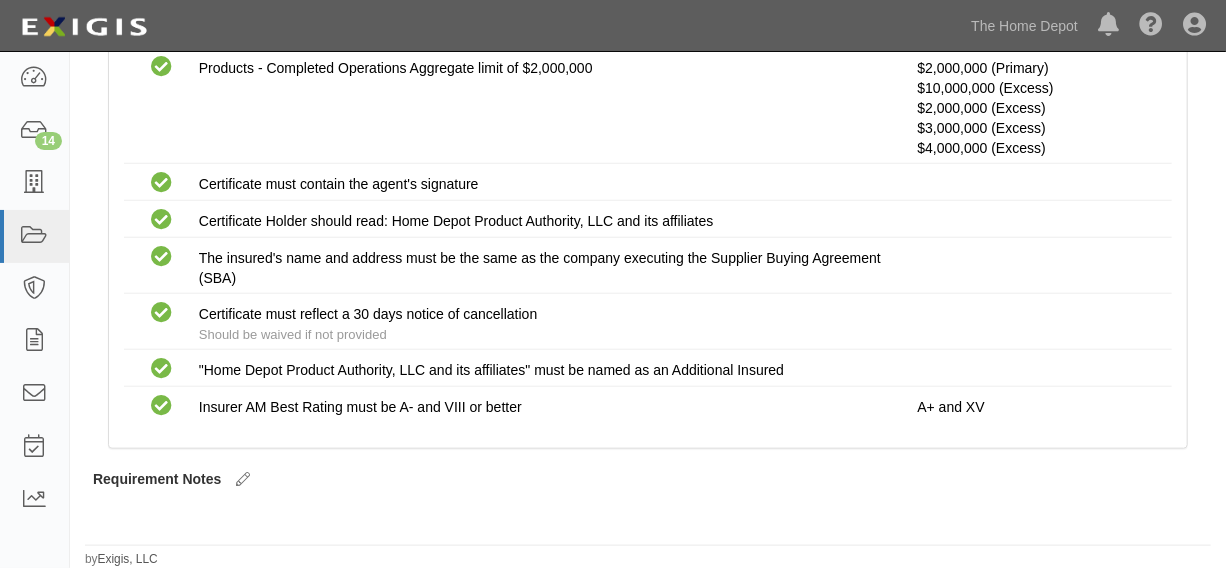 scroll, scrollTop: 0, scrollLeft: 0, axis: both 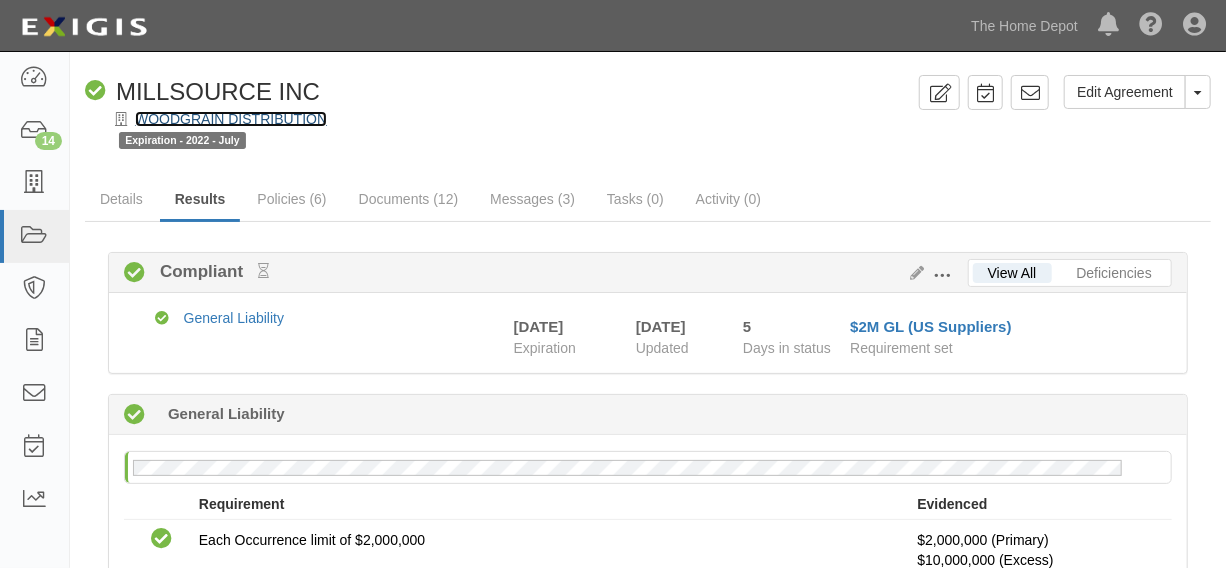 click on "WOODGRAIN DISTRIBUTION" at bounding box center (231, 119) 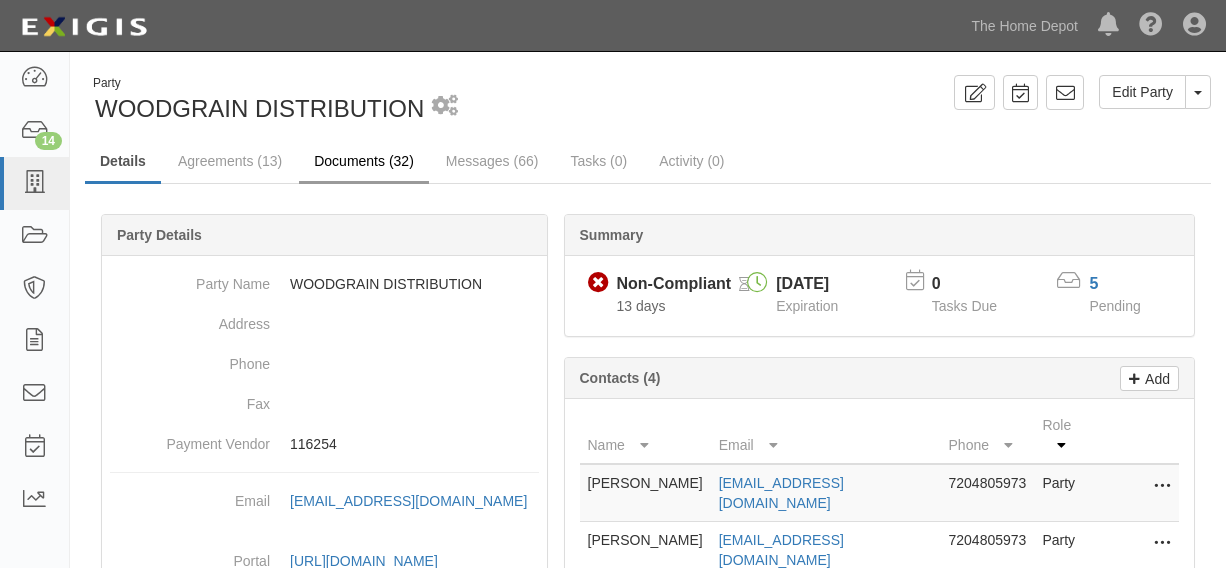 scroll, scrollTop: 0, scrollLeft: 0, axis: both 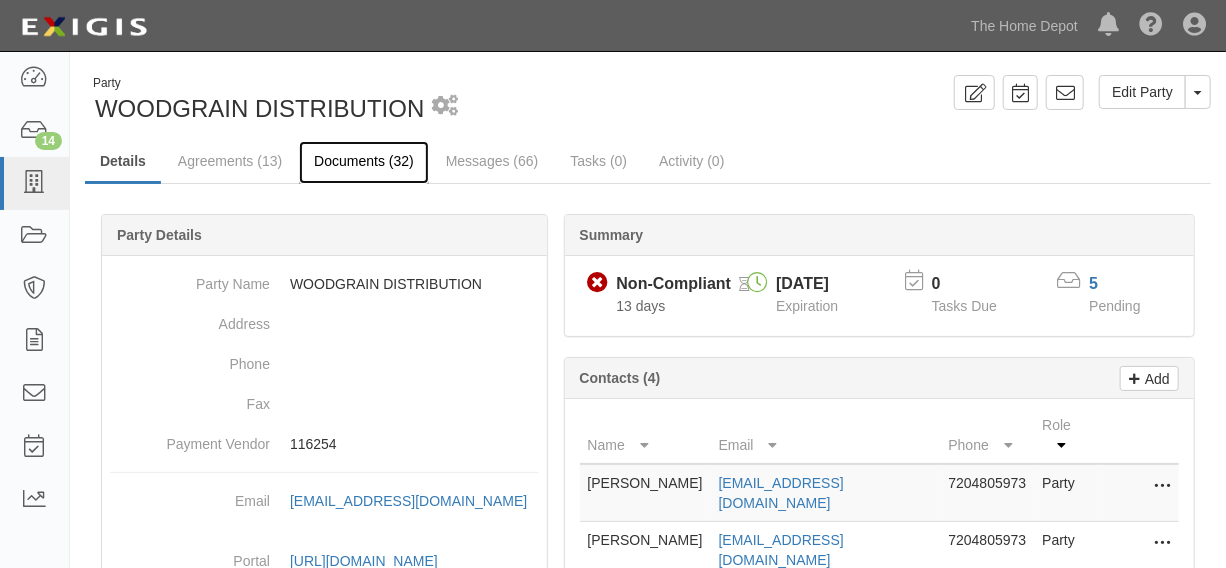 click on "Documents (32)" at bounding box center [364, 162] 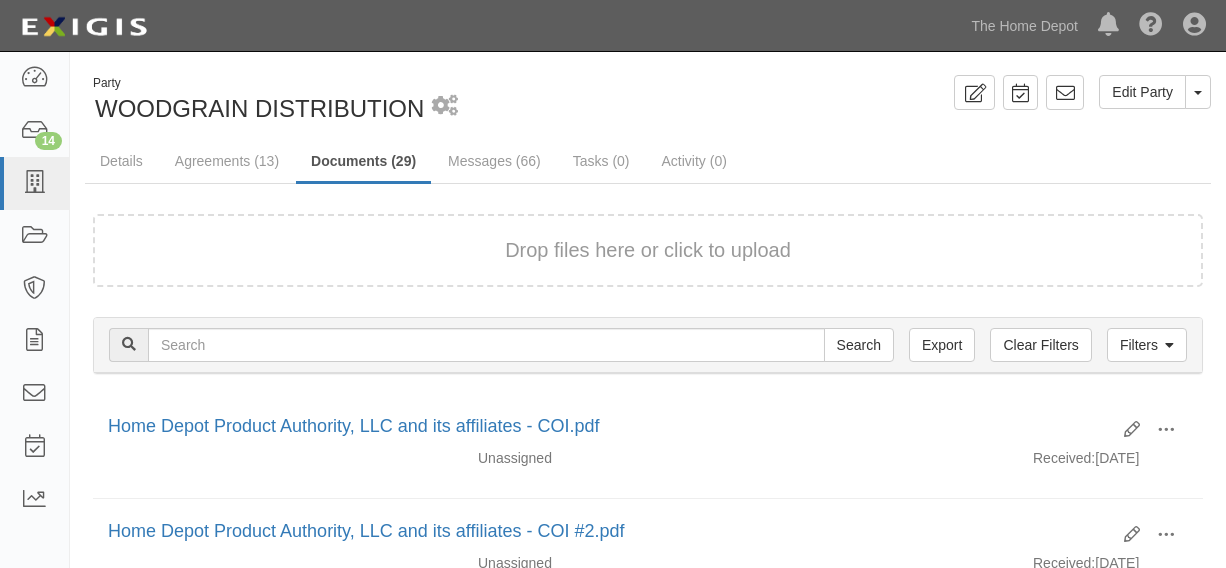 scroll, scrollTop: 302, scrollLeft: 0, axis: vertical 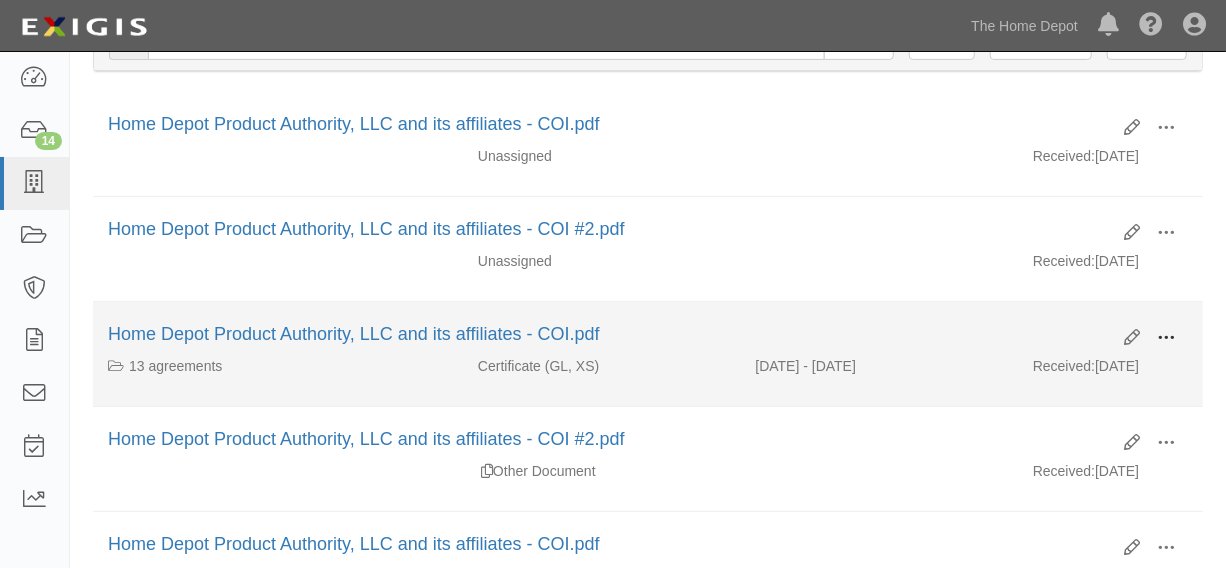 click at bounding box center [1166, 338] 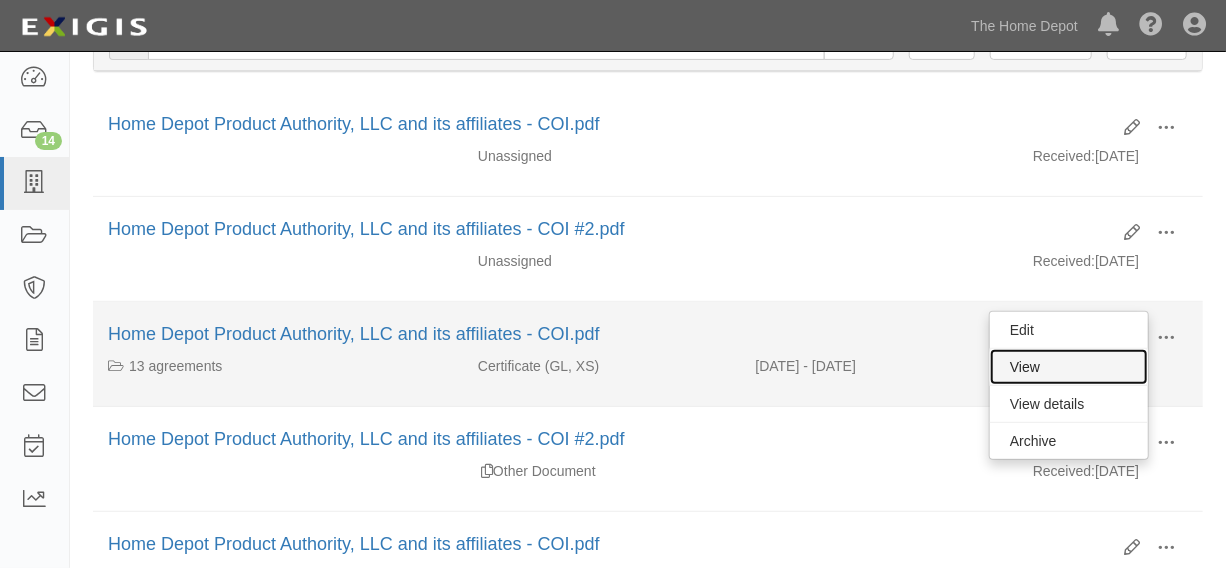 click on "View" at bounding box center [1069, 367] 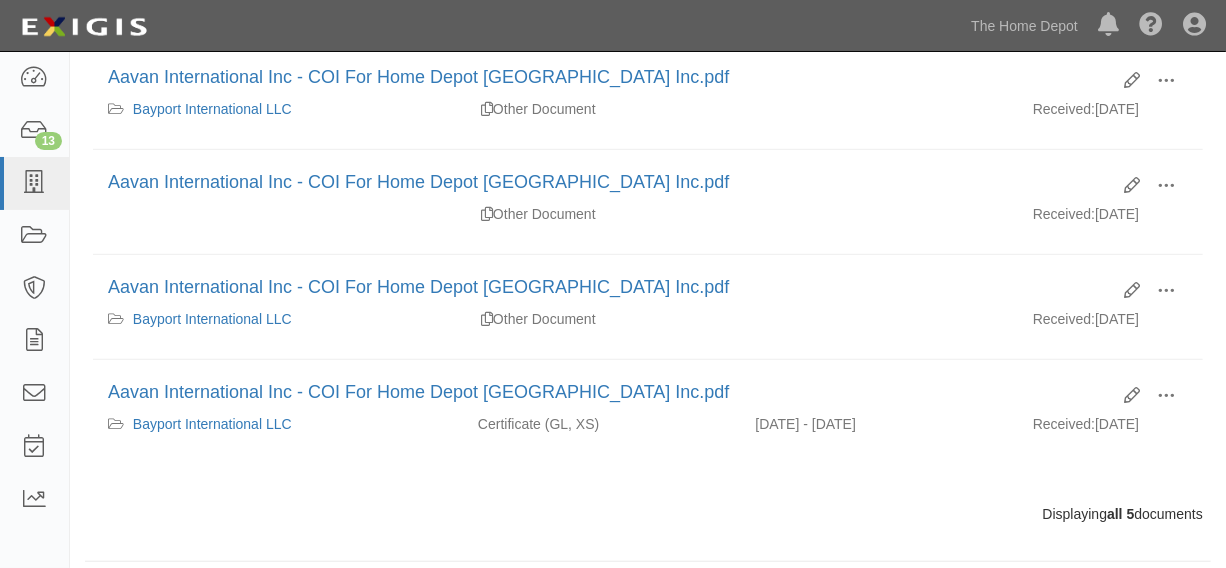 scroll, scrollTop: 454, scrollLeft: 0, axis: vertical 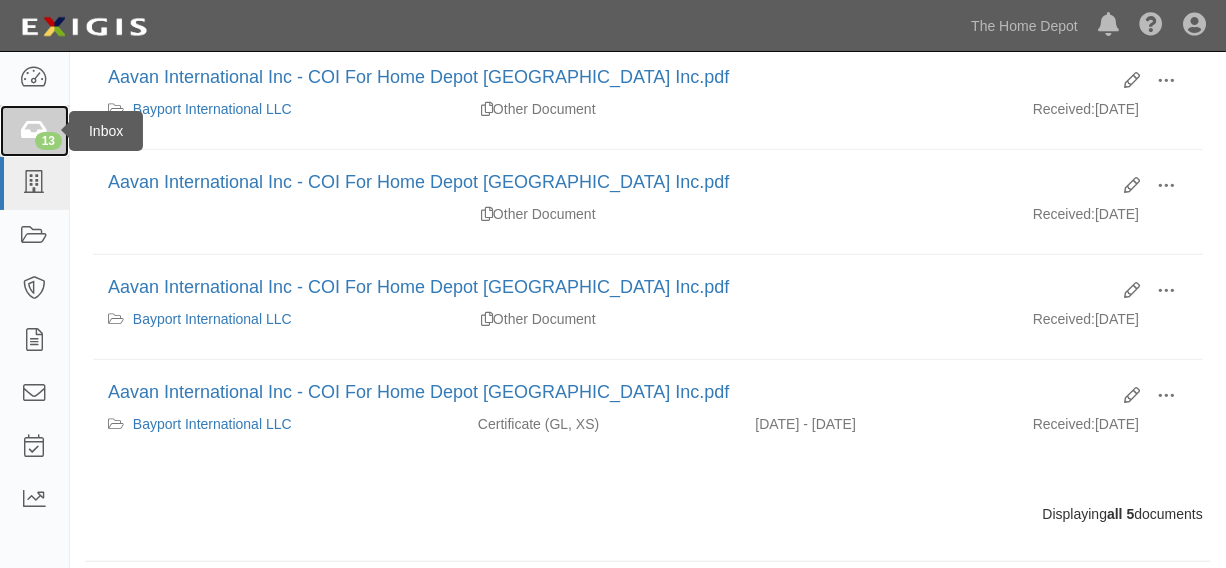 click on "13" at bounding box center (48, 141) 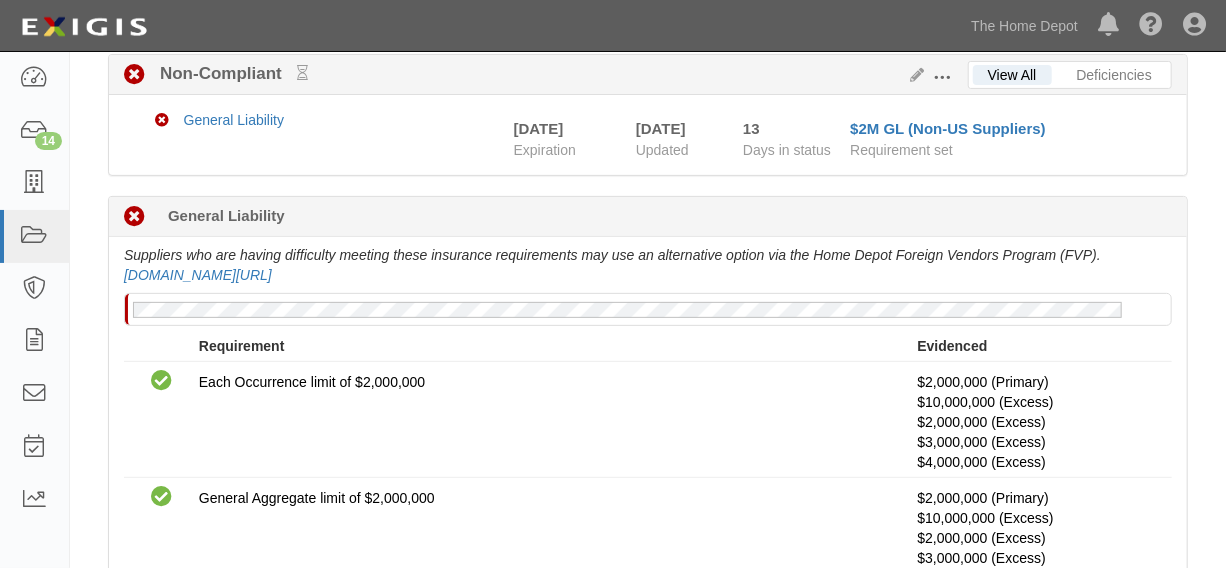 scroll, scrollTop: 606, scrollLeft: 0, axis: vertical 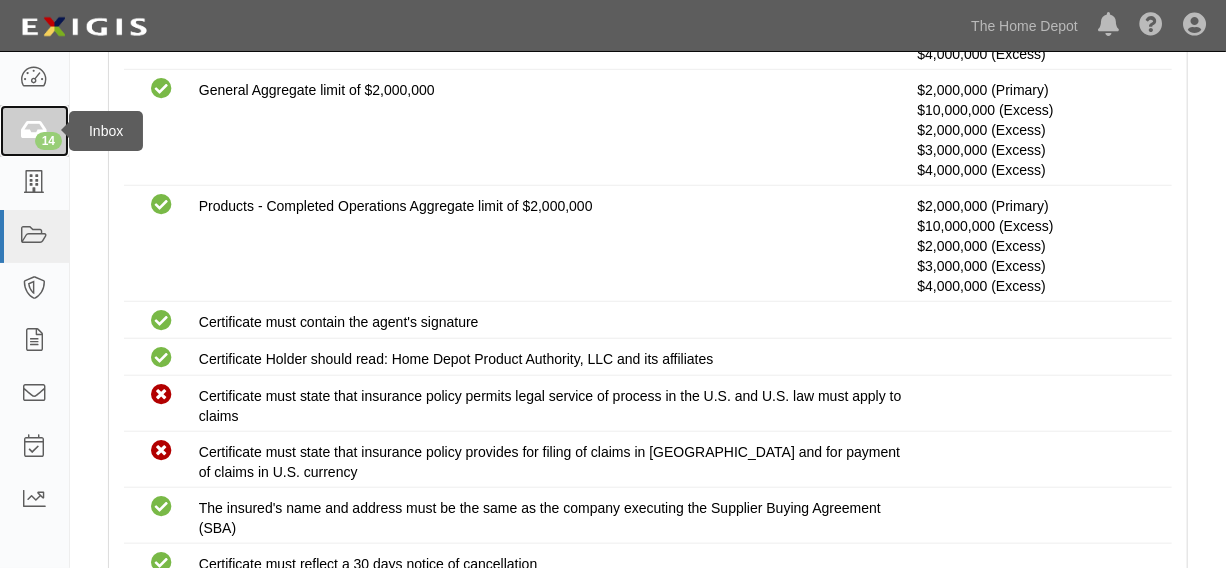 click on "14" at bounding box center [34, 131] 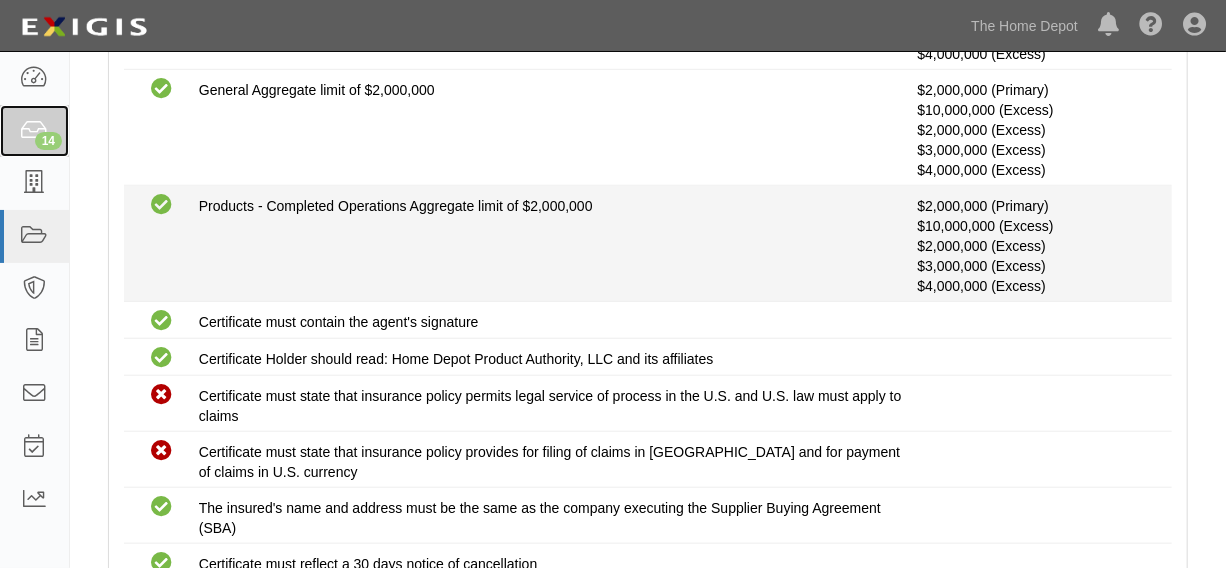 scroll, scrollTop: 596, scrollLeft: 0, axis: vertical 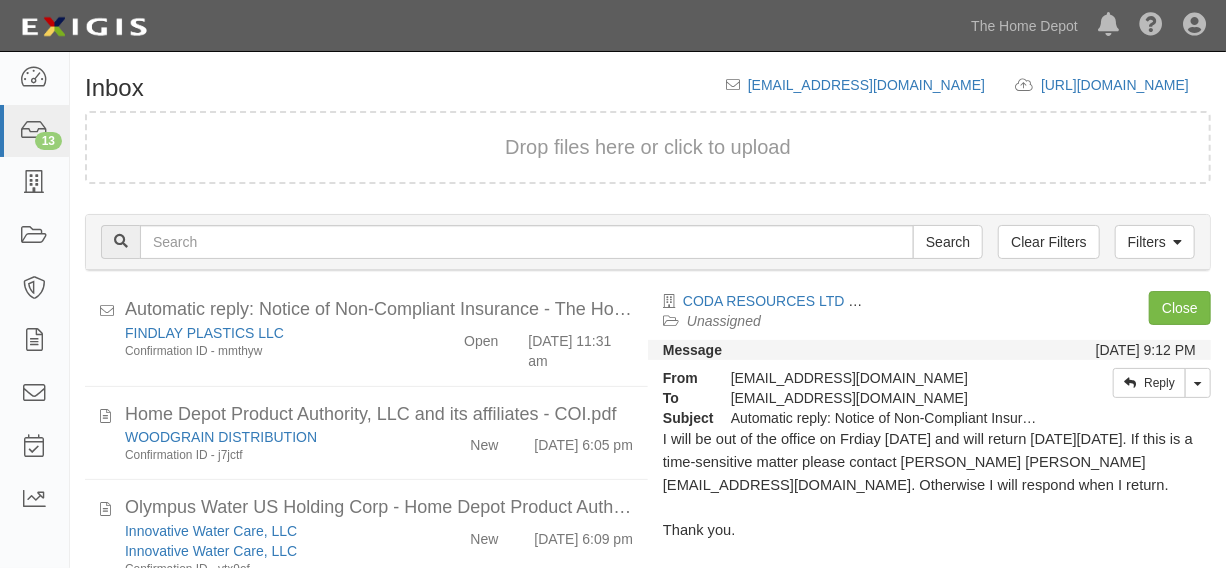 click on "WOODGRAIN DISTRIBUTION
Confirmation ID - j7jctf" 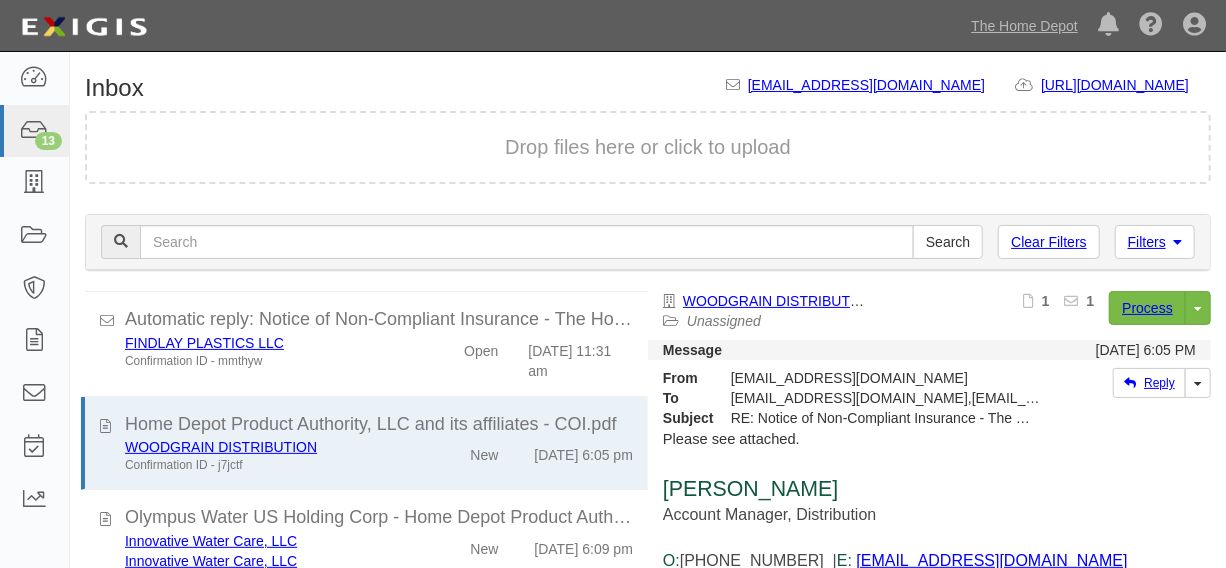 scroll, scrollTop: 1062, scrollLeft: 0, axis: vertical 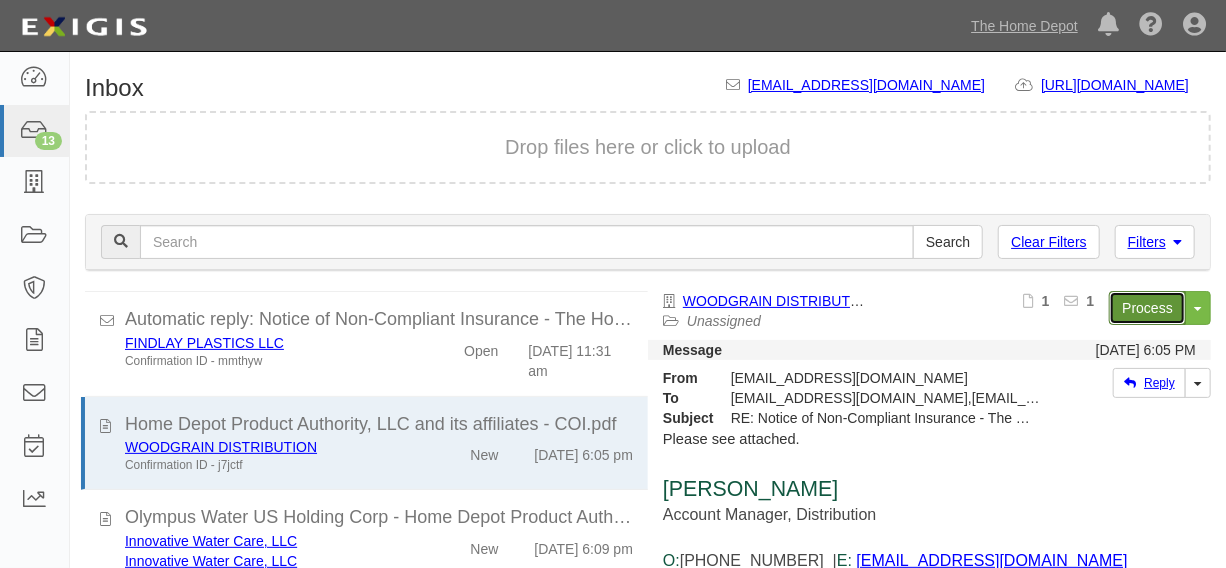 click on "Process" at bounding box center (1147, 308) 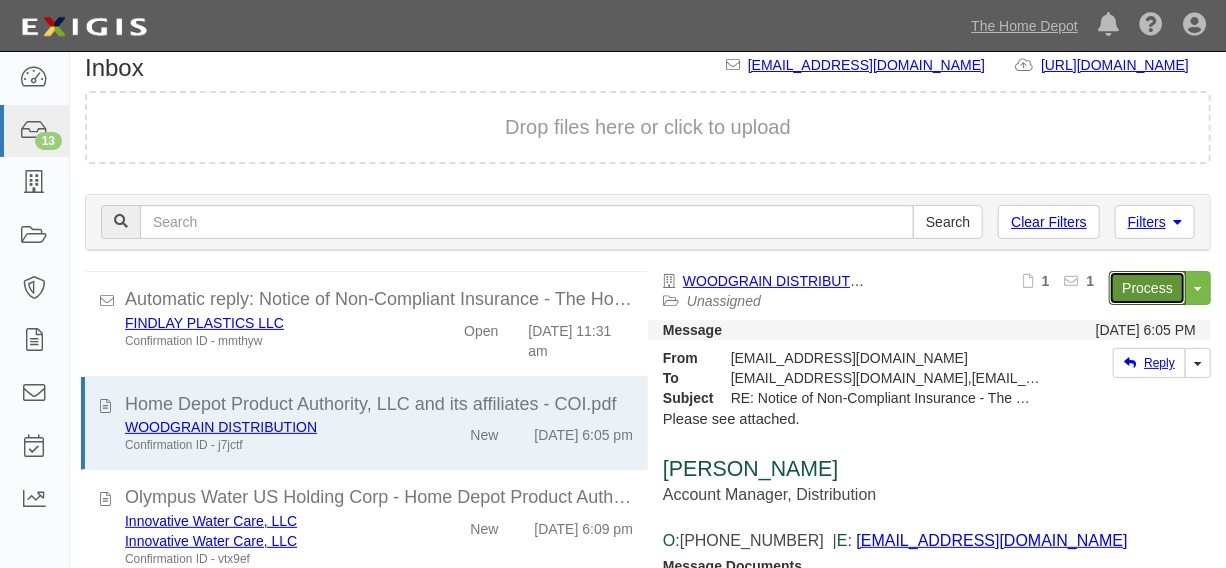 scroll, scrollTop: 84, scrollLeft: 0, axis: vertical 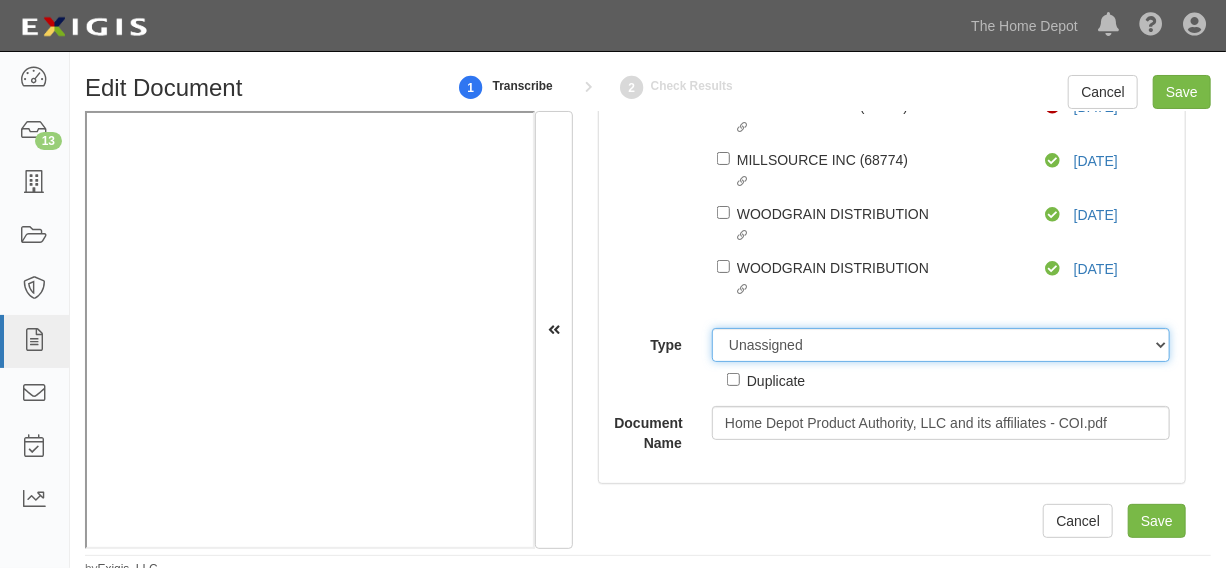 click on "Unassigned
Binder
Cancellation Notice
Certificate
Contract
Endorsement
Insurance Policy
Junk
Other Document
Policy Declarations
Reinstatement Notice
Requirements
Waiver Request" at bounding box center (941, 345) 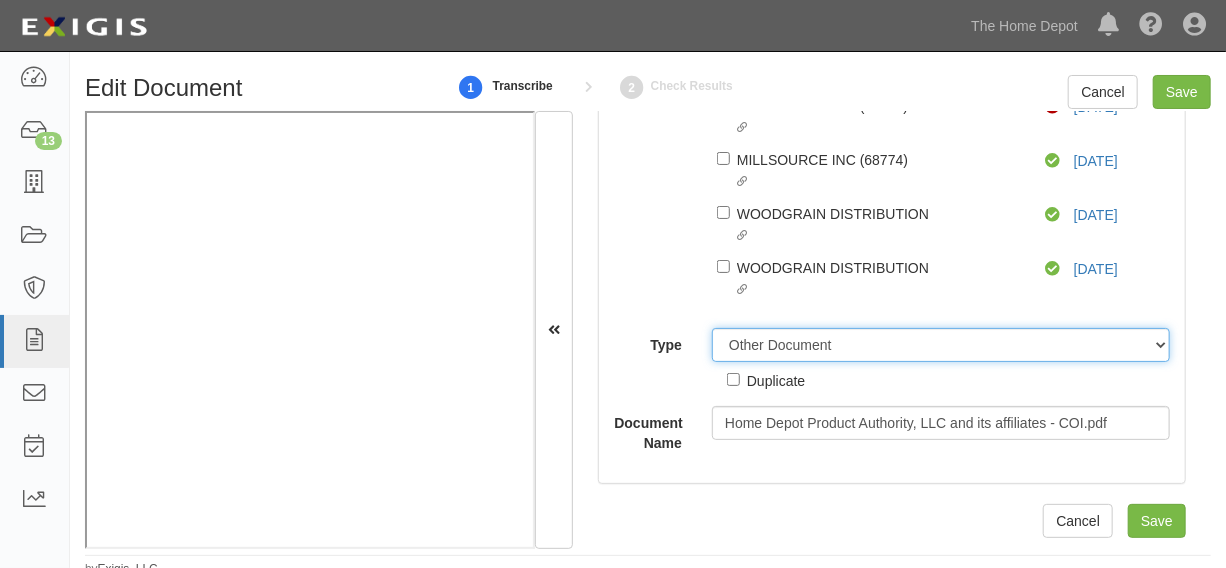 click on "Unassigned
Binder
Cancellation Notice
Certificate
Contract
Endorsement
Insurance Policy
Junk
Other Document
Policy Declarations
Reinstatement Notice
Requirements
Waiver Request" at bounding box center (941, 345) 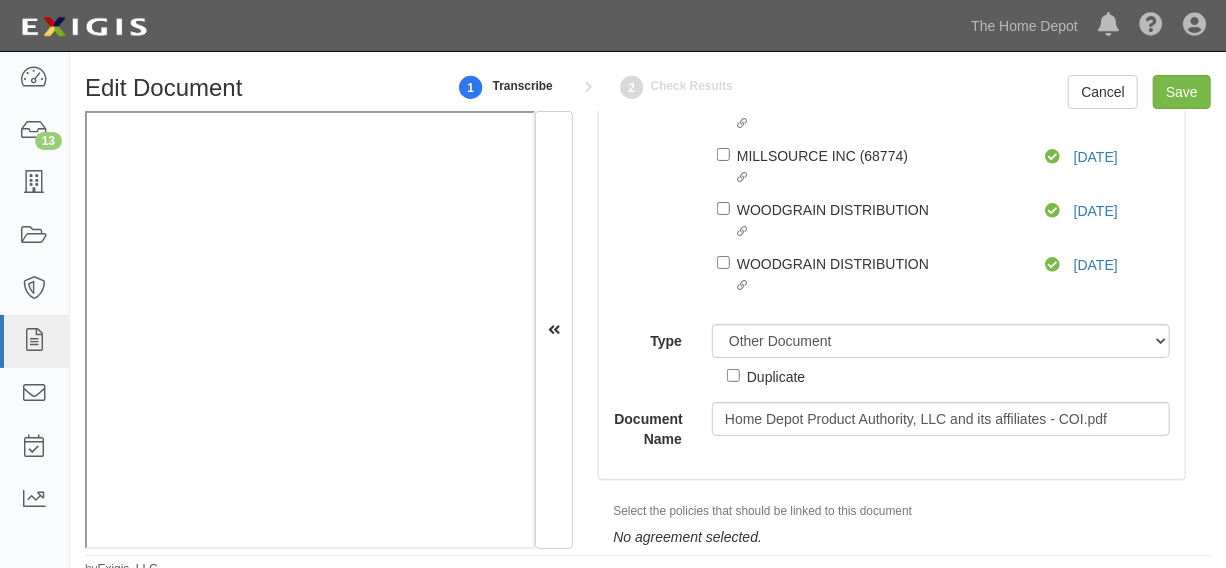 click on "Duplicate" at bounding box center (776, 376) 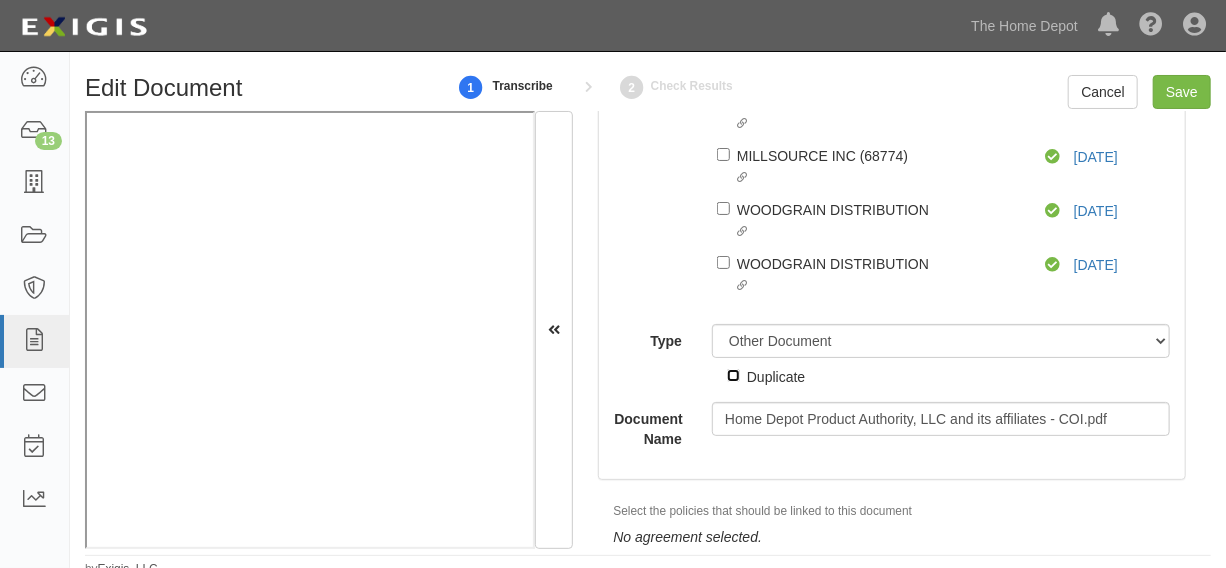 click on "Duplicate" at bounding box center (733, 375) 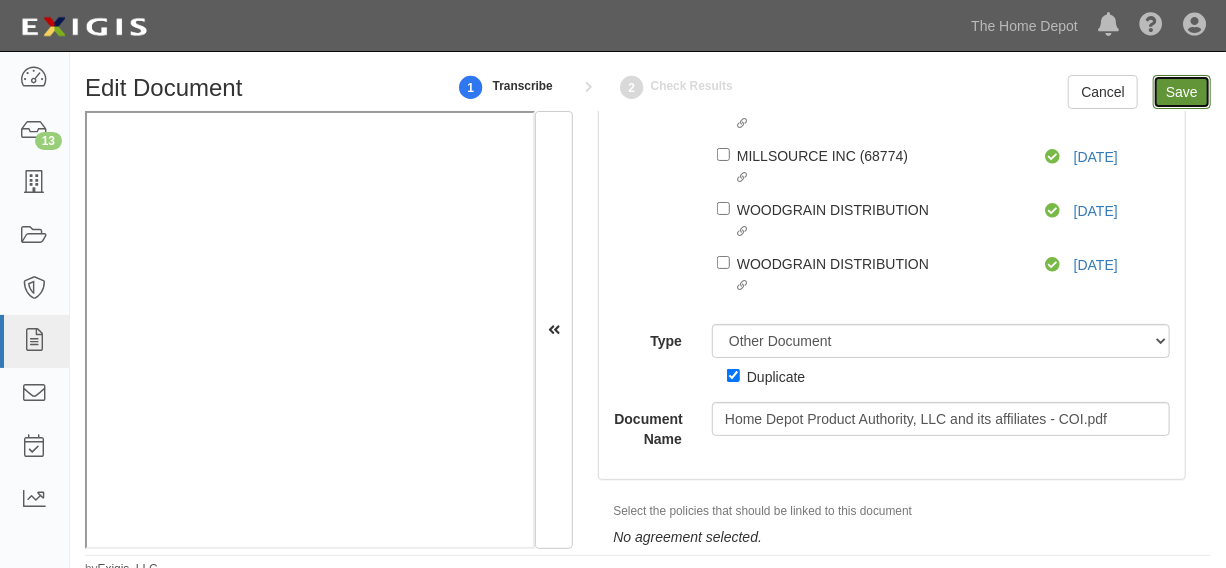 click on "Save" at bounding box center [1182, 92] 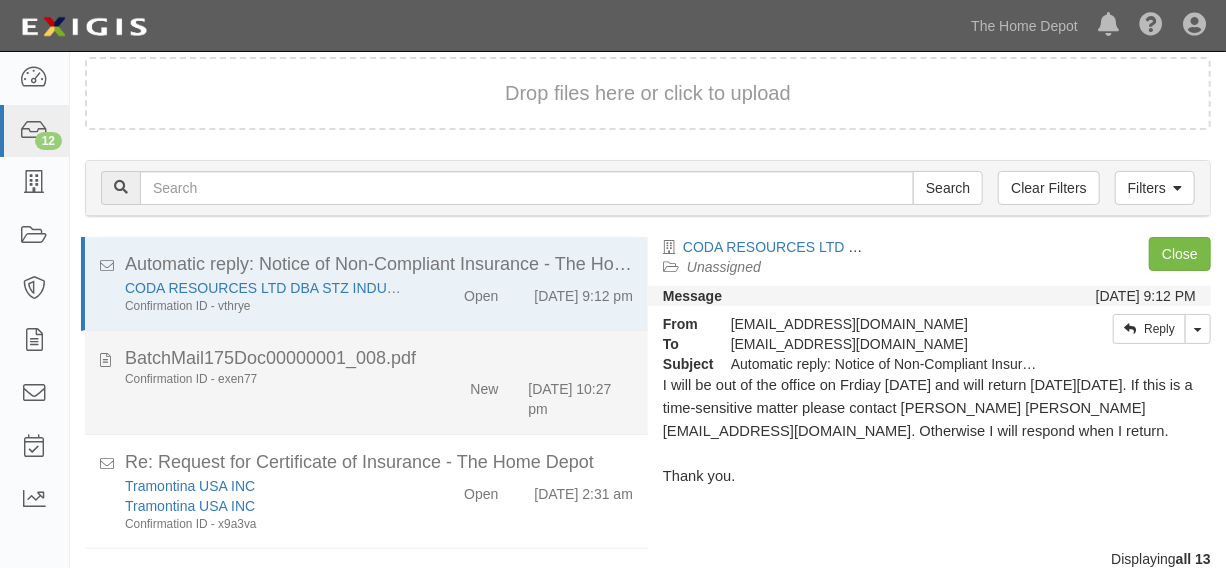 scroll, scrollTop: 84, scrollLeft: 0, axis: vertical 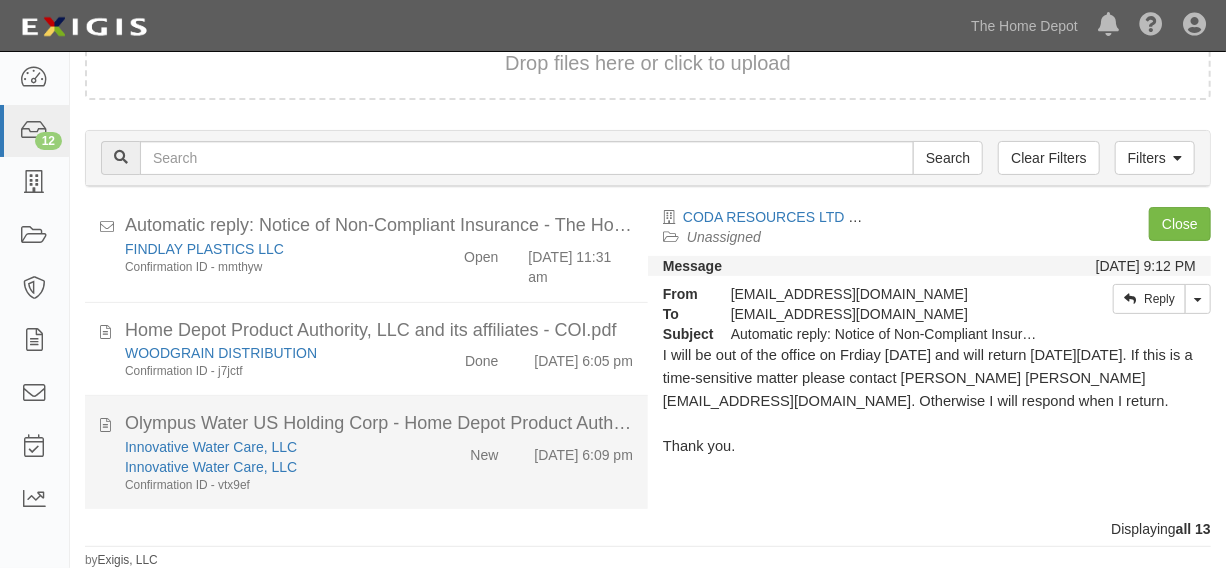 click on "Innovative Water Care, LLC
Innovative Water Care, LLC
Confirmation ID - vtx9ef" 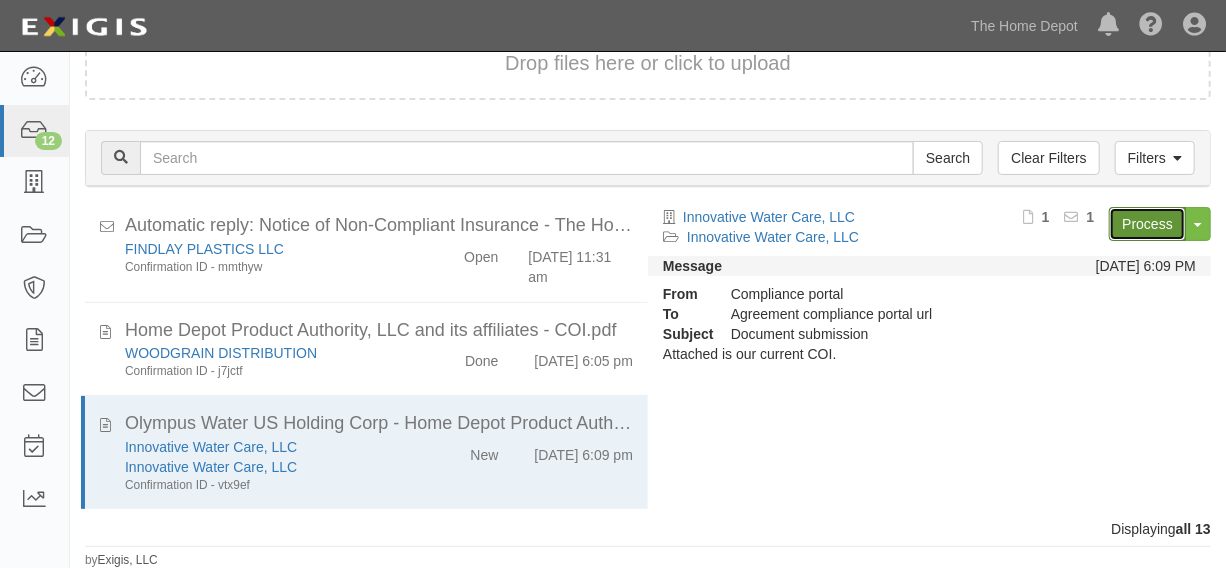 click on "Process" at bounding box center [1147, 224] 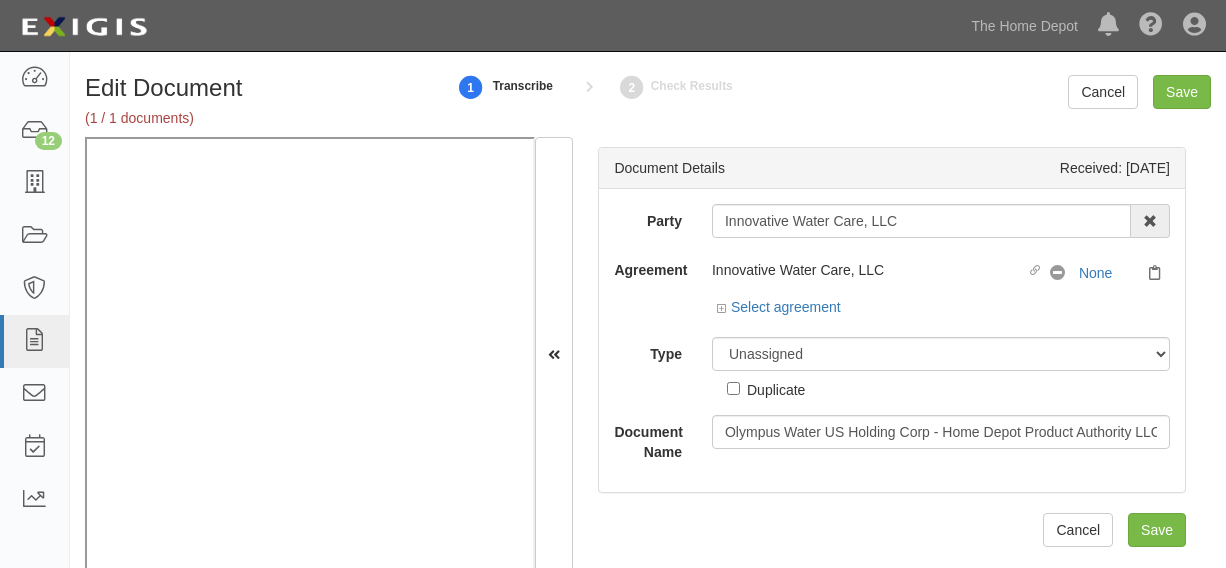 scroll, scrollTop: 0, scrollLeft: 0, axis: both 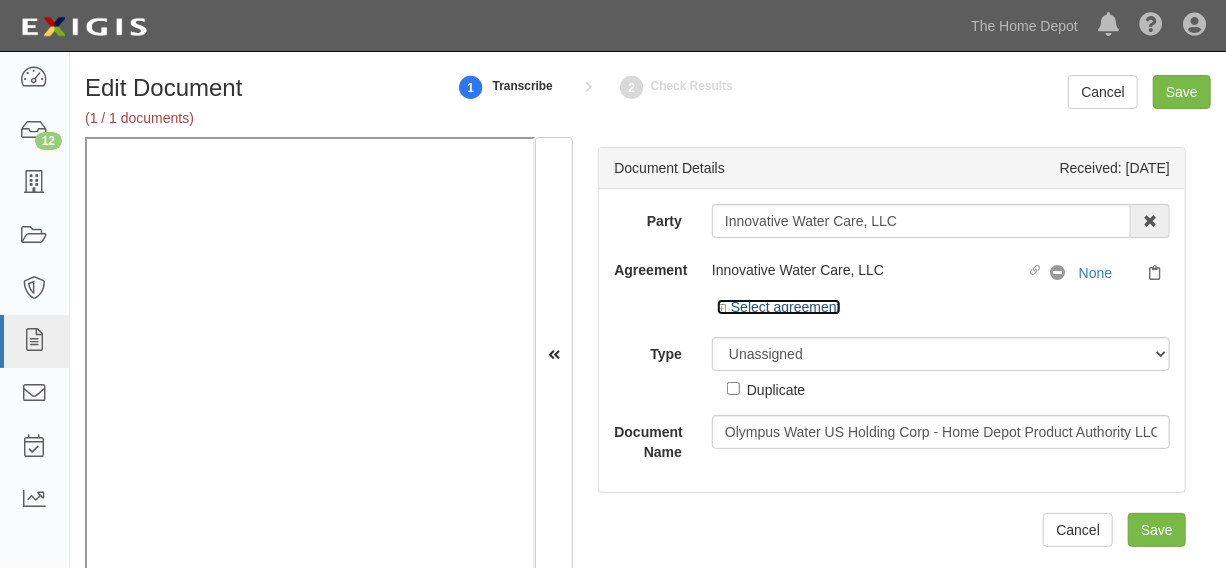 click on "Select agreement" at bounding box center (779, 307) 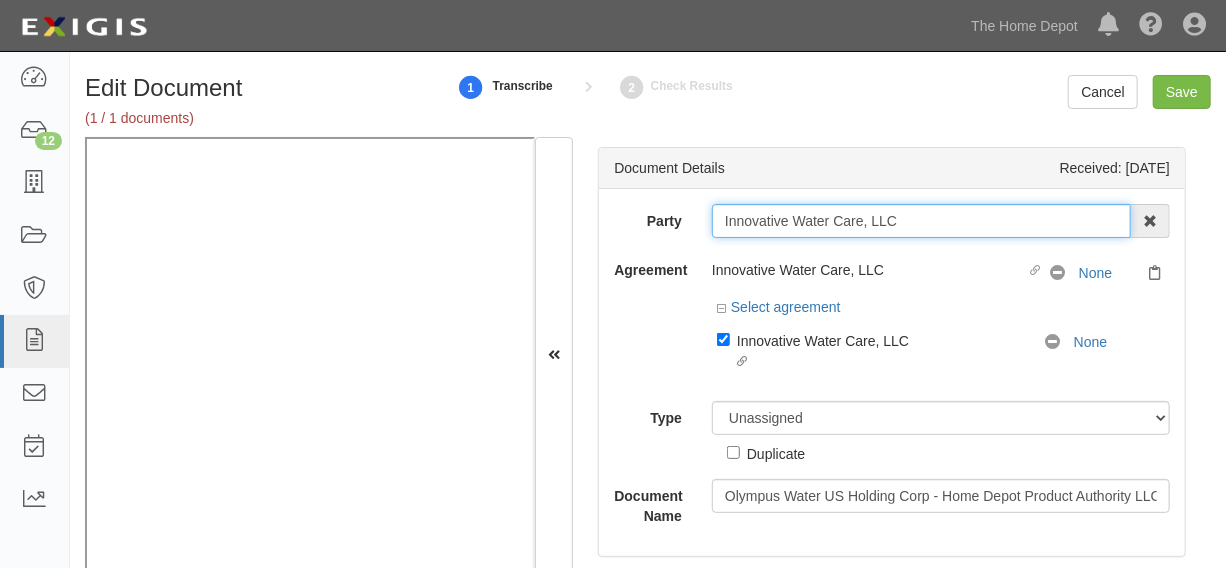 drag, startPoint x: 715, startPoint y: 220, endPoint x: 966, endPoint y: 219, distance: 251.002 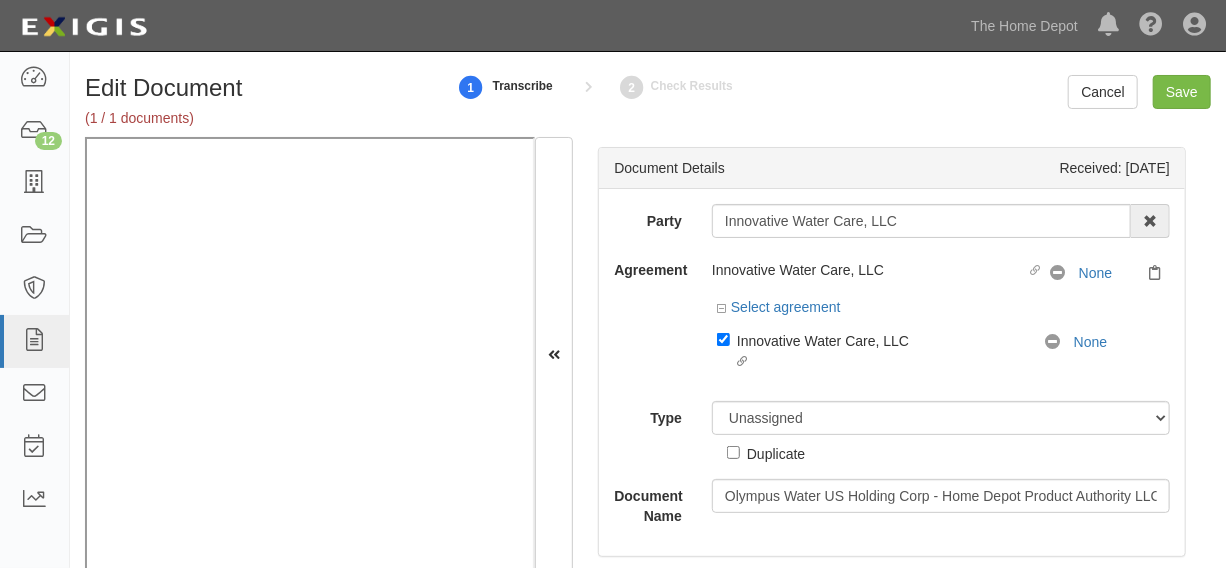 click on "Party
Innovative Water Care, LLC
1000576868 Ontario Inc.
10 STRAWBERRY STREET
115282 CANADA LTEE
11947907 Canada Inc. (MOD LIGHTING)
1200144519218
1234BUY.COM INC
1291 FURNITURES INC
16 GAUGE SINKS
1729897 ONTARIO INC. O/A
1791 Outdoor Lifestyle Group LLC
1837, LLC.
1888 MILLS LLC
1896424 ONTARIO INC
1JAY CAPITAL INC
1PERFECTCHOICE INC
1ST CHOICE FERTILIZER, I
2033784 ONTARIO INC.
21 ROCKS CORPORATION DBA
2614072 ONTARIO INC. (O/
2964-3277 QUEBEC INC
2B Poultry, LLC
2FUNGUYS
34 DECOR LLC
360 ELECTRICAL LLC
3B INTERNATIONAL LLC
3B TECH, INC.
3DROSE LLC
3I PRODUCTS, INC.
3M
3M
3M COMPANY
3Wood Wholesale, LLC
4077814 DELAWARE INC
4D CONCEPTS, INC
4dock LLC." at bounding box center (892, 365) 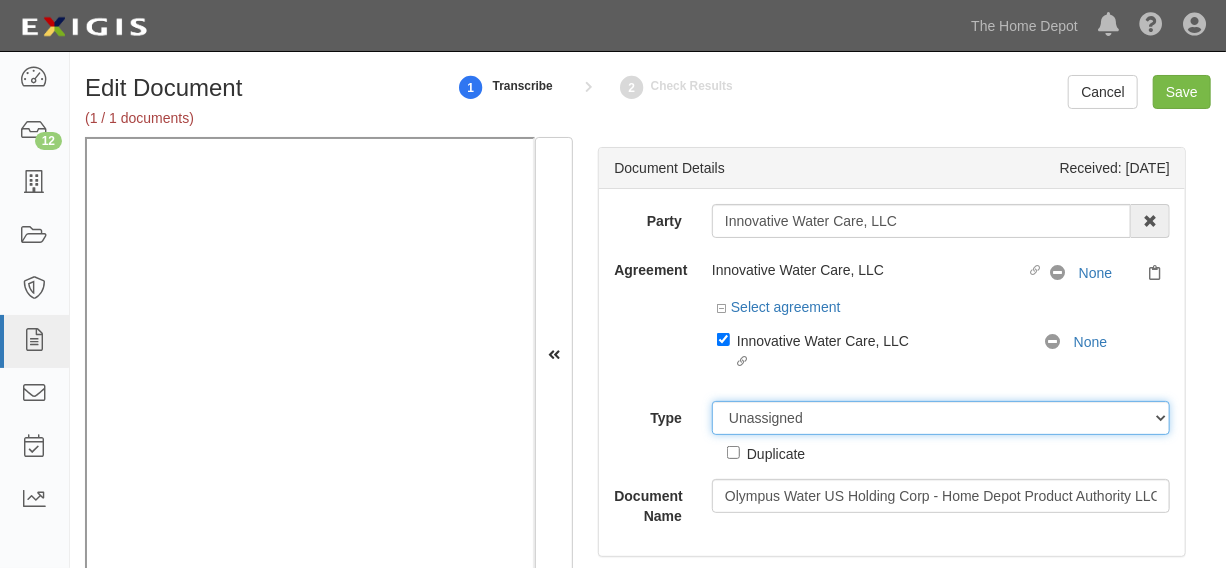 click on "Unassigned
Binder
Cancellation Notice
Certificate
Contract
Endorsement
Insurance Policy
Junk
Other Document
Policy Declarations
Reinstatement Notice
Requirements
Waiver Request" at bounding box center (941, 418) 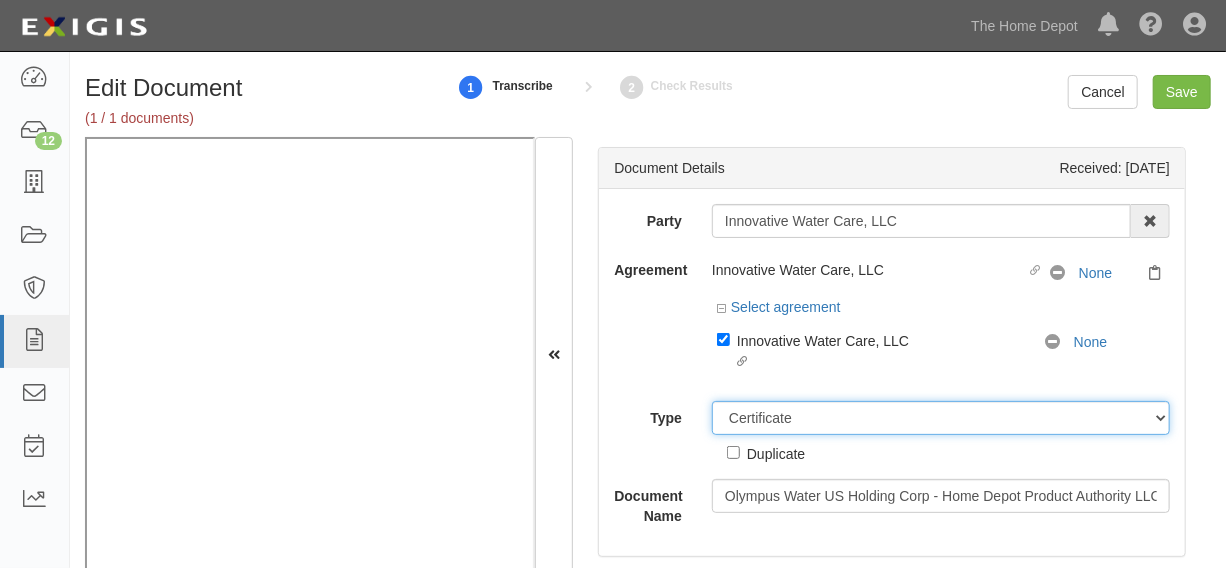 click on "Unassigned
Binder
Cancellation Notice
Certificate
Contract
Endorsement
Insurance Policy
Junk
Other Document
Policy Declarations
Reinstatement Notice
Requirements
Waiver Request" at bounding box center (941, 418) 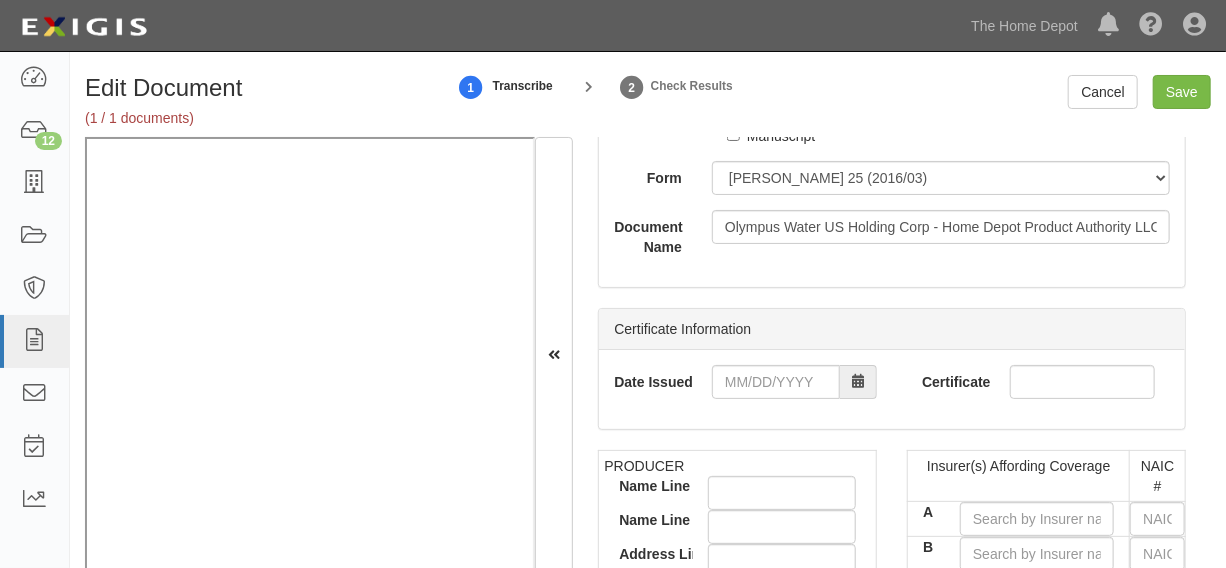 scroll, scrollTop: 302, scrollLeft: 0, axis: vertical 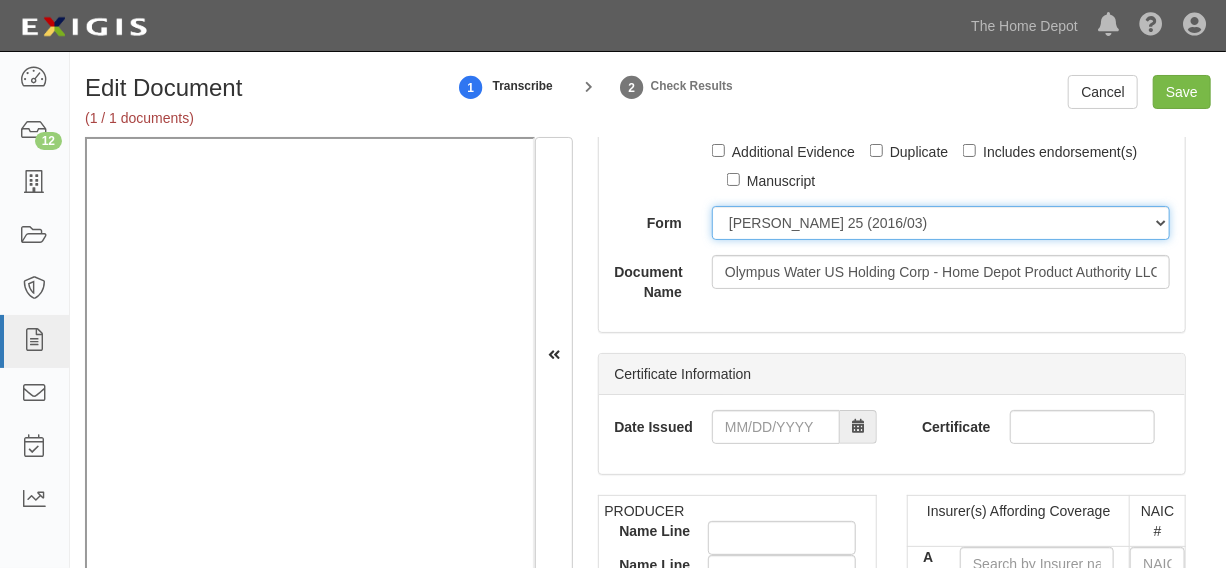 drag, startPoint x: 762, startPoint y: 221, endPoint x: 766, endPoint y: 239, distance: 18.439089 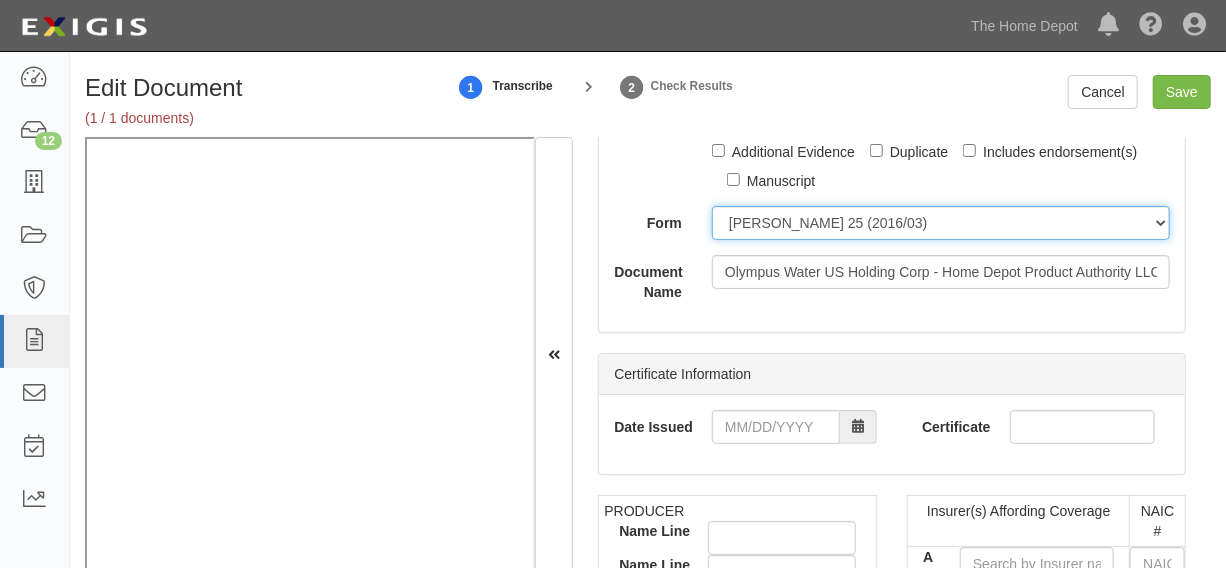 select on "GeneralFormDetail" 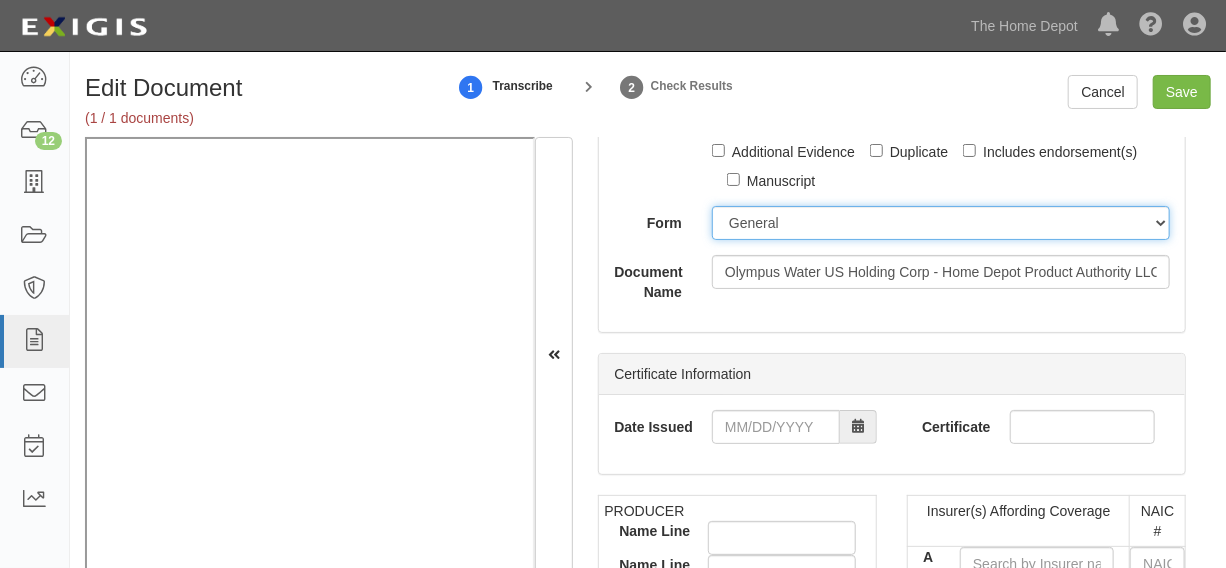 click on "ACORD 25 (2016/03)
ACORD 101
ACORD 855 NY (2014/05)
General" at bounding box center [941, 223] 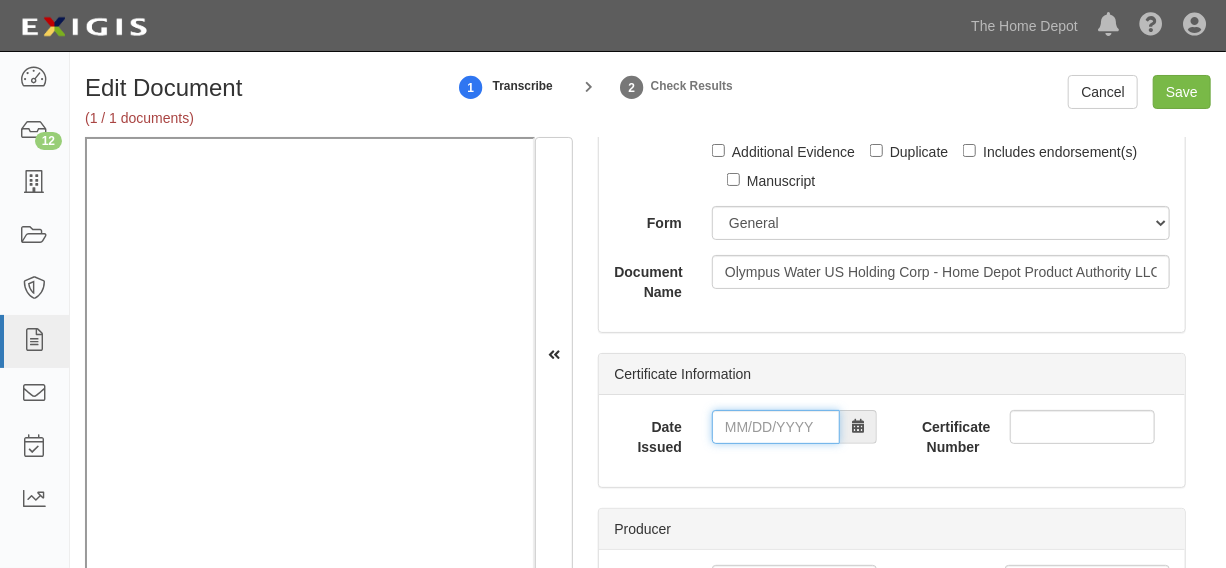click on "Date Issued" at bounding box center [776, 427] 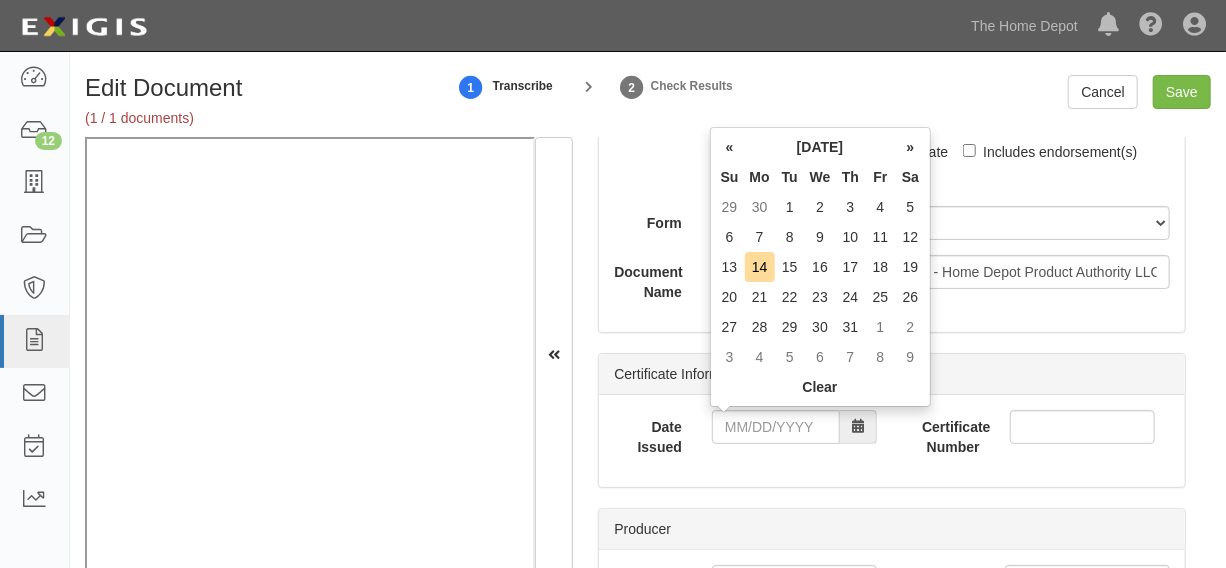 click on "Th" at bounding box center [851, 177] 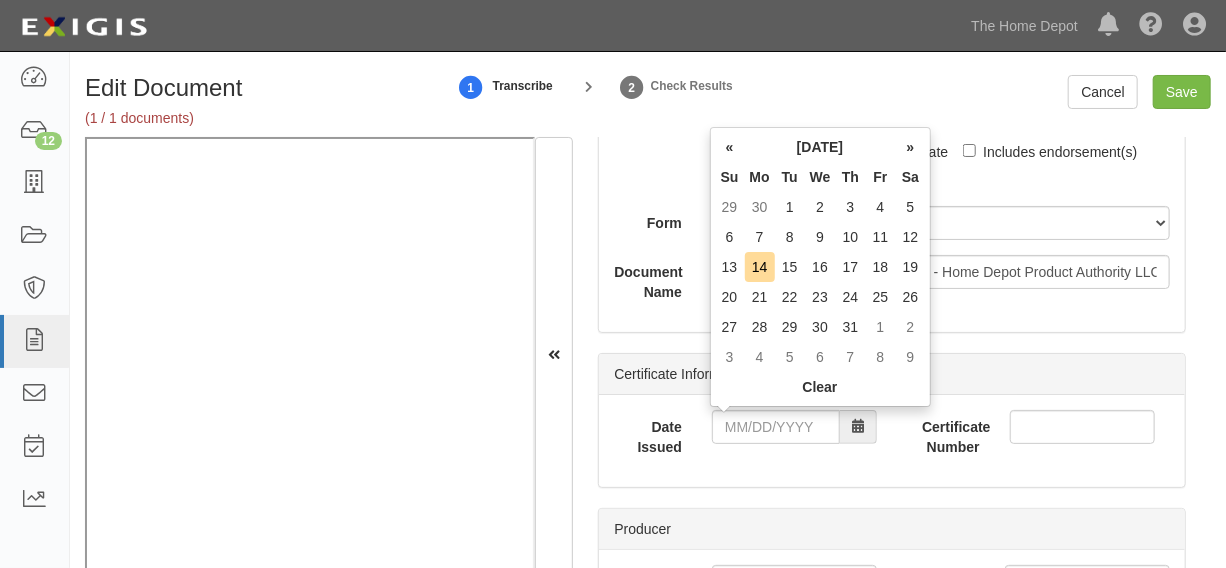 click on "8" at bounding box center (790, 237) 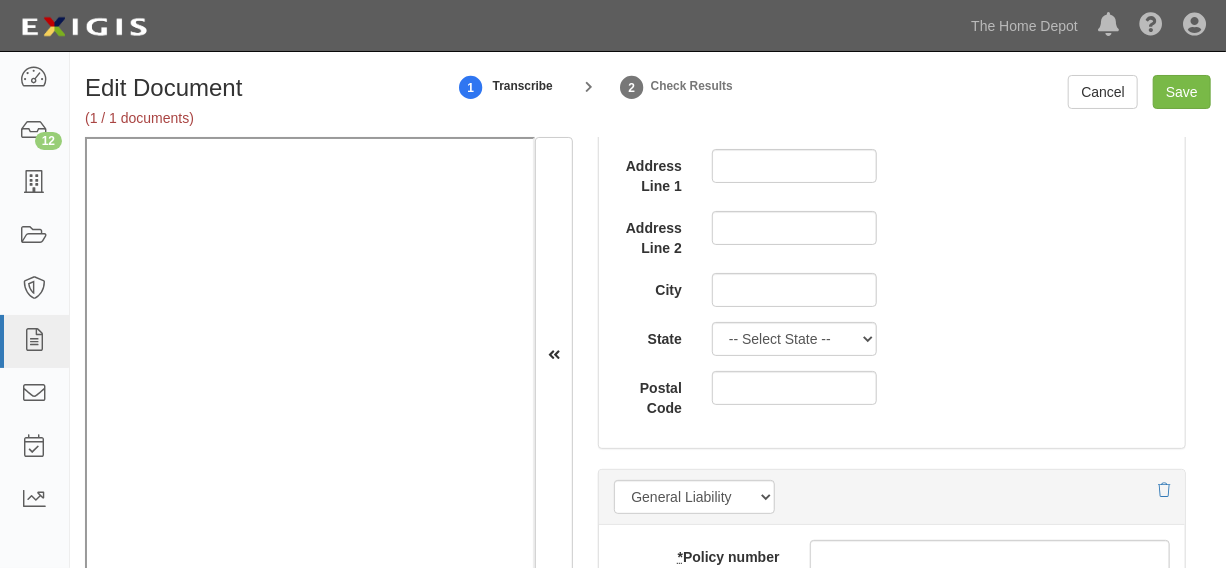 scroll, scrollTop: 1666, scrollLeft: 0, axis: vertical 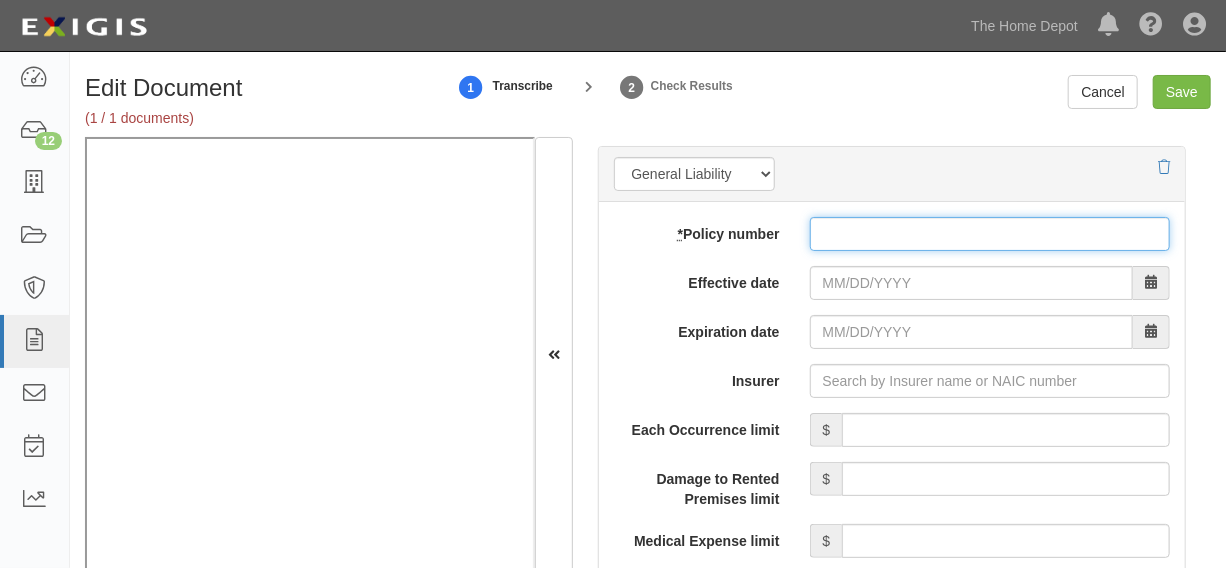 drag, startPoint x: 927, startPoint y: 237, endPoint x: 920, endPoint y: 246, distance: 11.401754 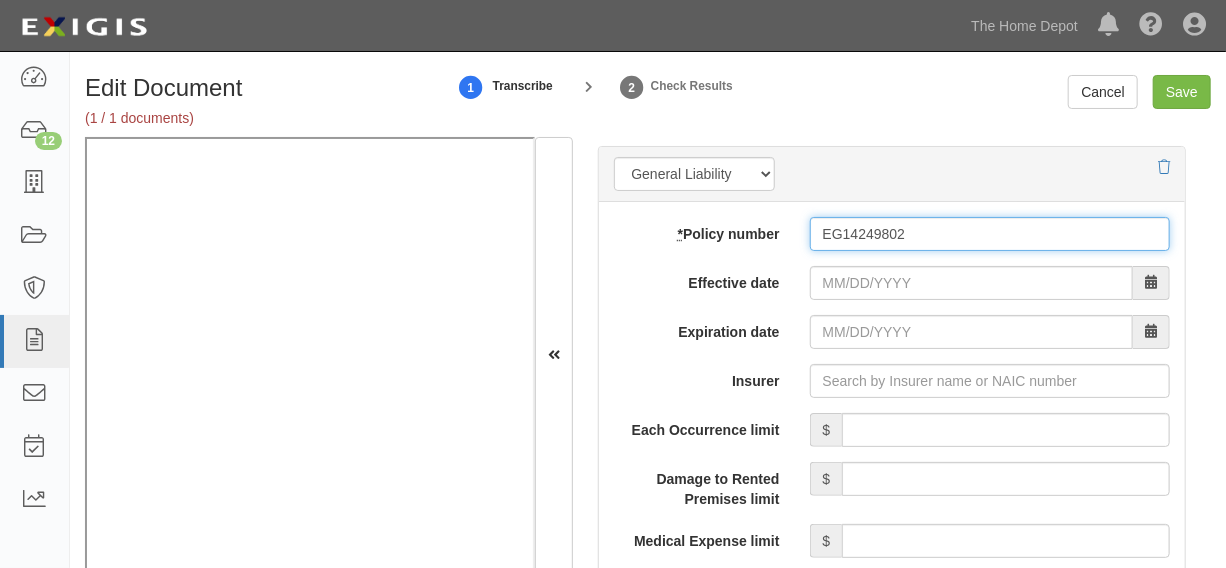 type on "EG14249802" 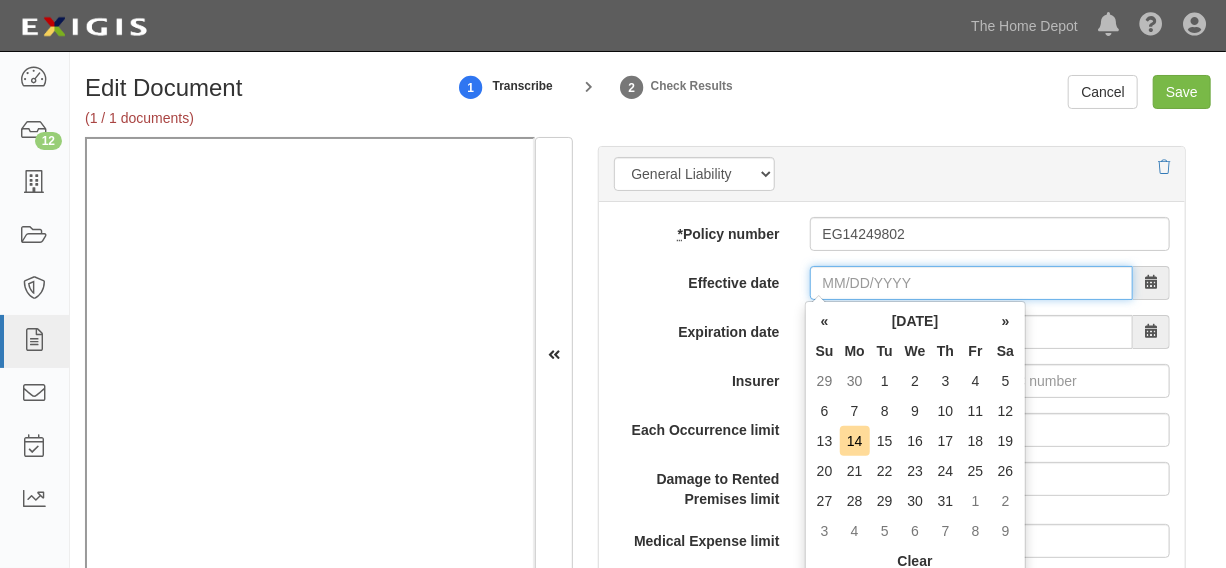 click on "Effective date" at bounding box center (971, 283) 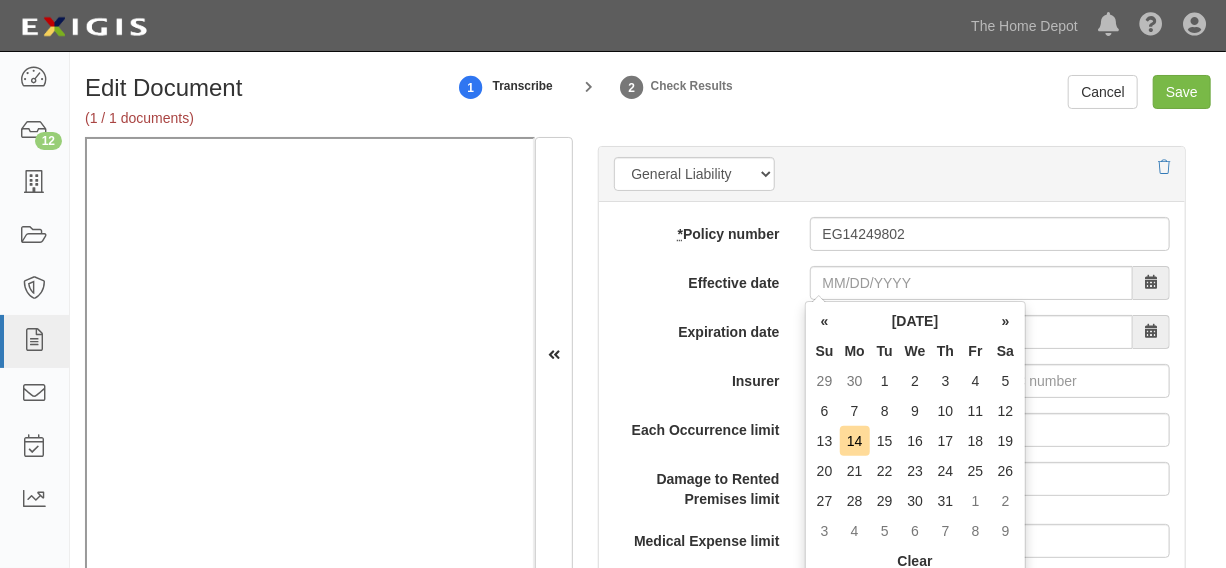 click on "Mo" at bounding box center (855, 351) 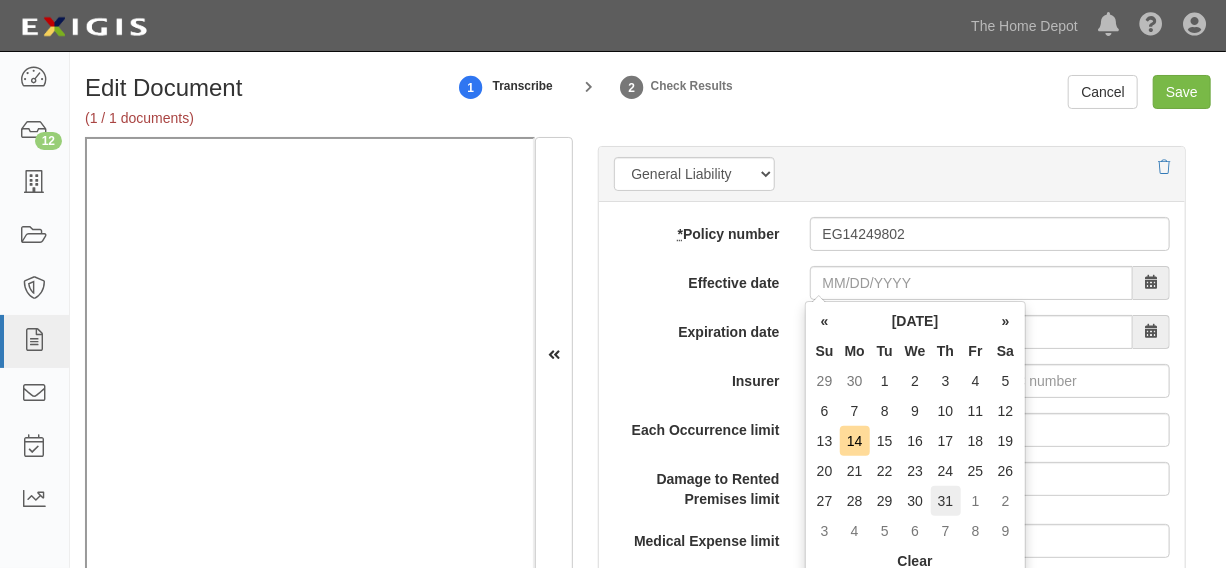 click on "31" at bounding box center [946, 501] 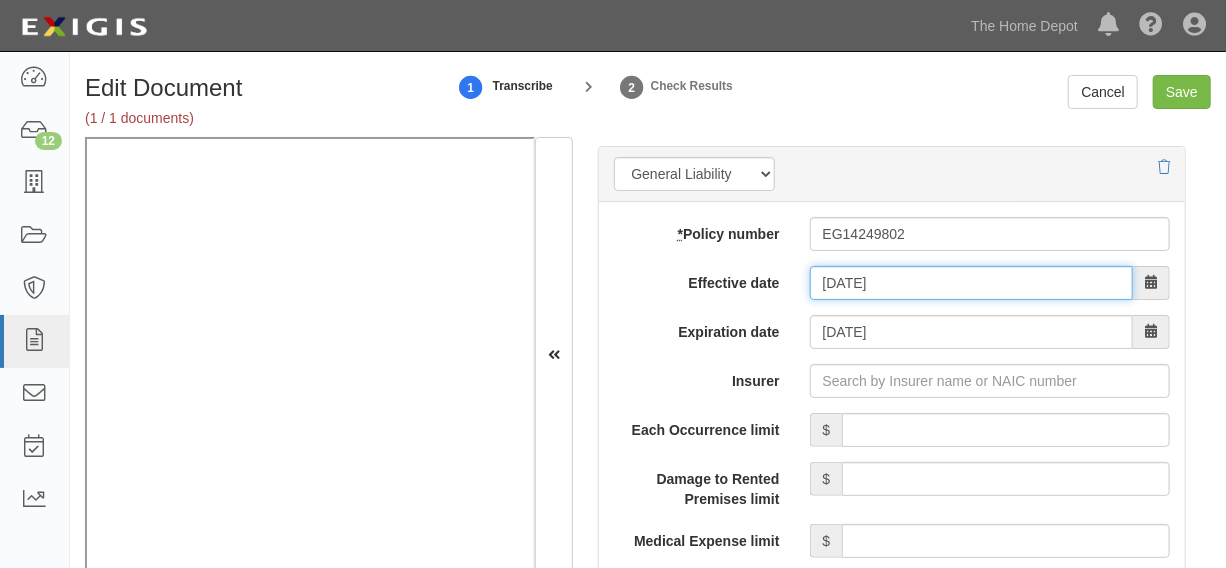 click on "07/31/2025" at bounding box center (971, 283) 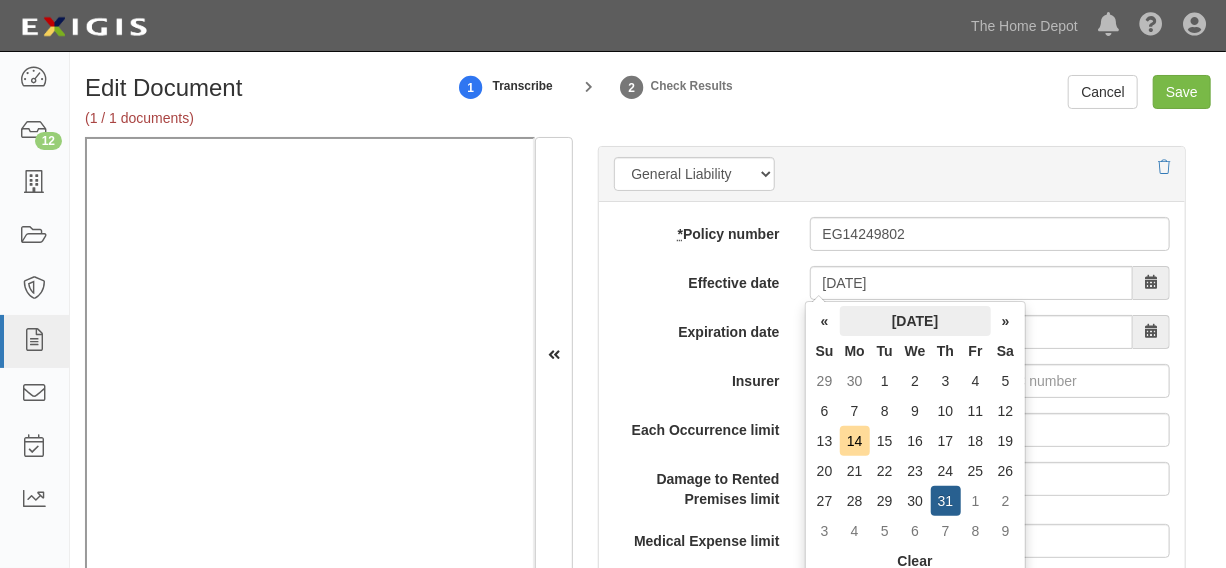 click on "July 2025" at bounding box center (915, 321) 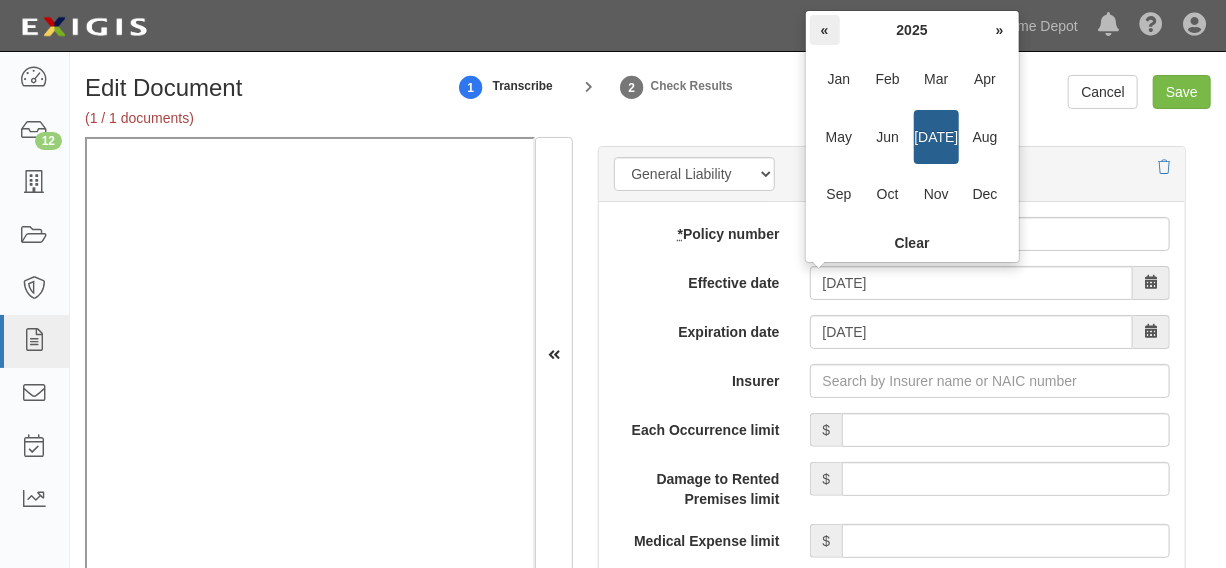 click on "«" at bounding box center [825, 30] 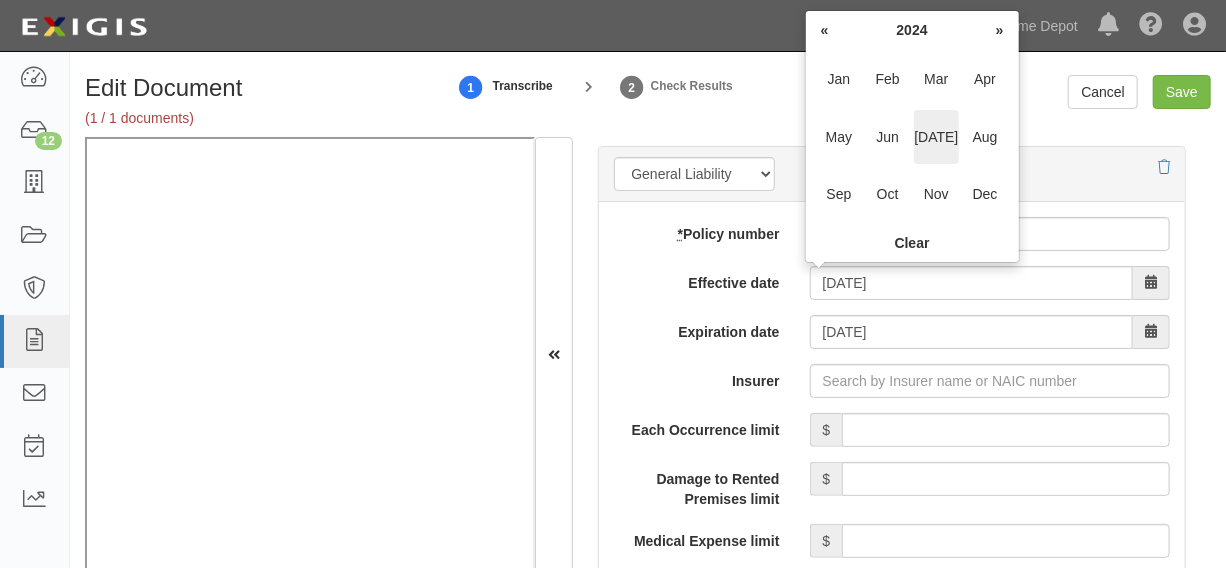 click on "Jul" at bounding box center [936, 137] 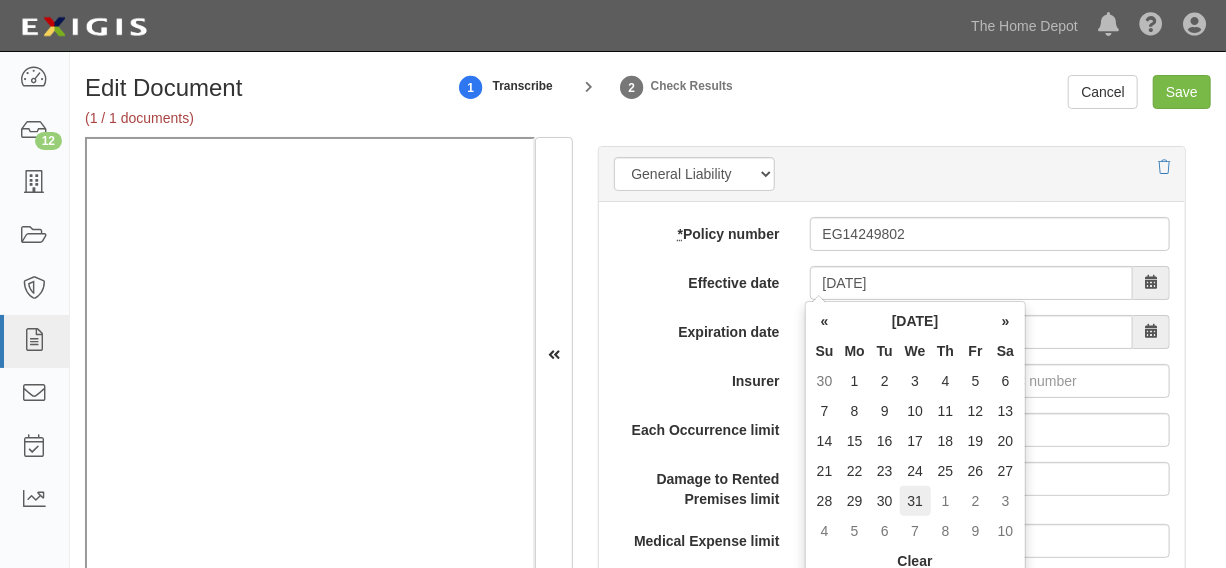 click on "31" at bounding box center [915, 501] 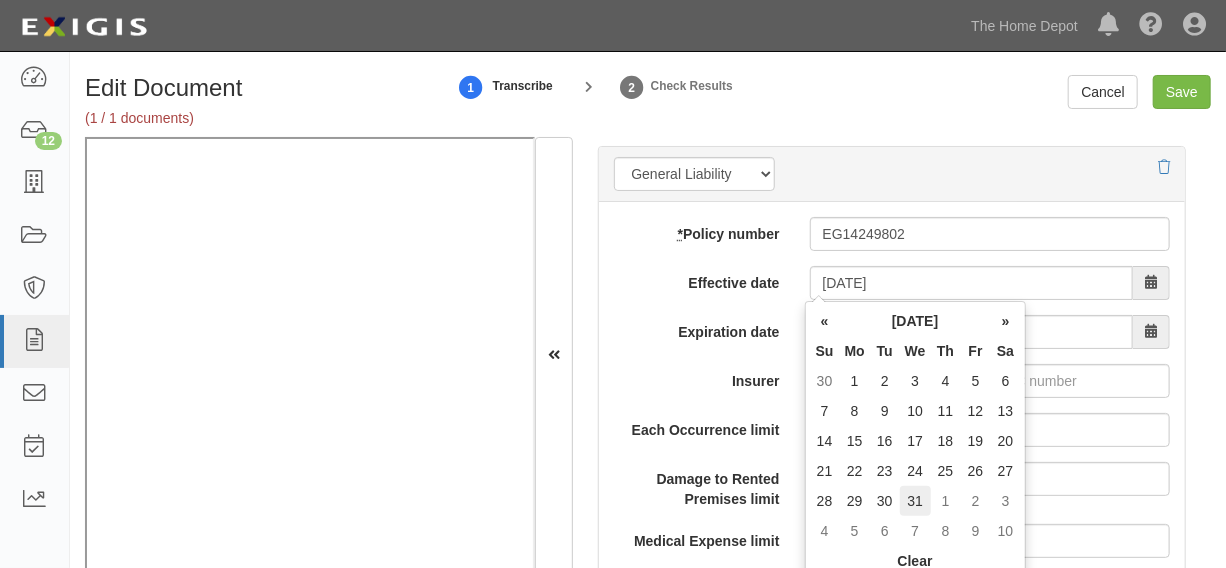 type on "07/31/2024" 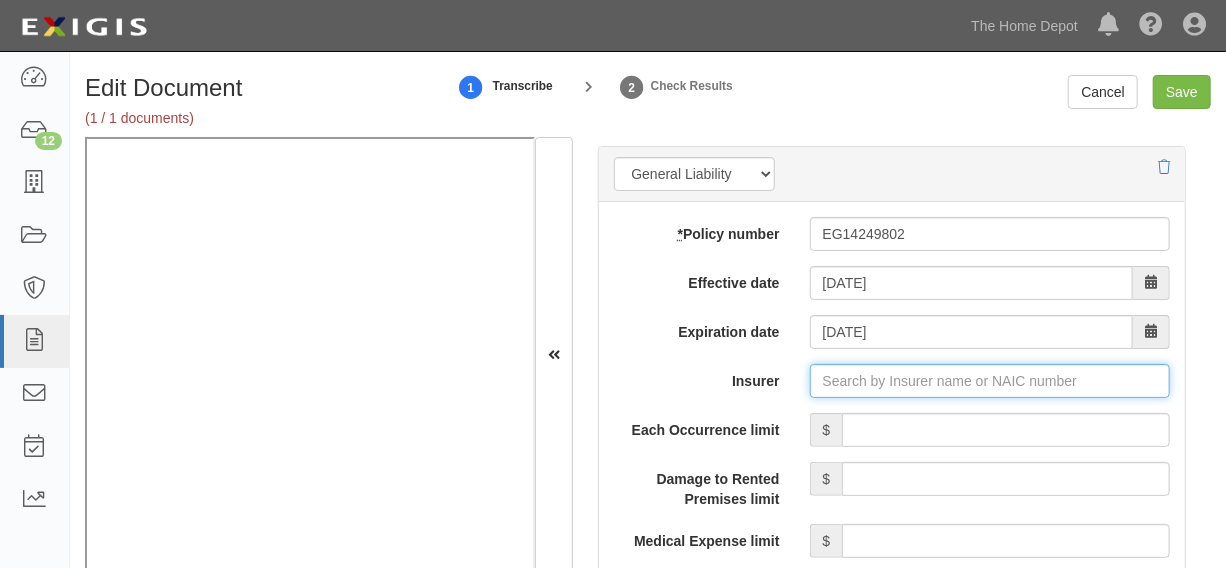 click on "Insurer" at bounding box center [990, 381] 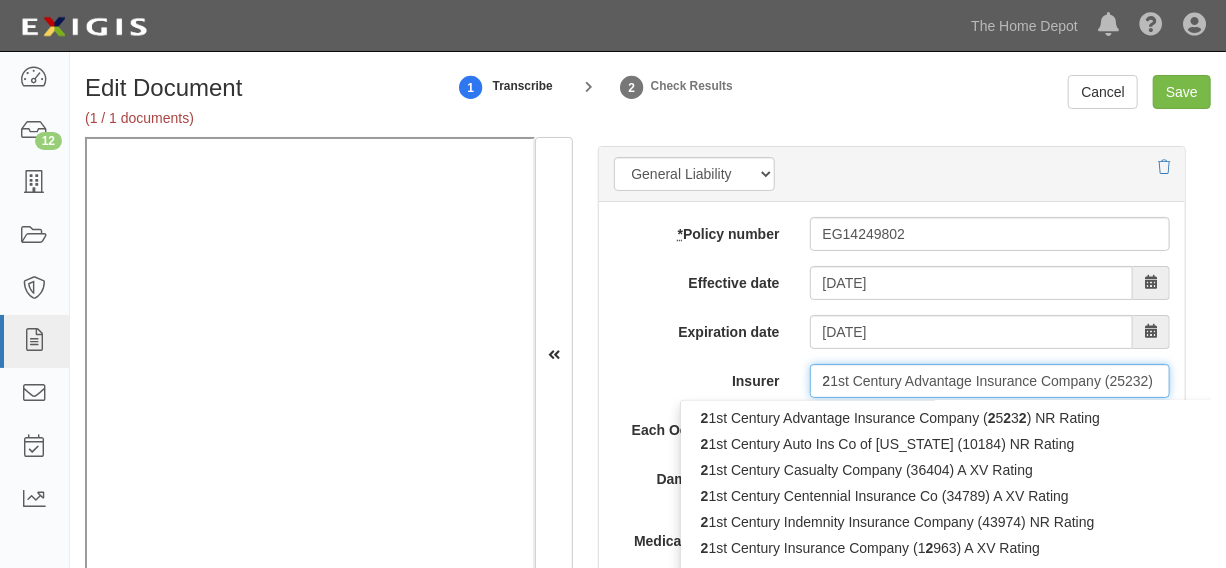 type 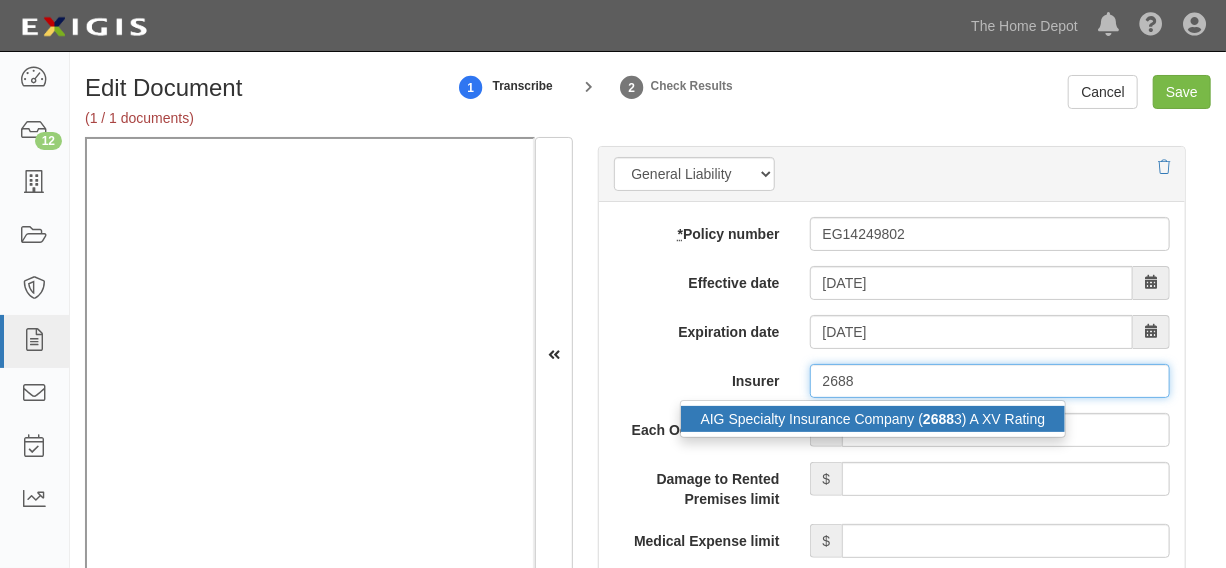 click on "AIG Specialty Insurance Company ( 2688 3) A XV Rating" at bounding box center (873, 419) 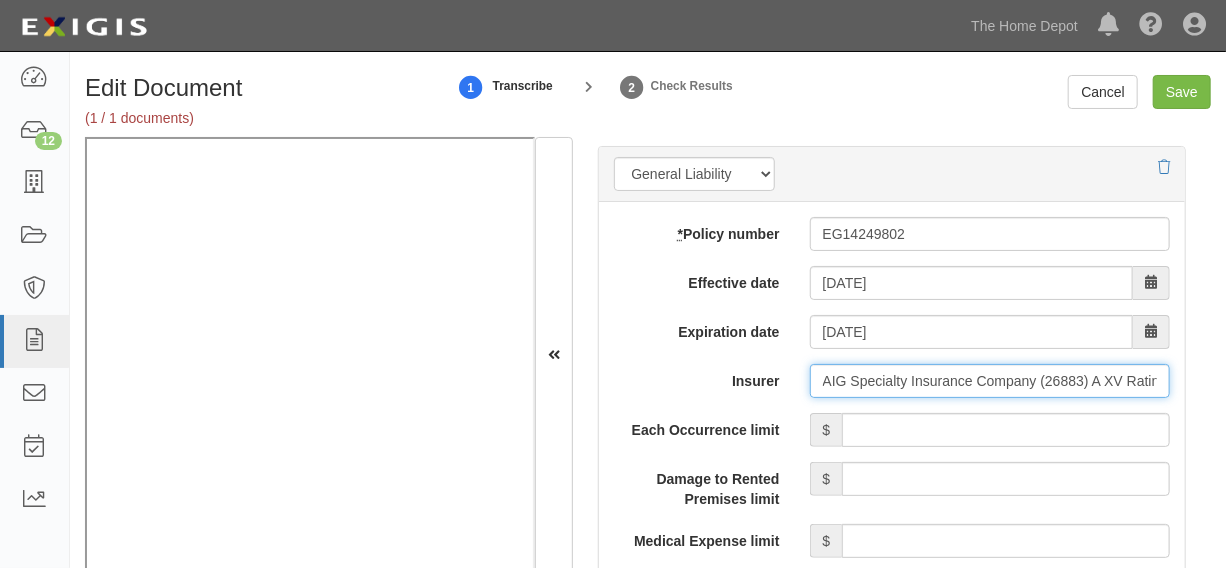 type on "AIG Specialty Insurance Company (26883) A XV Rating" 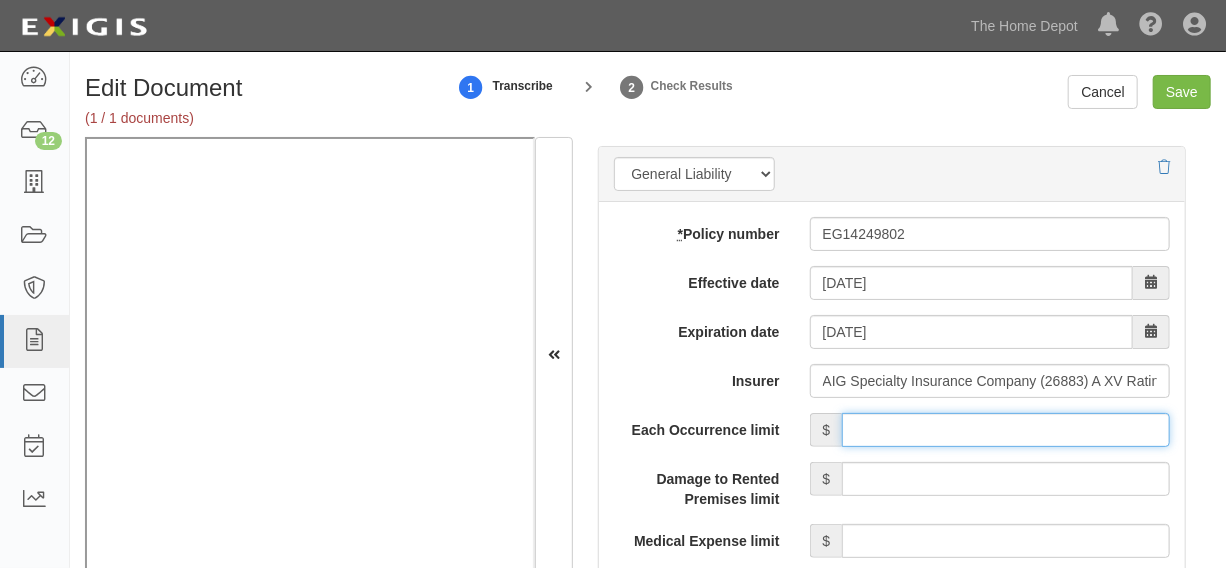 click on "Each Occurrence limit" at bounding box center (1006, 430) 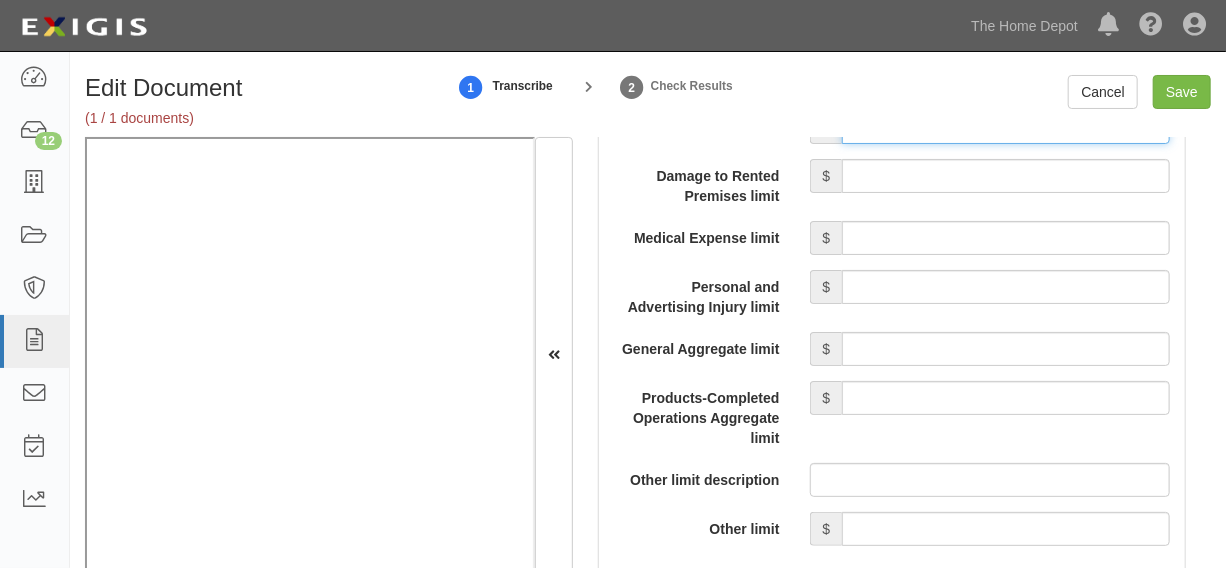 scroll, scrollTop: 1970, scrollLeft: 0, axis: vertical 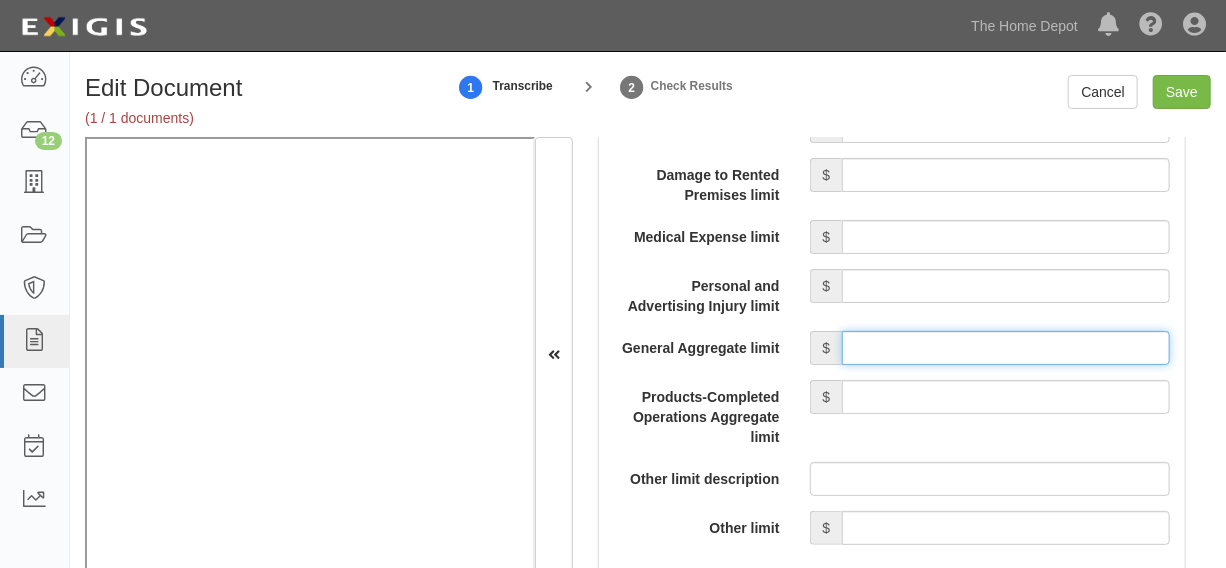 click on "General Aggregate limit" at bounding box center (1006, 348) 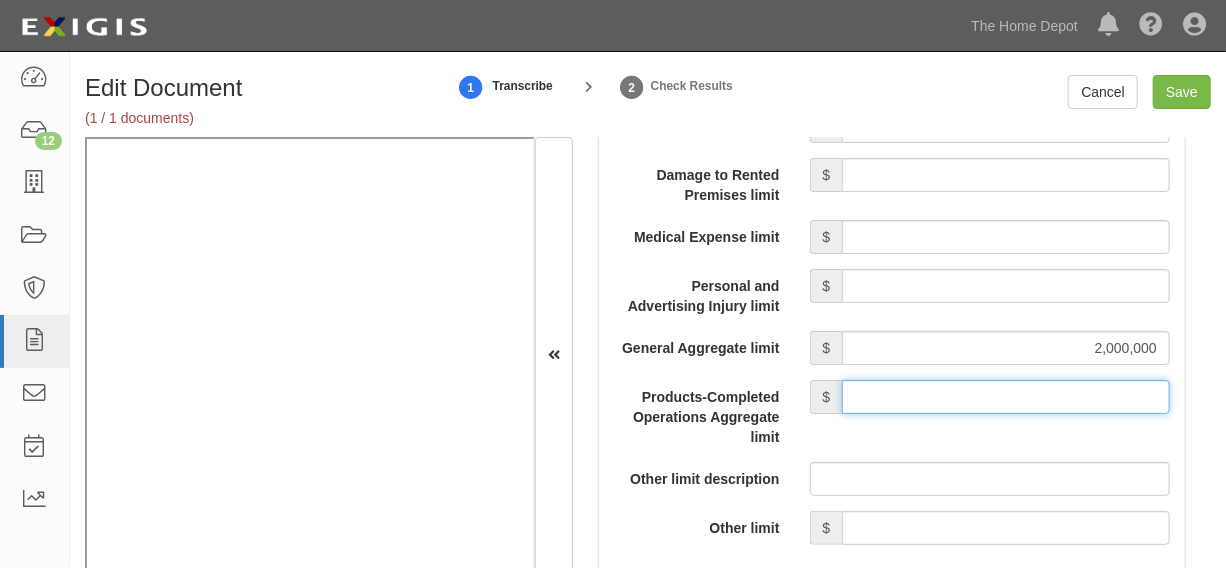 click on "Products-Completed Operations Aggregate limit" at bounding box center [1006, 397] 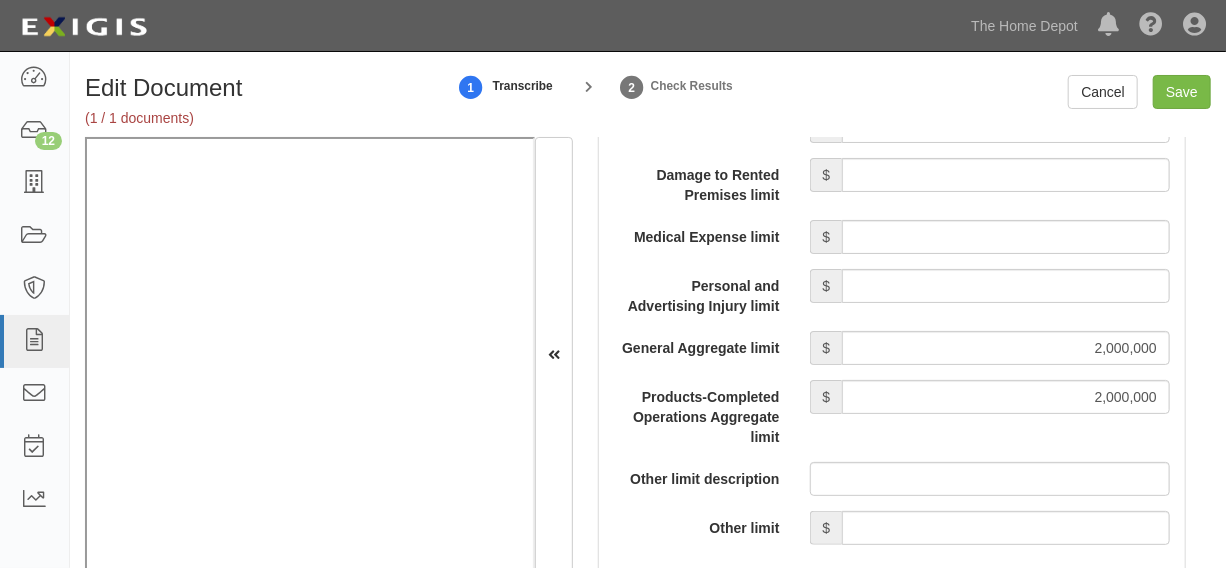 scroll, scrollTop: 2120, scrollLeft: 0, axis: vertical 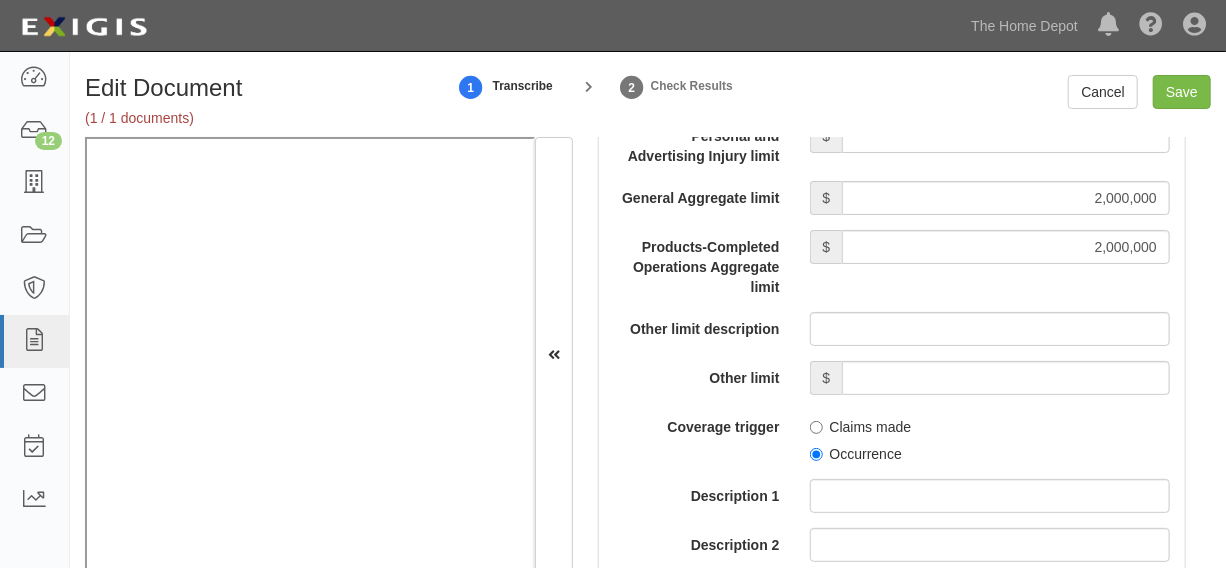 click on "Occurrence" at bounding box center [856, 454] 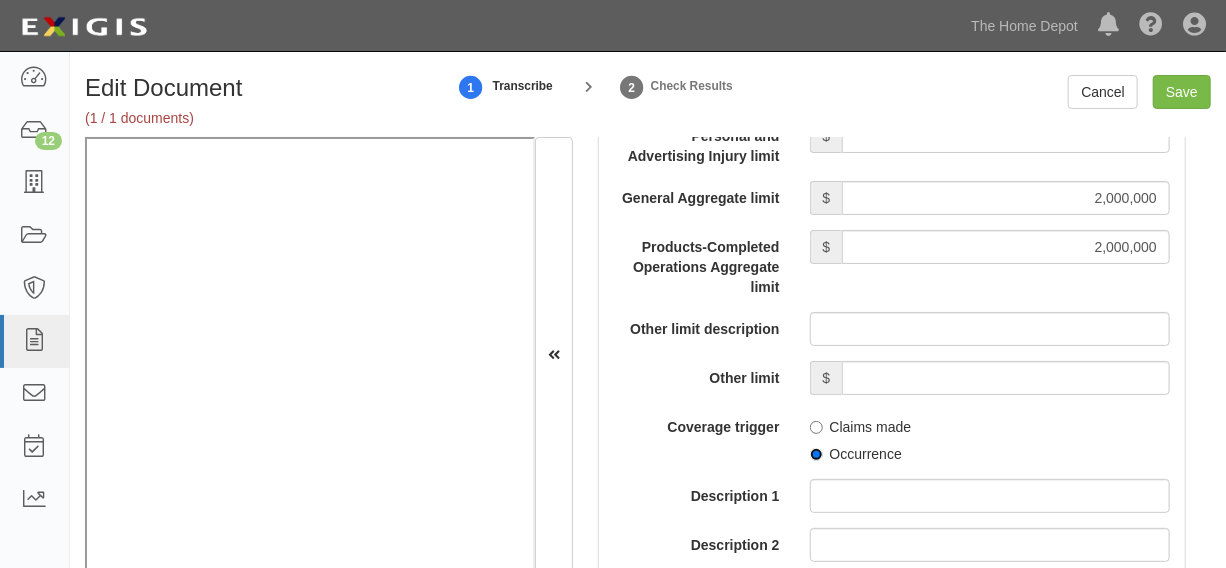 click on "Occurrence" at bounding box center [816, 454] 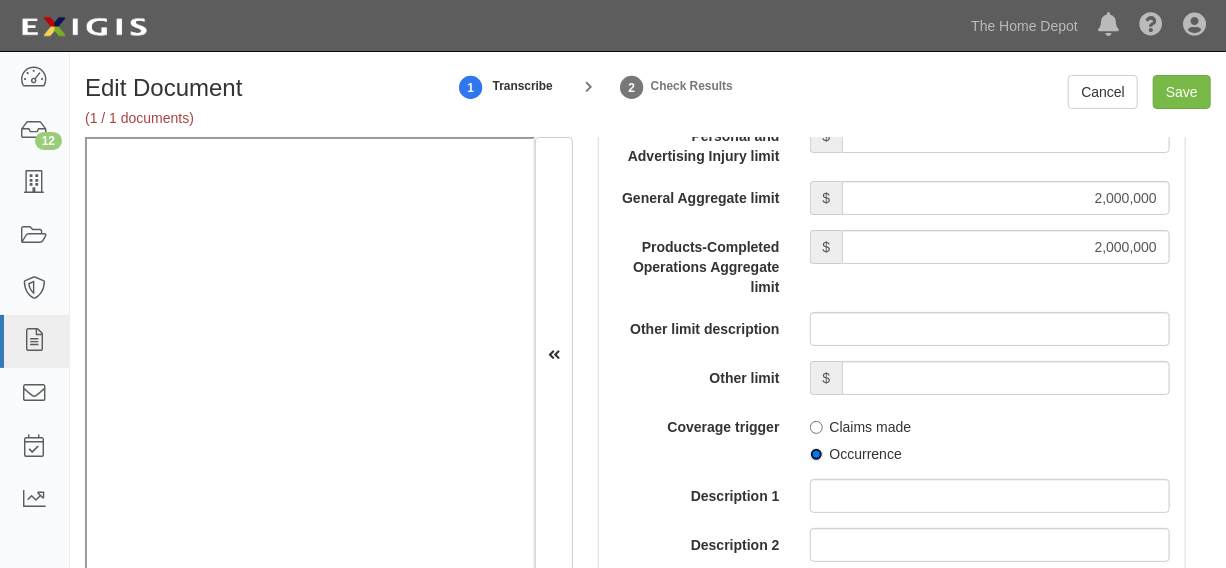 radio on "true" 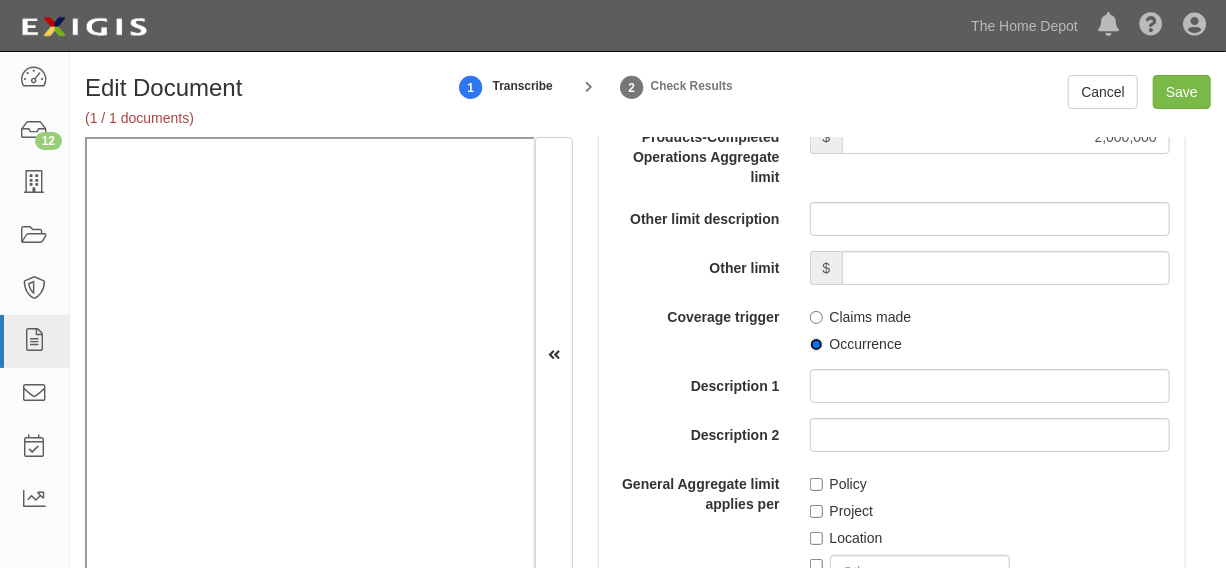 scroll, scrollTop: 2272, scrollLeft: 0, axis: vertical 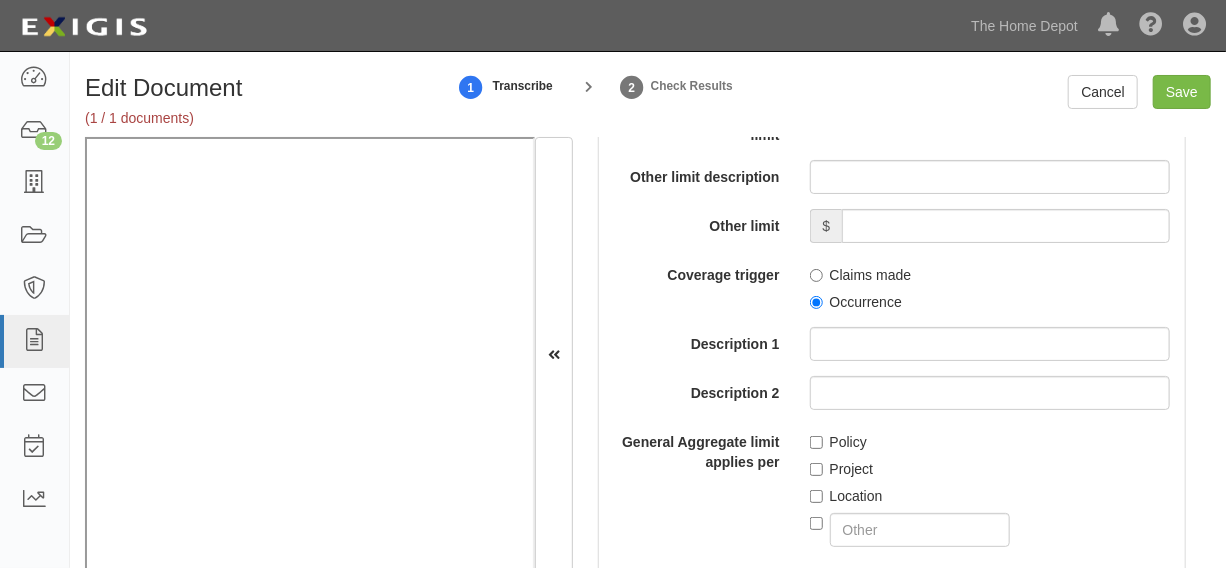 click on "Project" at bounding box center [842, 469] 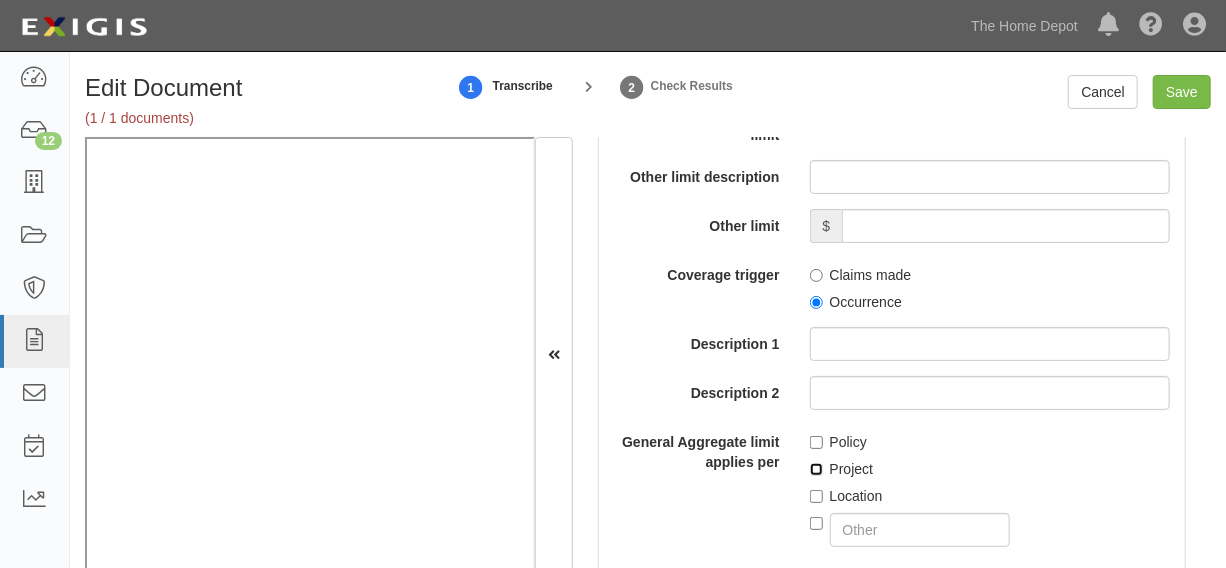 click on "Project" at bounding box center [816, 469] 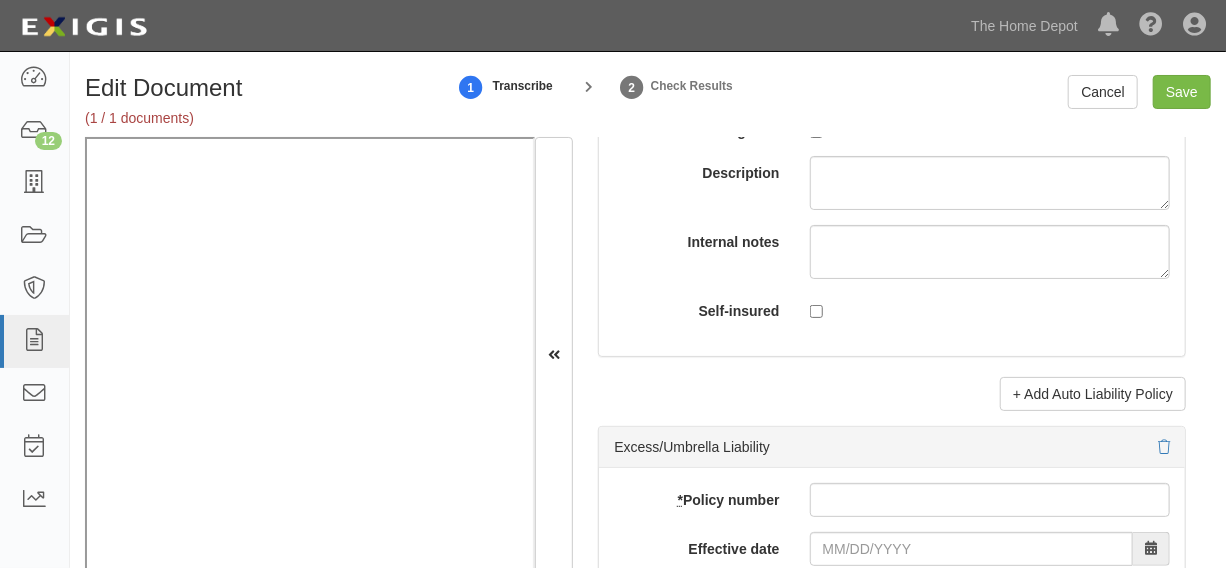 scroll, scrollTop: 4090, scrollLeft: 0, axis: vertical 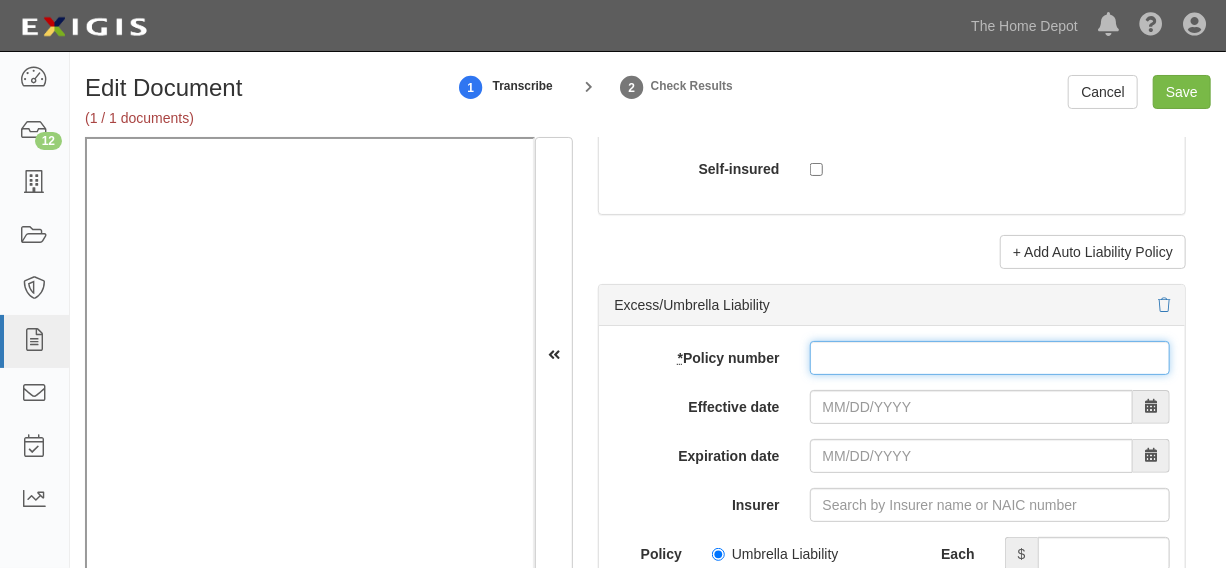 click on "*  Policy number" at bounding box center [990, 358] 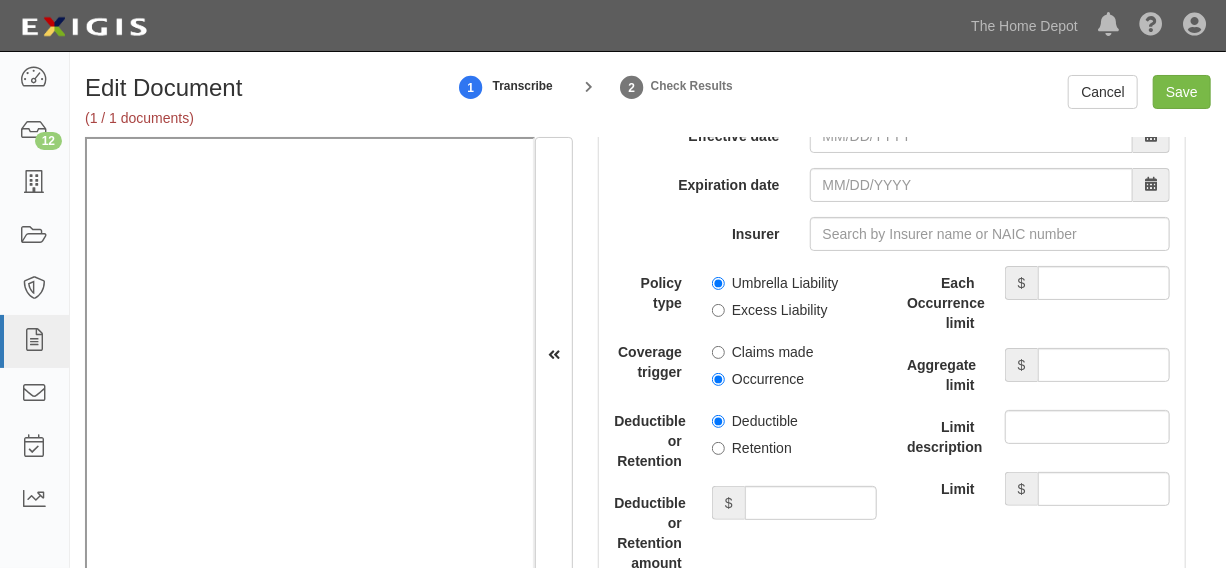 scroll, scrollTop: 4393, scrollLeft: 0, axis: vertical 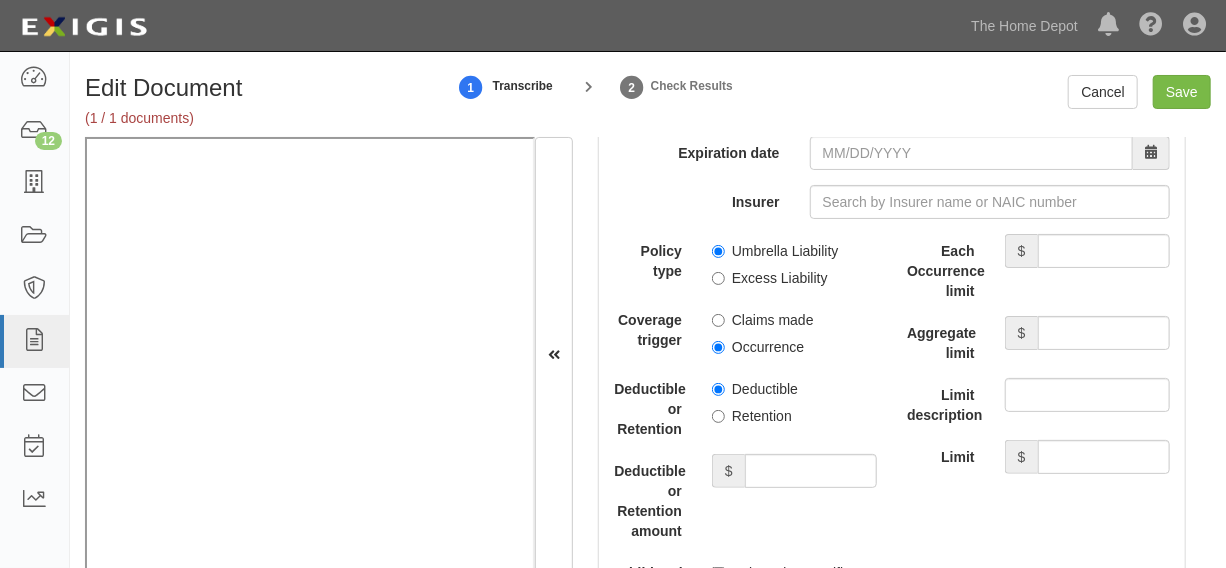 type on "EGU14249803" 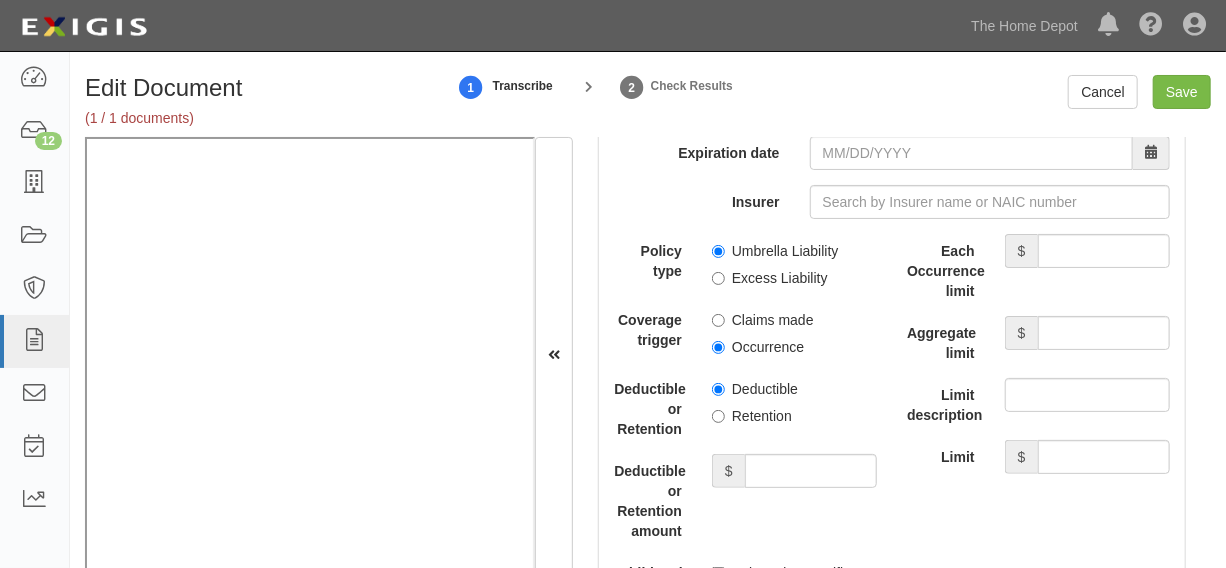 drag, startPoint x: 755, startPoint y: 246, endPoint x: 753, endPoint y: 274, distance: 28.071337 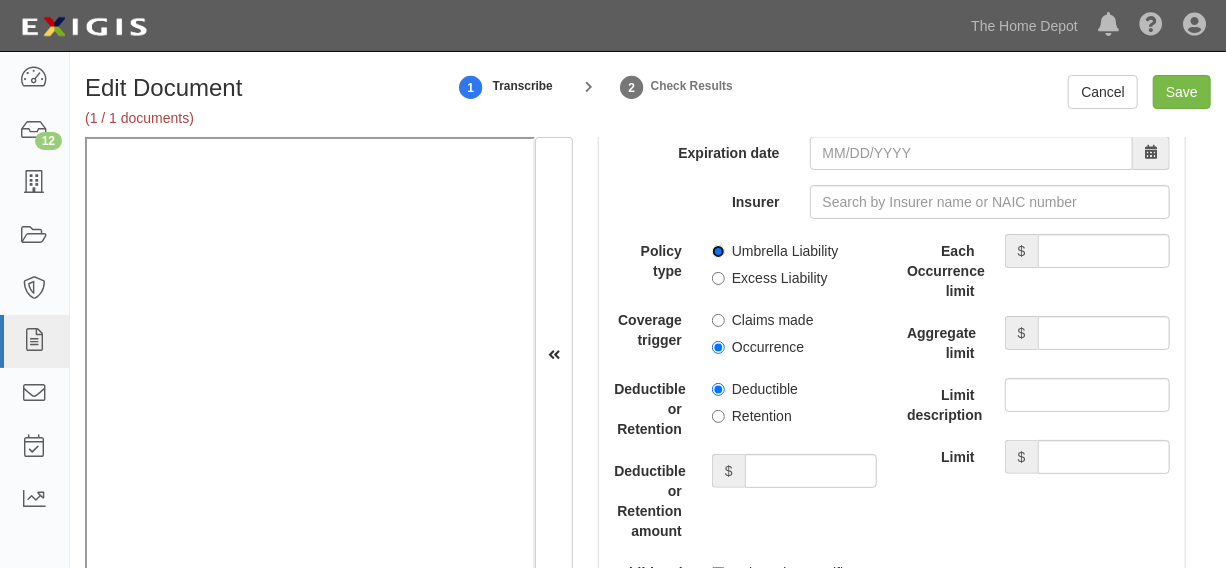 click on "Umbrella Liability" at bounding box center [718, 251] 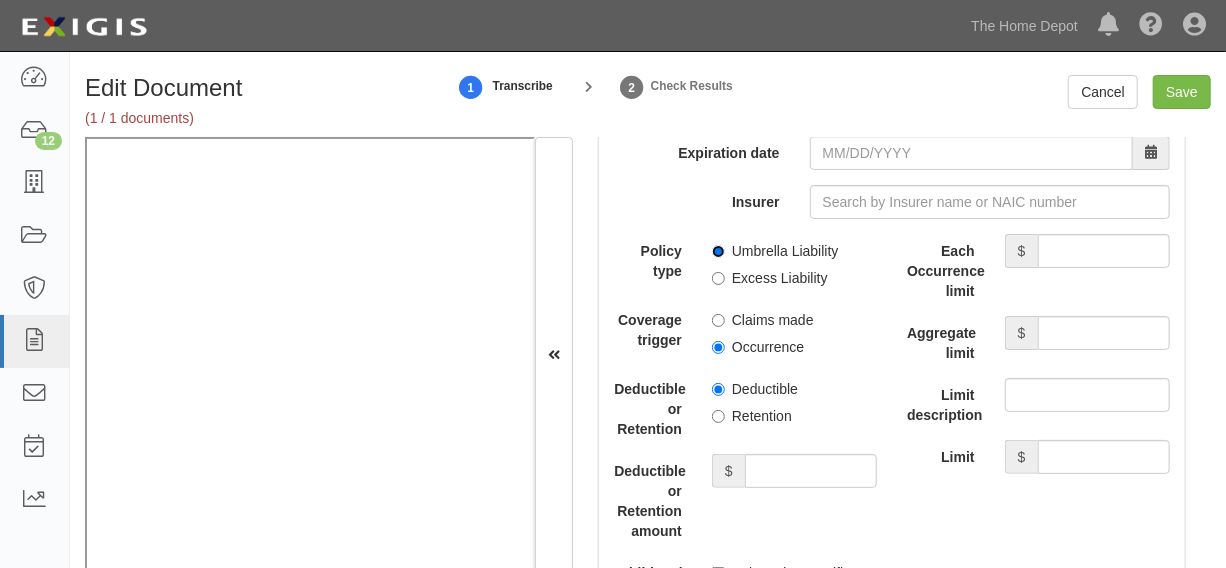 radio on "true" 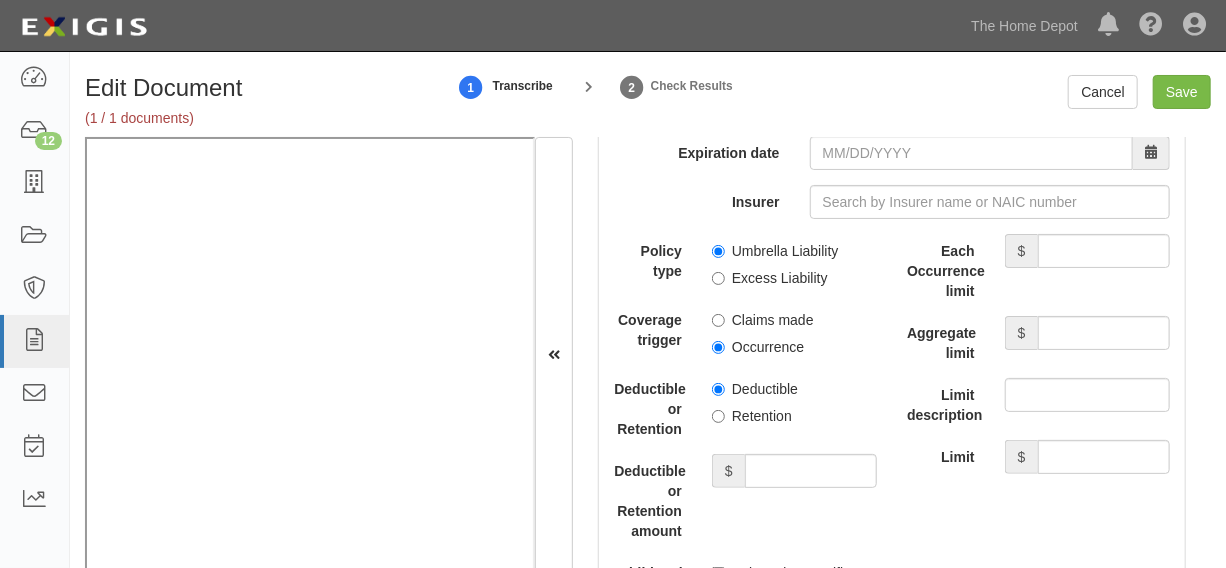 click on "Occurrence" at bounding box center [758, 347] 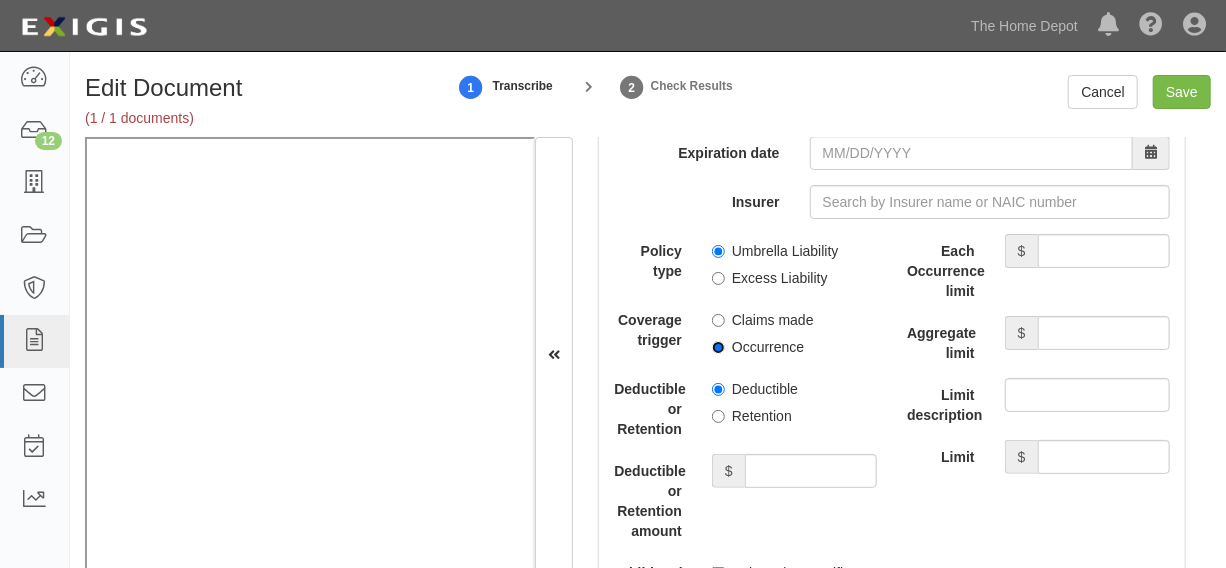 click on "Occurrence" at bounding box center (718, 347) 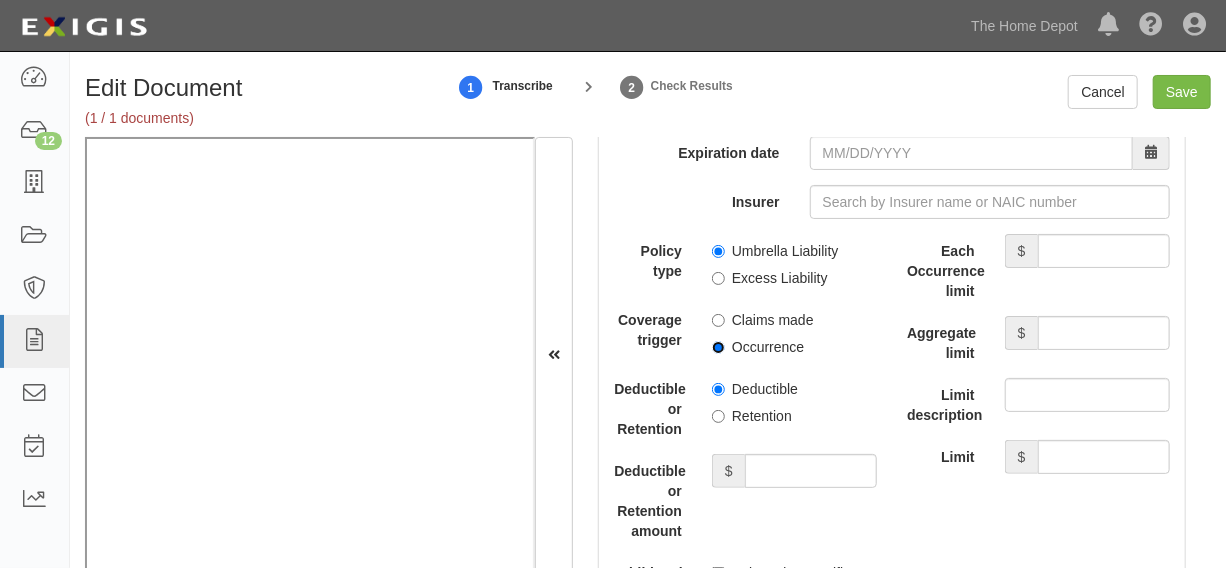 radio on "true" 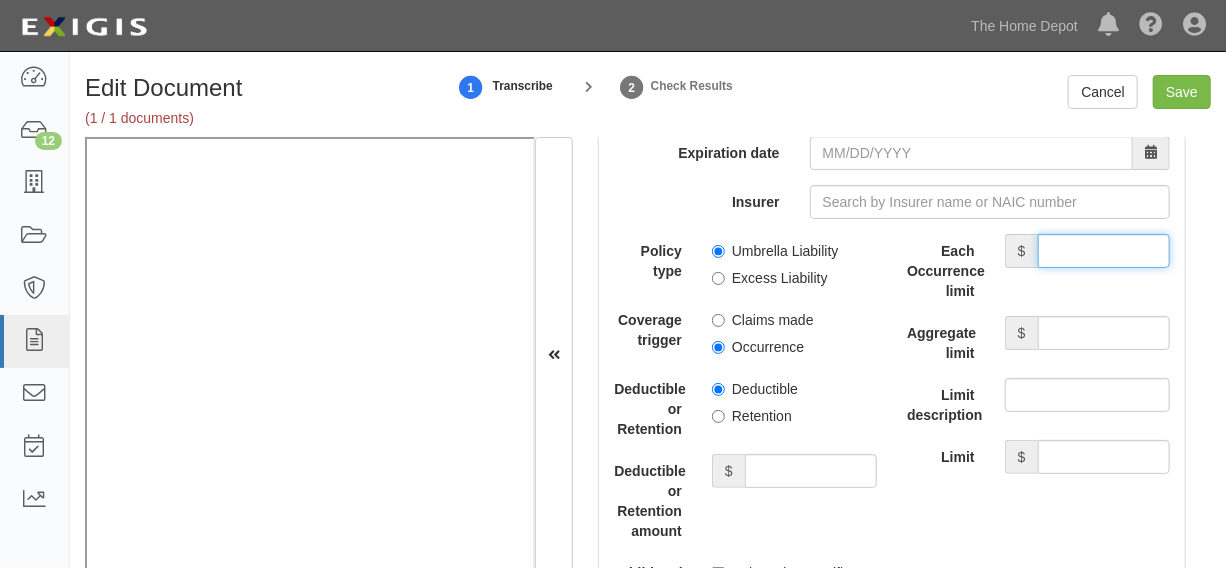 click on "Each Occurrence limit" at bounding box center [1104, 251] 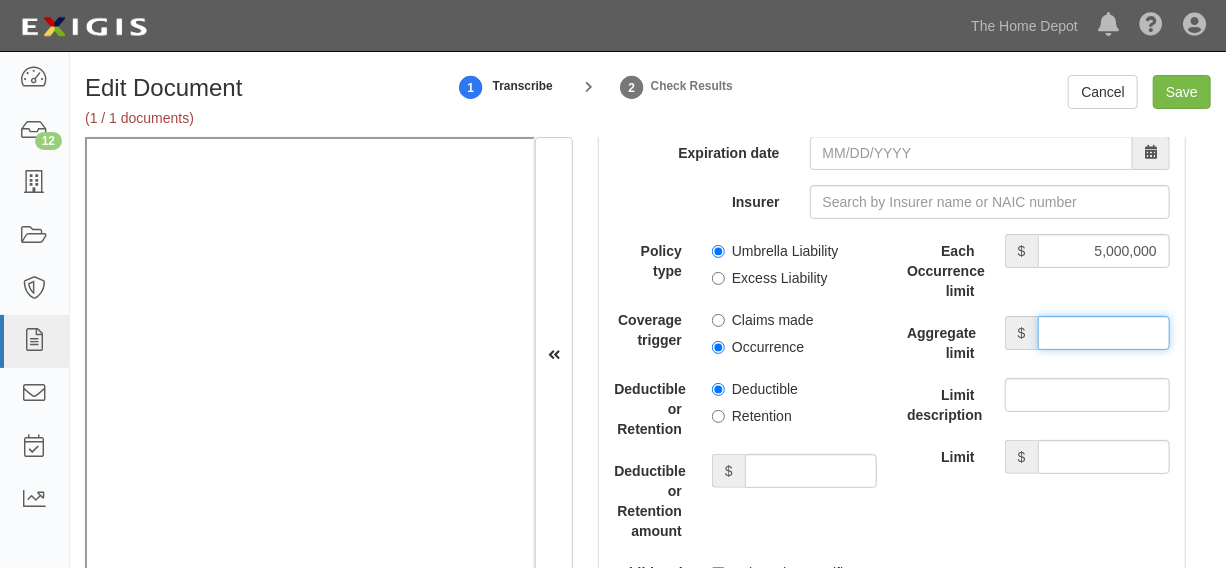 click on "Aggregate limit" at bounding box center (1104, 333) 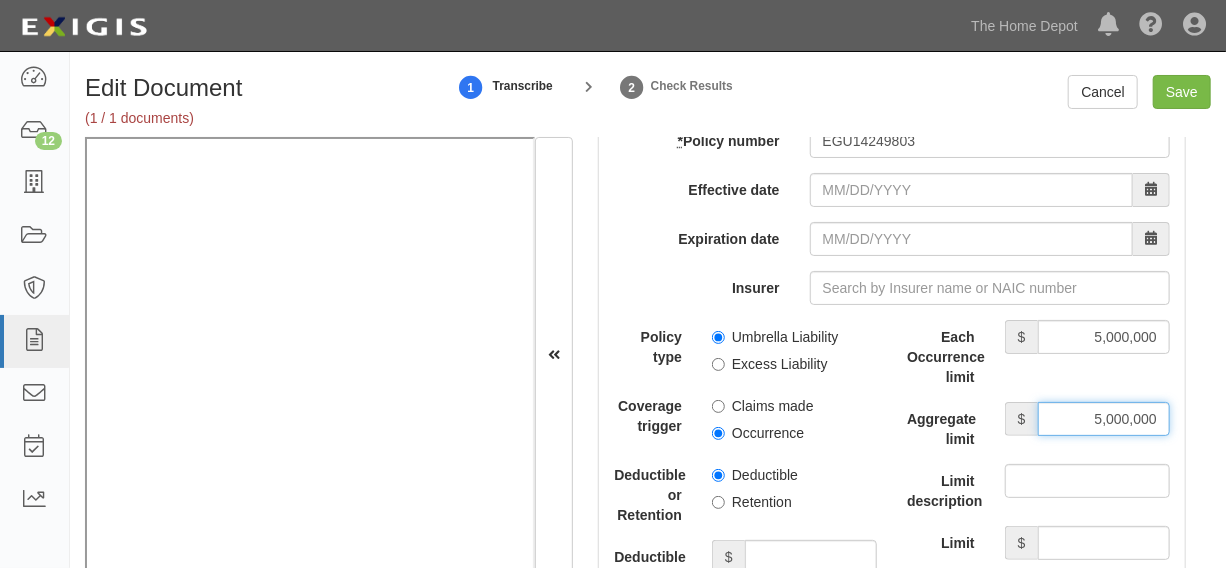 scroll, scrollTop: 4242, scrollLeft: 0, axis: vertical 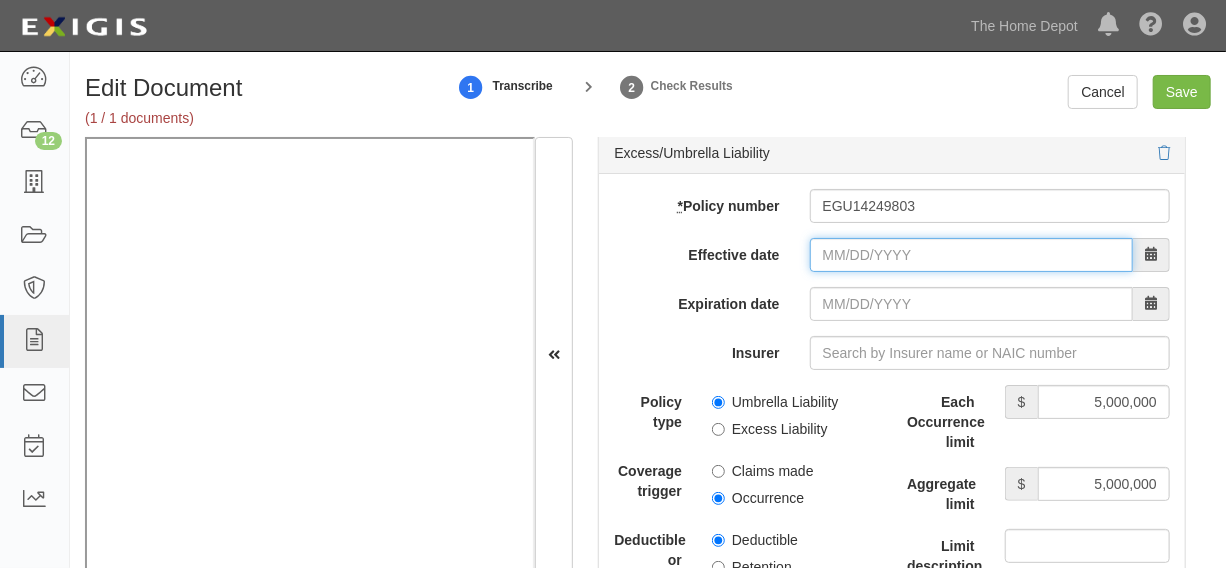 click on "Effective date" at bounding box center [971, 255] 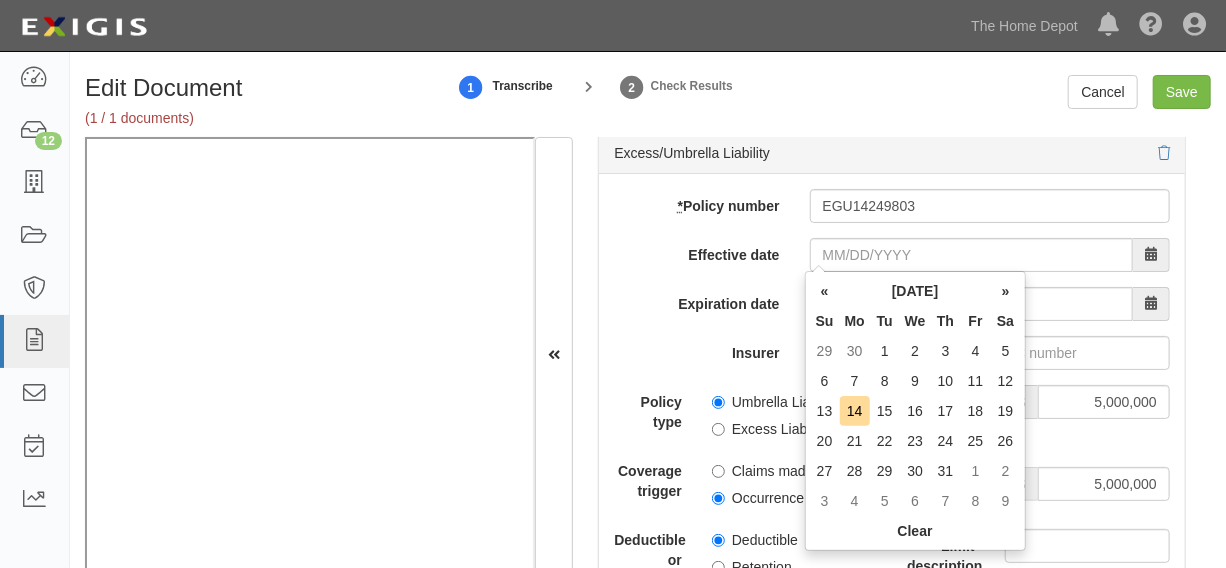 click on "Mo" at bounding box center [855, 321] 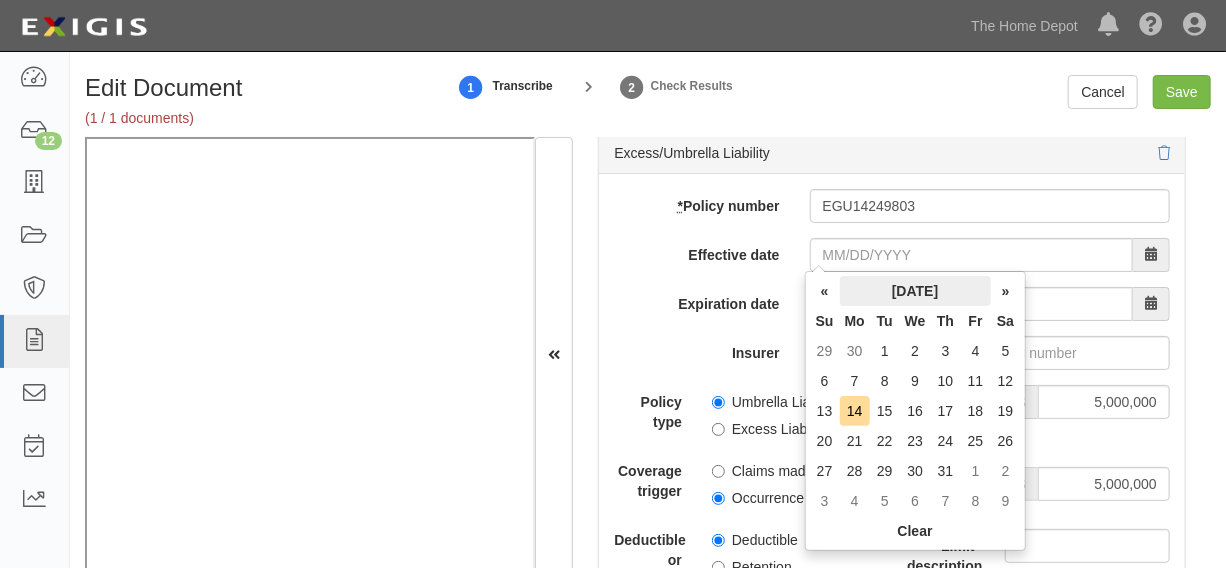 click on "July 2025" at bounding box center [915, 291] 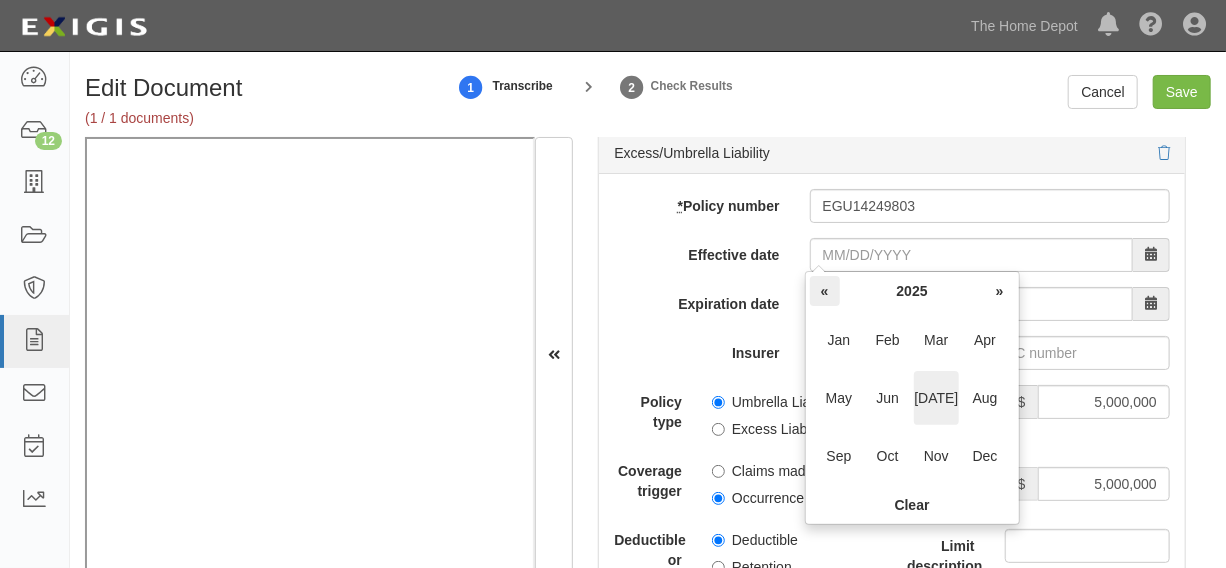 click on "«" at bounding box center [825, 291] 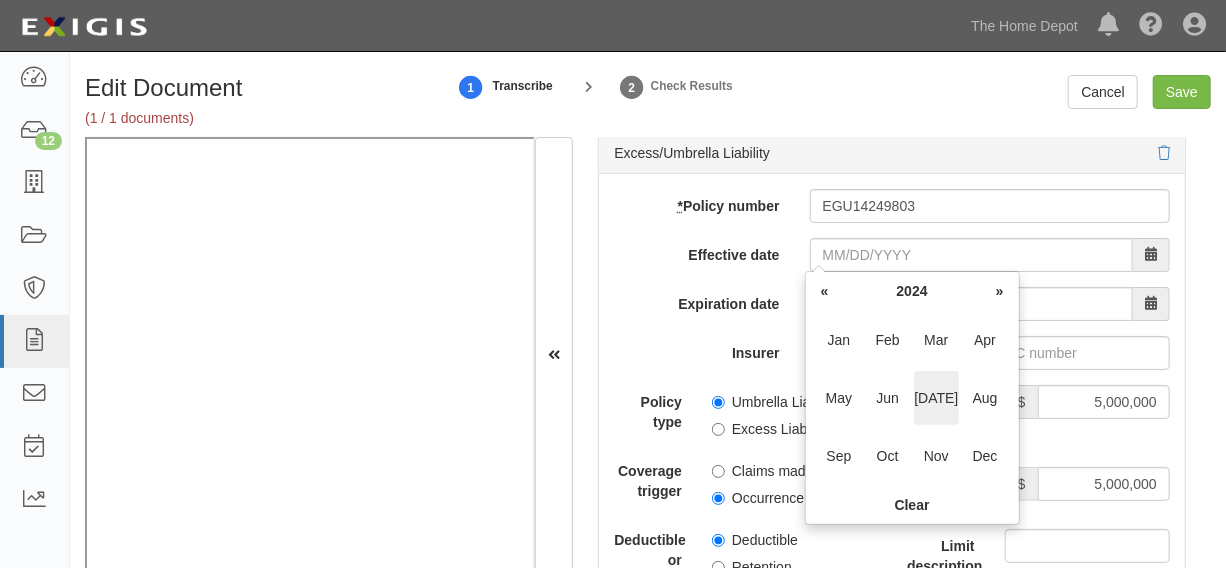 click on "Jul" at bounding box center (936, 398) 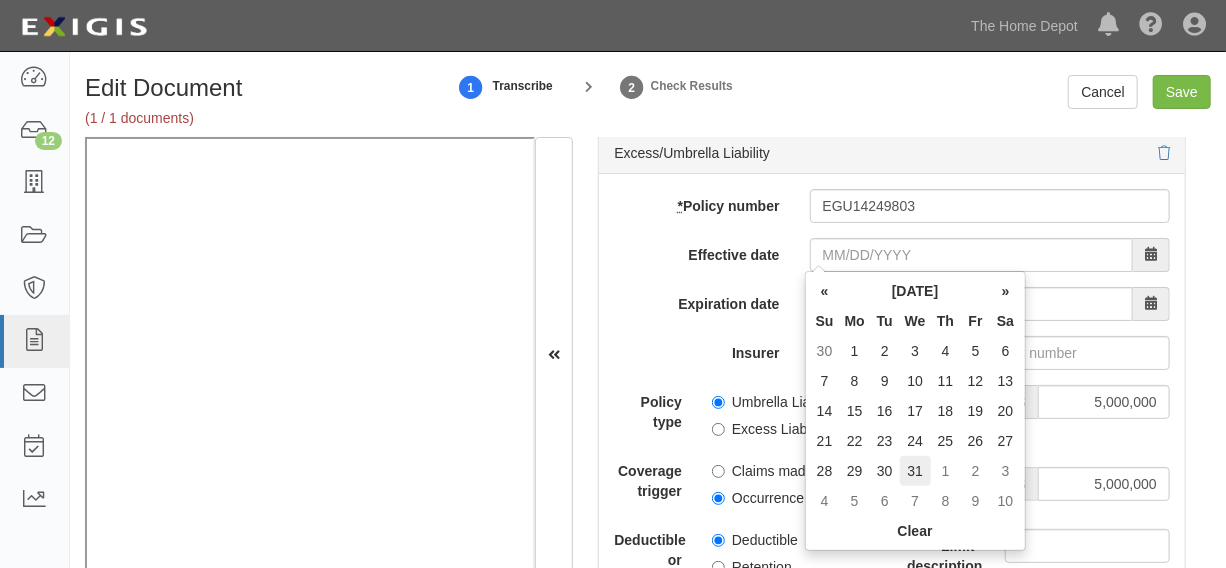click on "31" at bounding box center [915, 471] 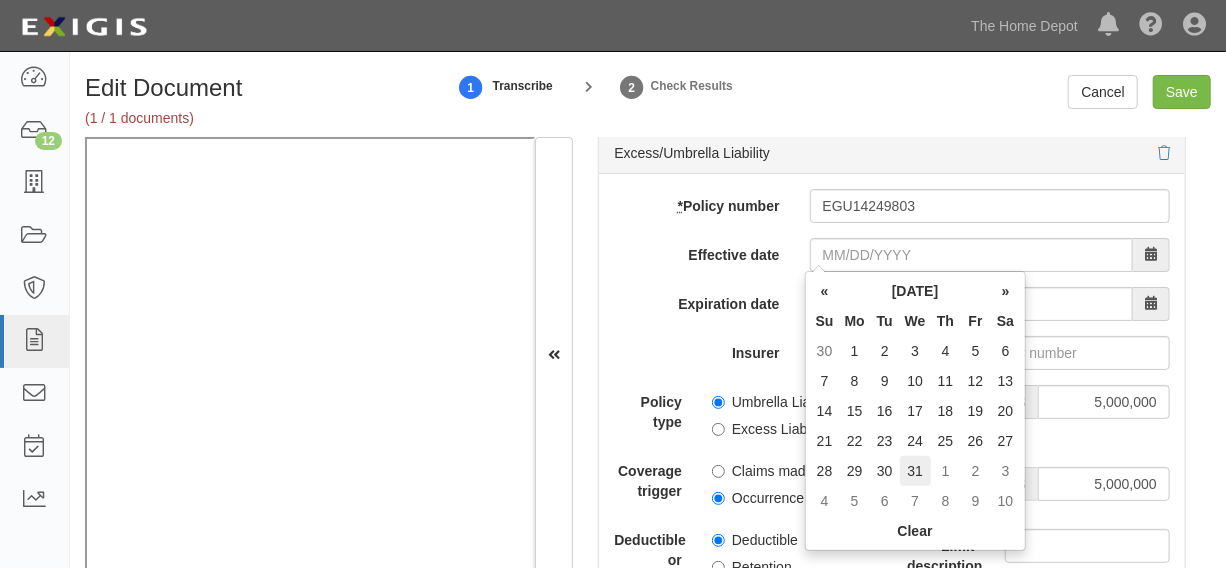 type on "07/31/2024" 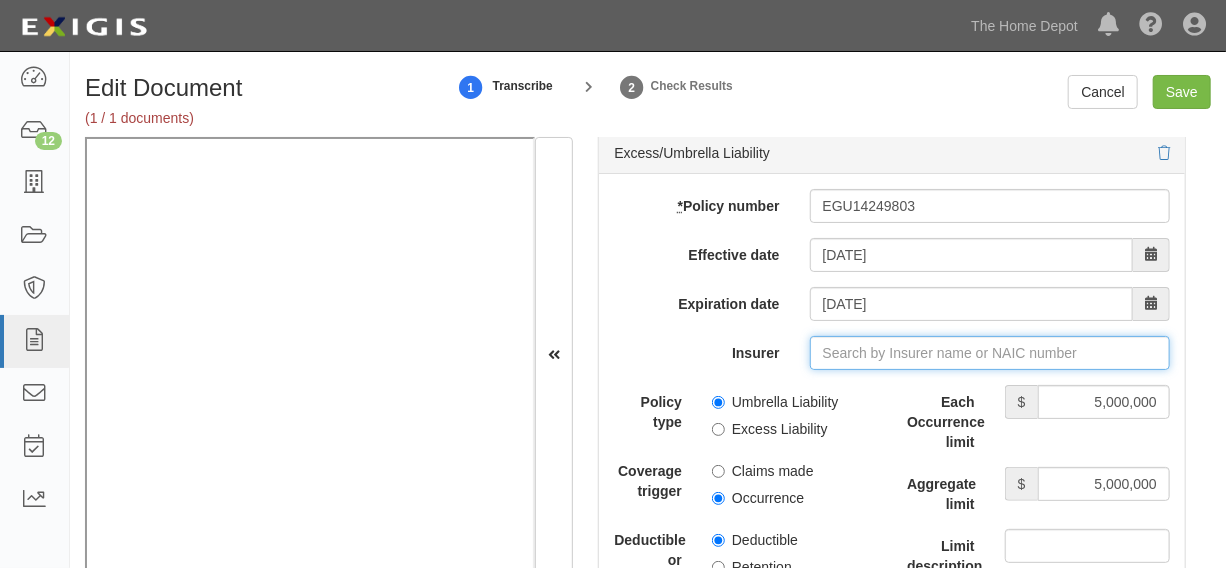 click on "Insurer" at bounding box center [990, 353] 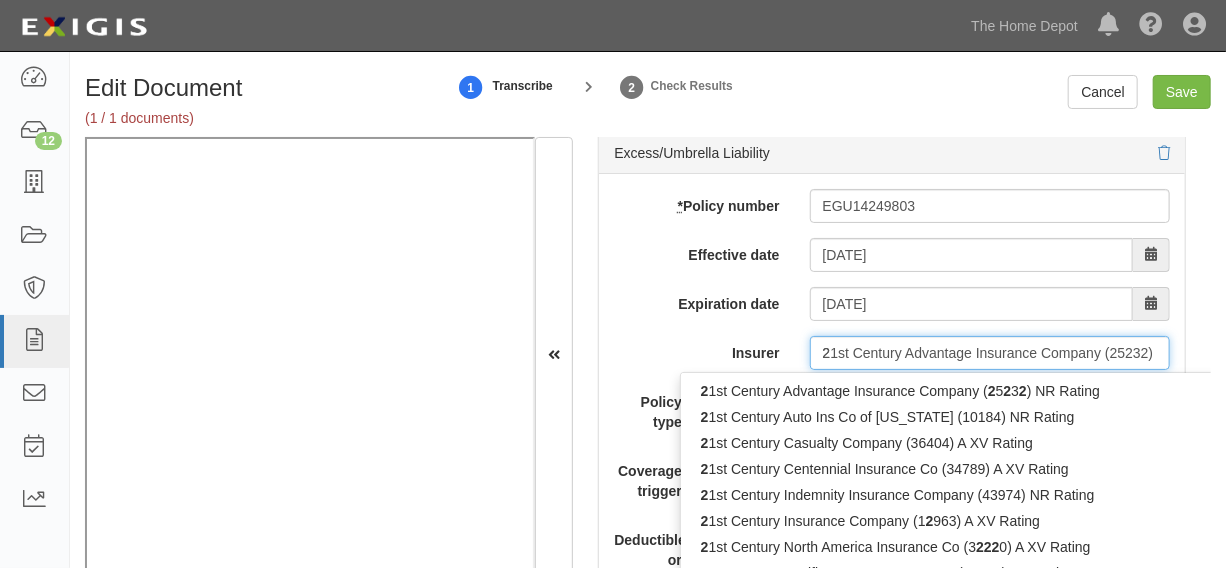 type 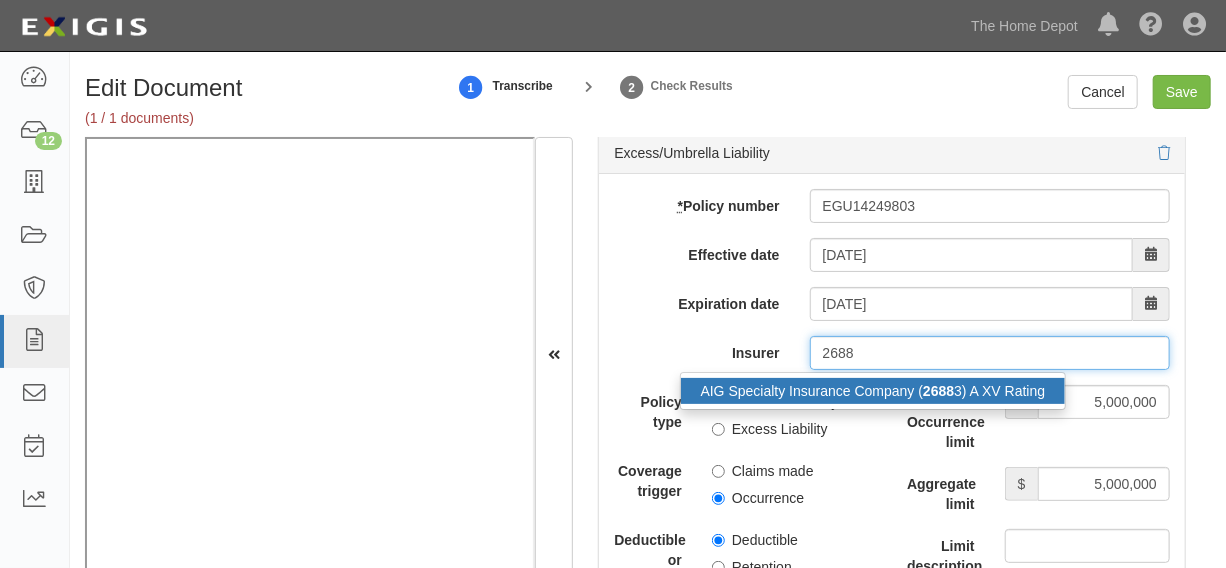 click on "AIG Specialty Insurance Company ( 2688 3) A XV Rating" at bounding box center (873, 391) 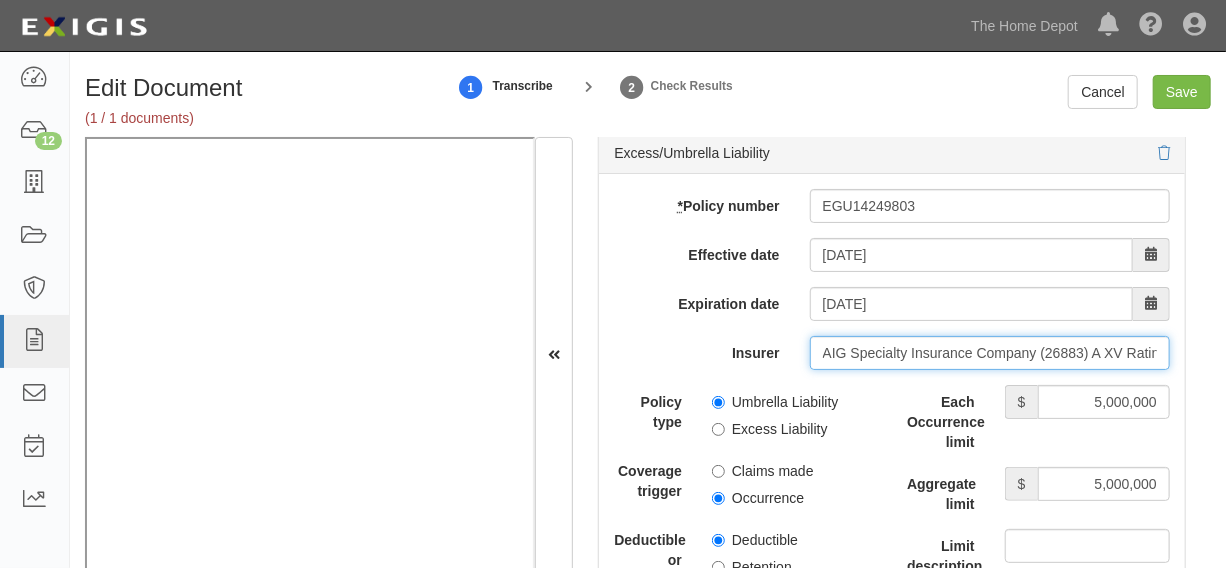type on "AIG Specialty Insurance Company (26883) A XV Rating" 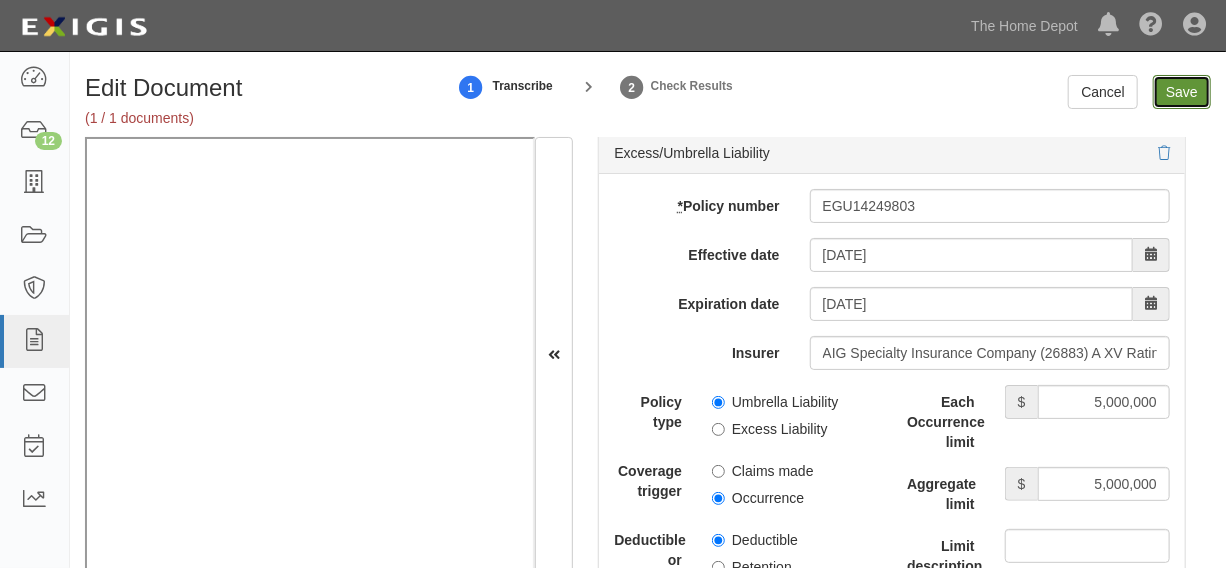 click on "Save" at bounding box center [1182, 92] 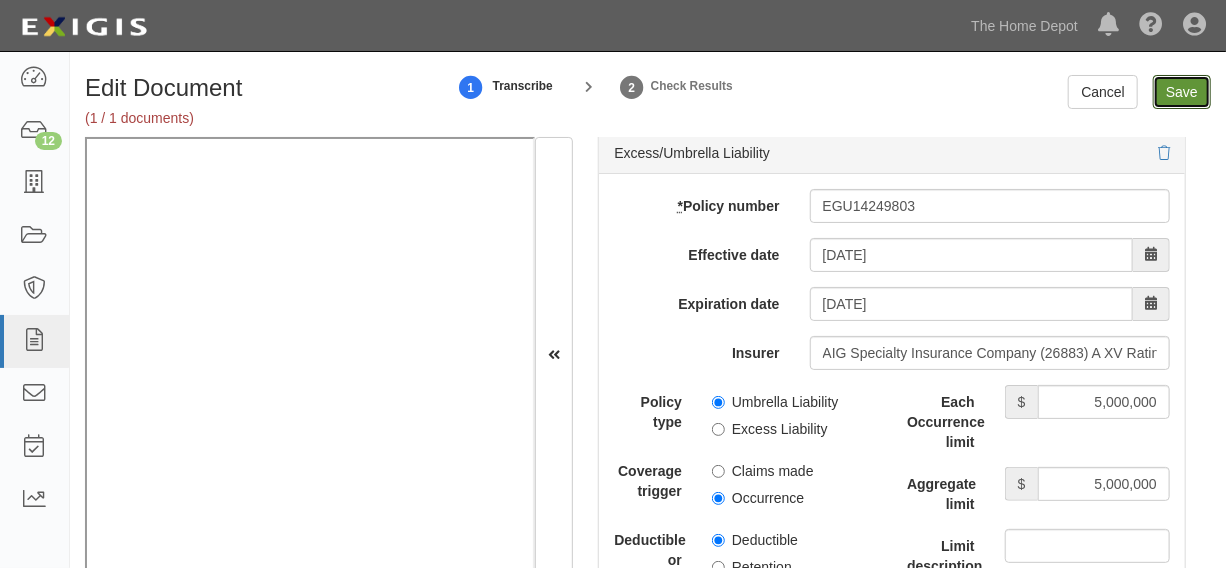 type on "1000000" 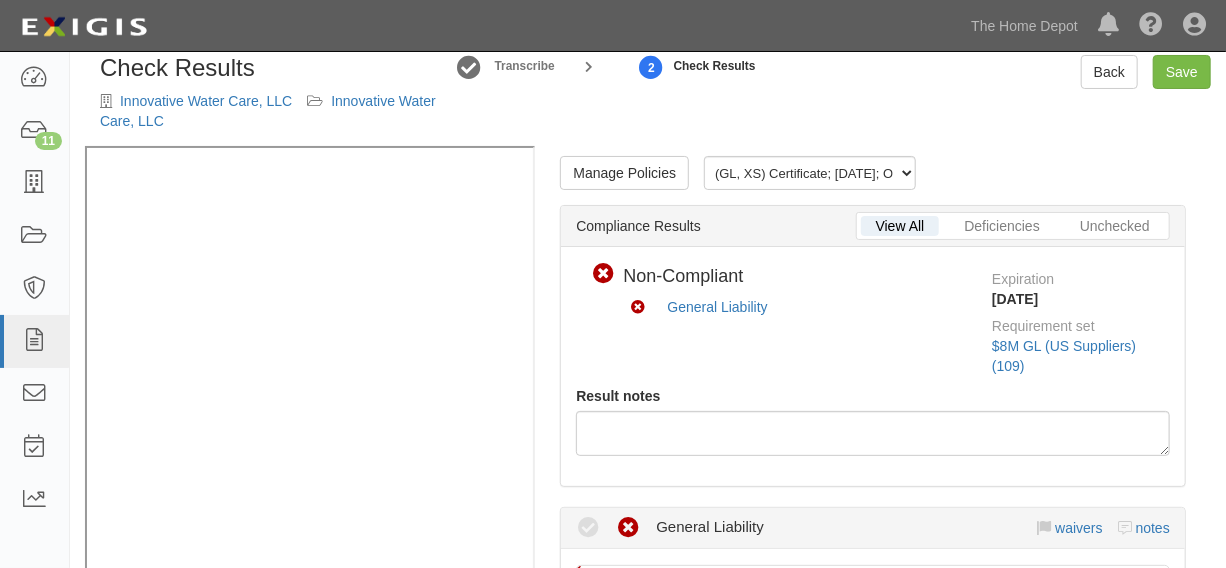 scroll, scrollTop: 0, scrollLeft: 0, axis: both 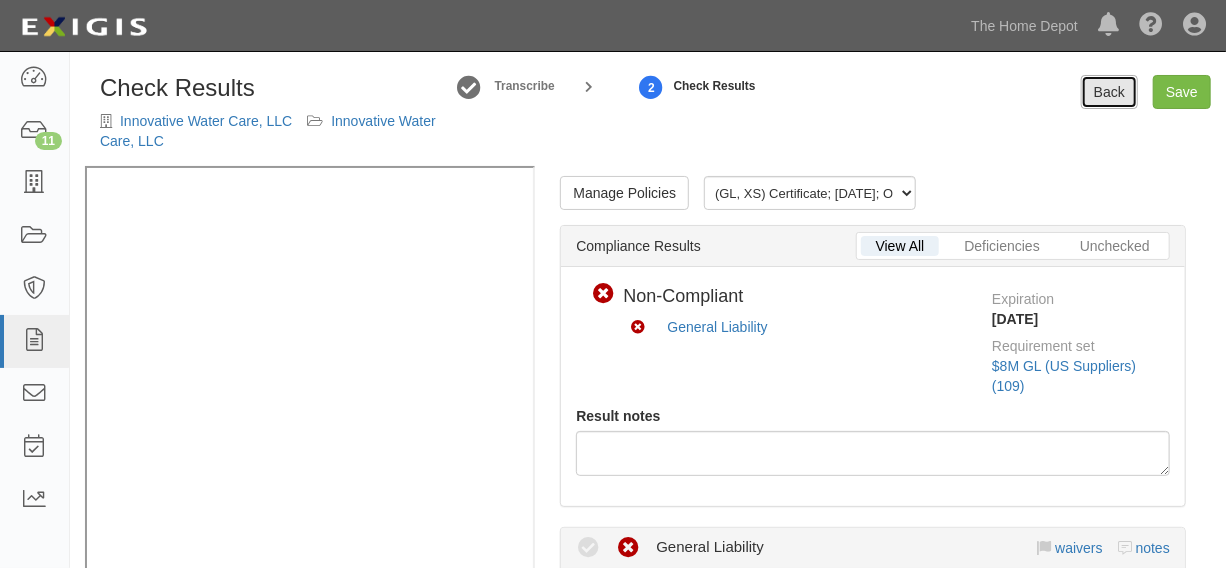 click on "Back" at bounding box center [1109, 92] 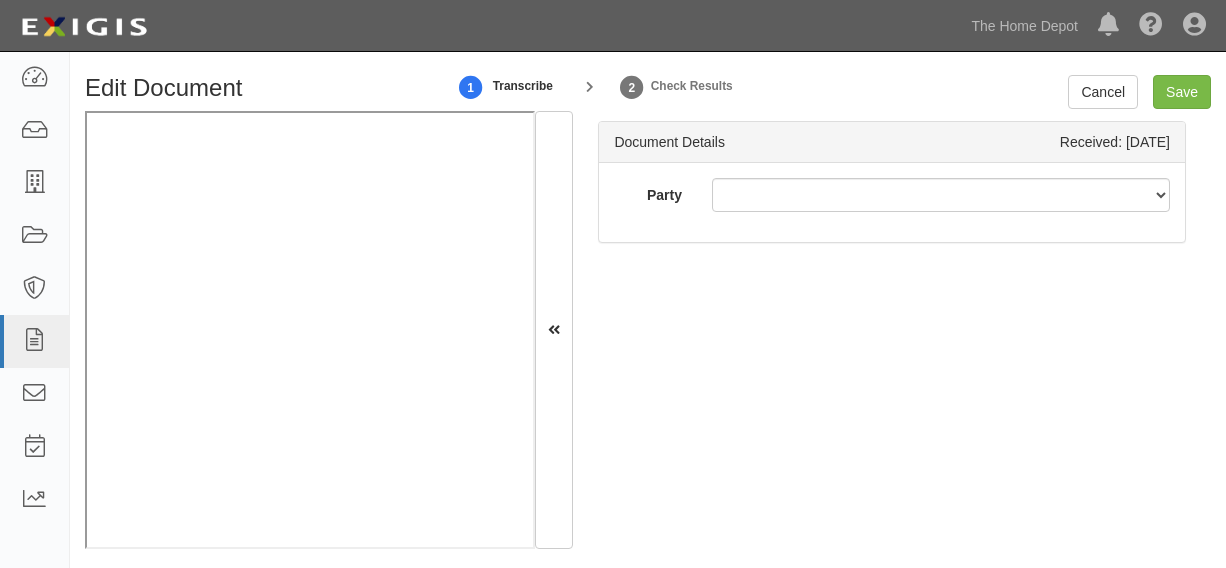 scroll, scrollTop: 0, scrollLeft: 0, axis: both 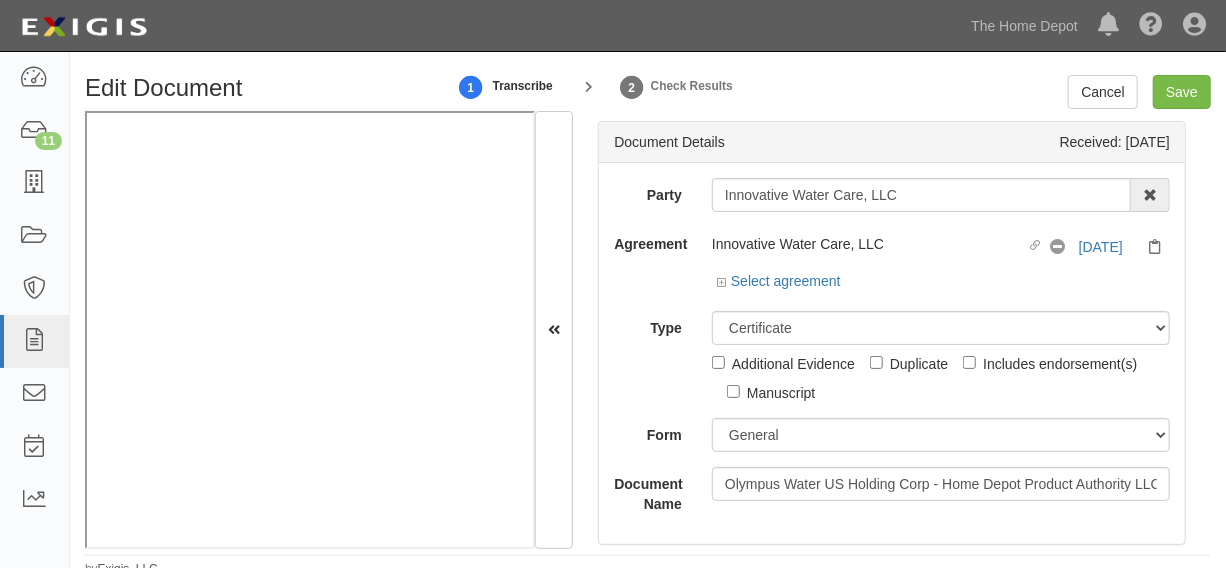click on "Select agreement" at bounding box center (779, 281) 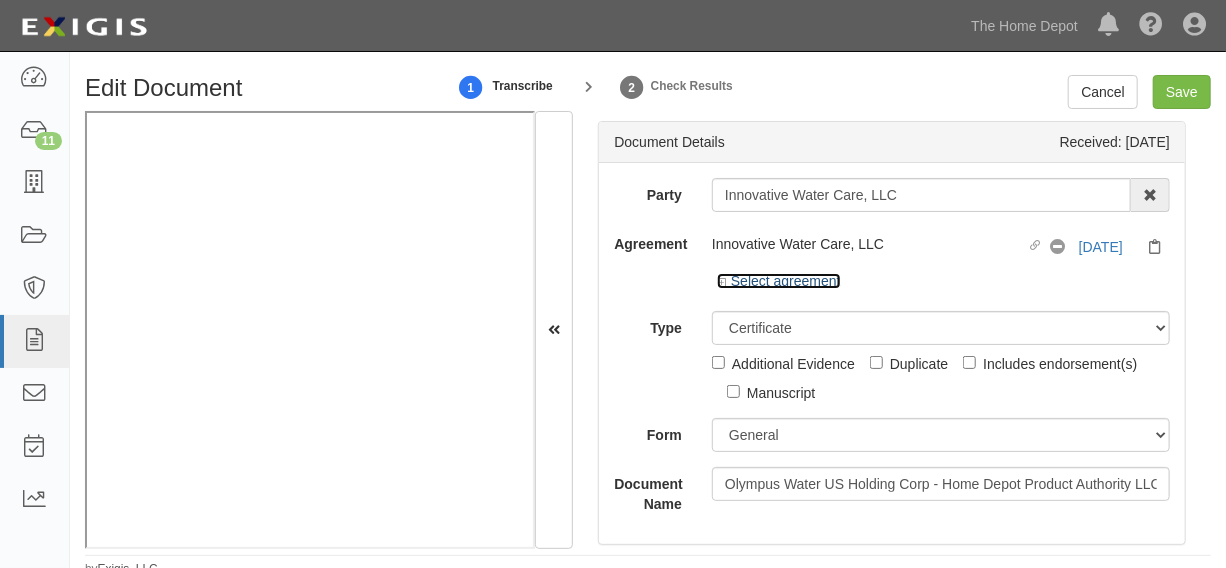 click on "Select agreement" at bounding box center [779, 281] 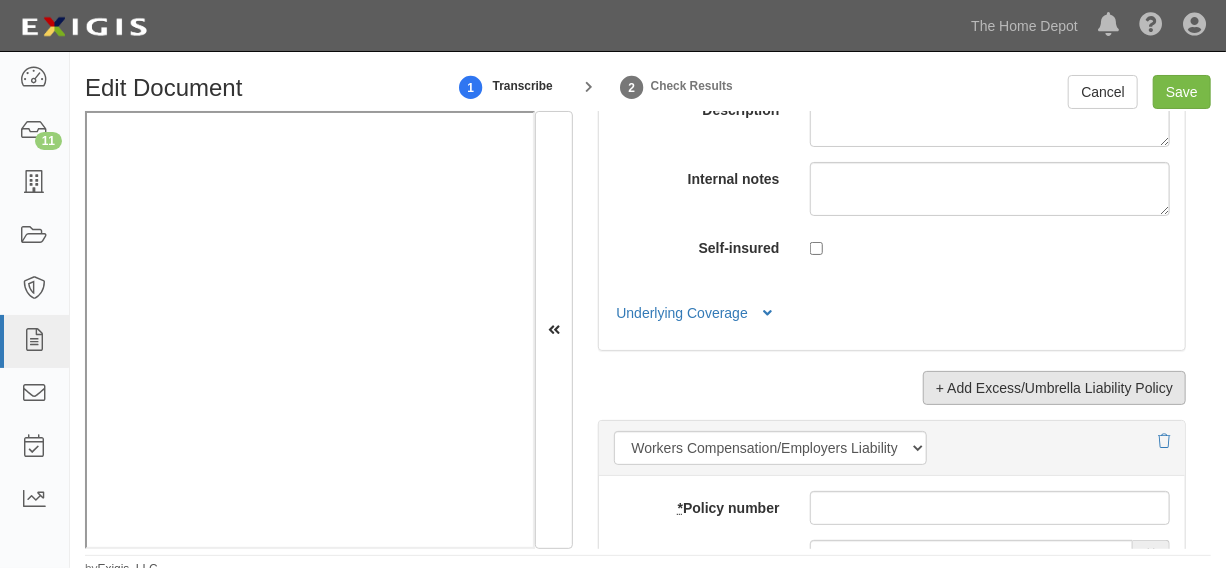 scroll, scrollTop: 5000, scrollLeft: 0, axis: vertical 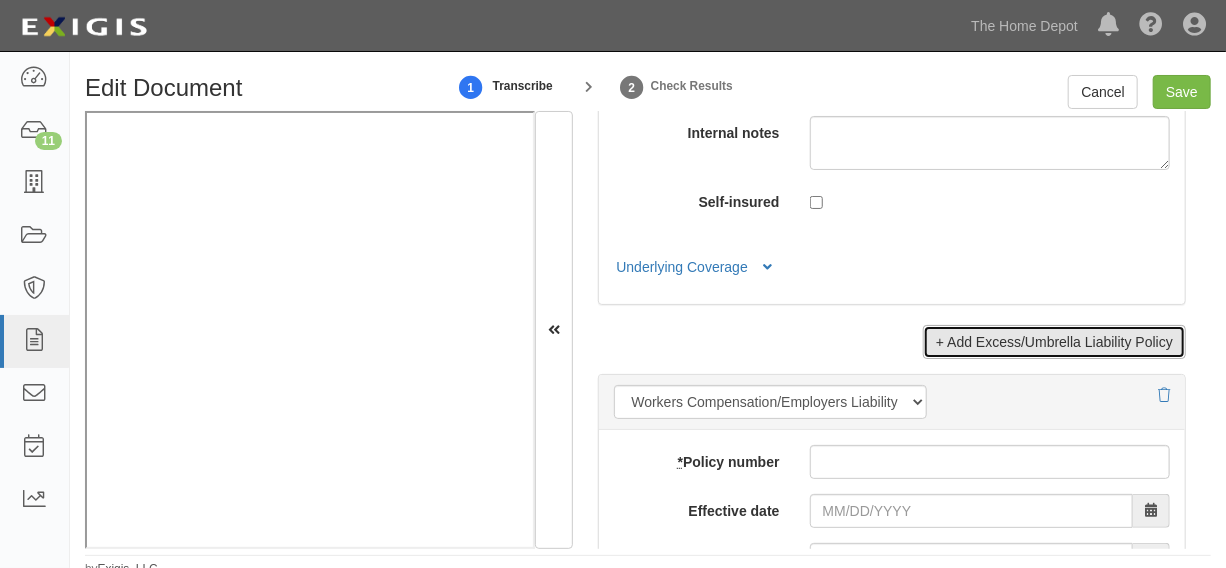 click on "+ Add Excess/Umbrella Liability Policy" at bounding box center [1054, 342] 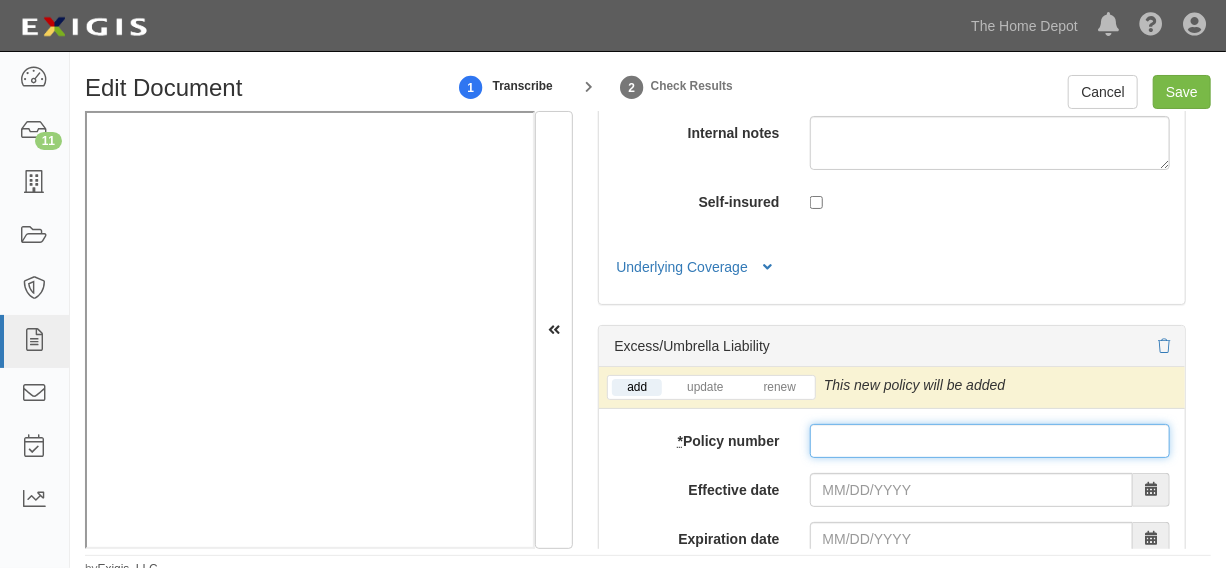 click on "*  Policy number" at bounding box center [990, 441] 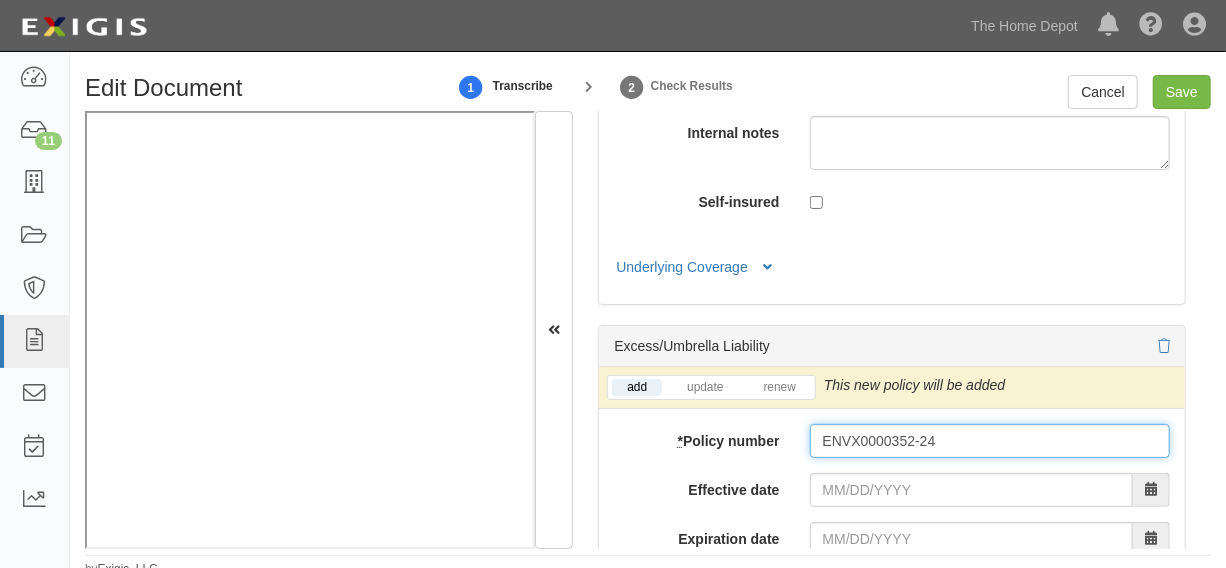 type on "ENVX0000352-24" 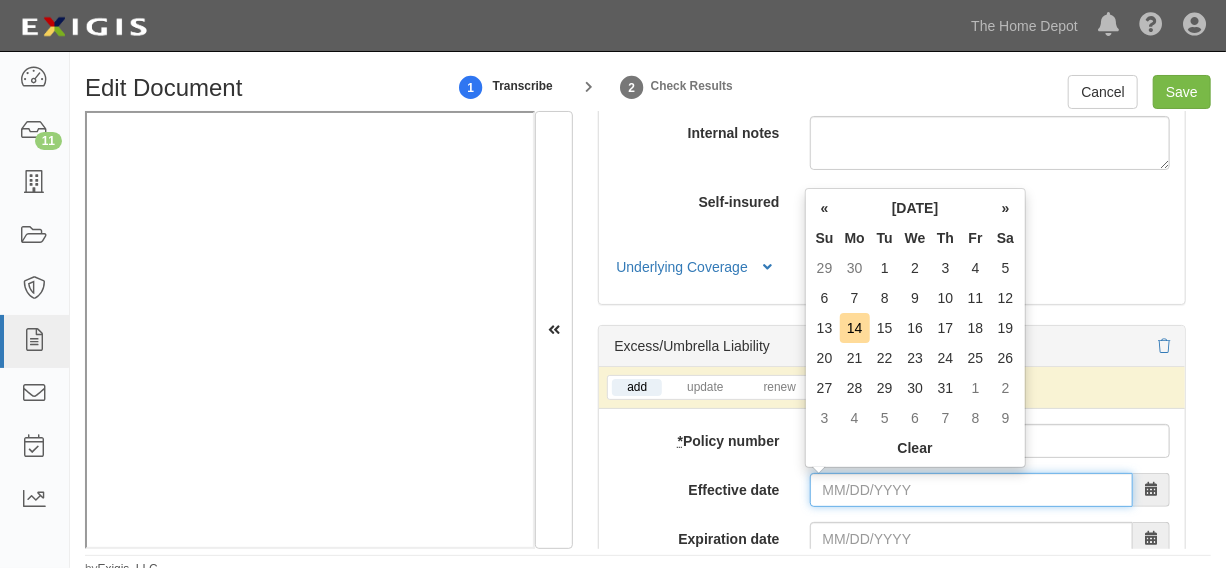 click on "Effective date" at bounding box center (971, 490) 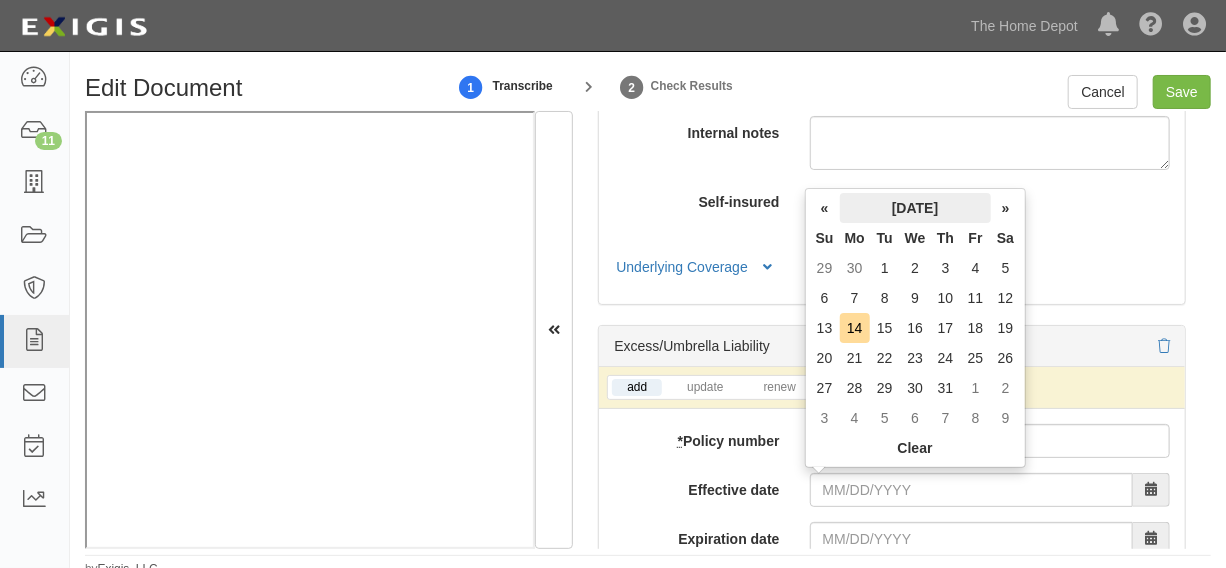 click on "July 2025" at bounding box center (915, 208) 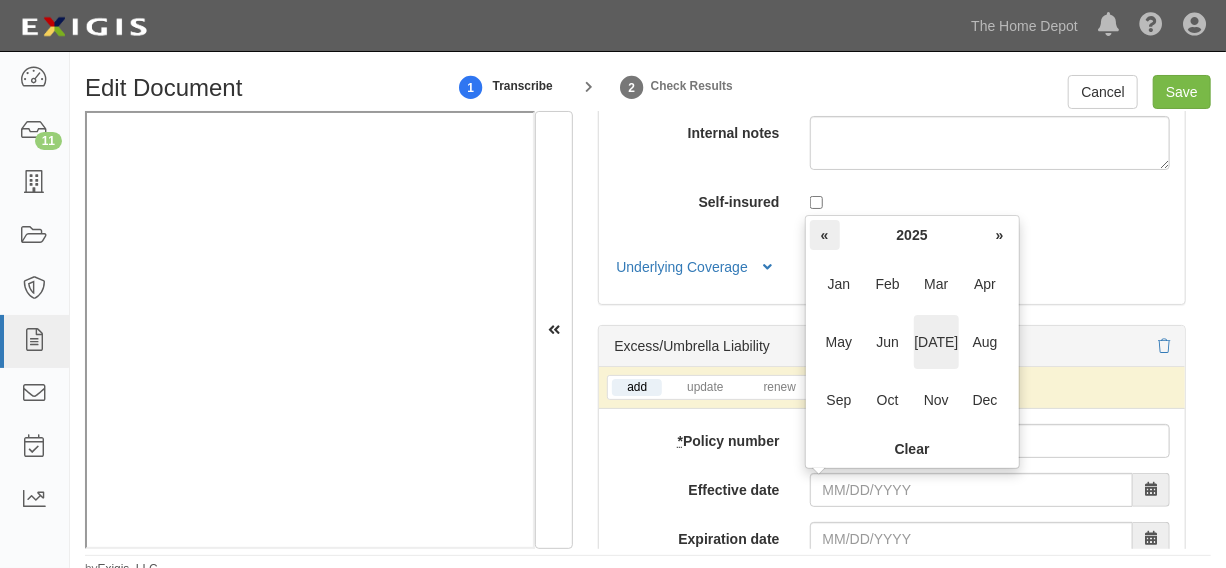 click on "«" at bounding box center (825, 235) 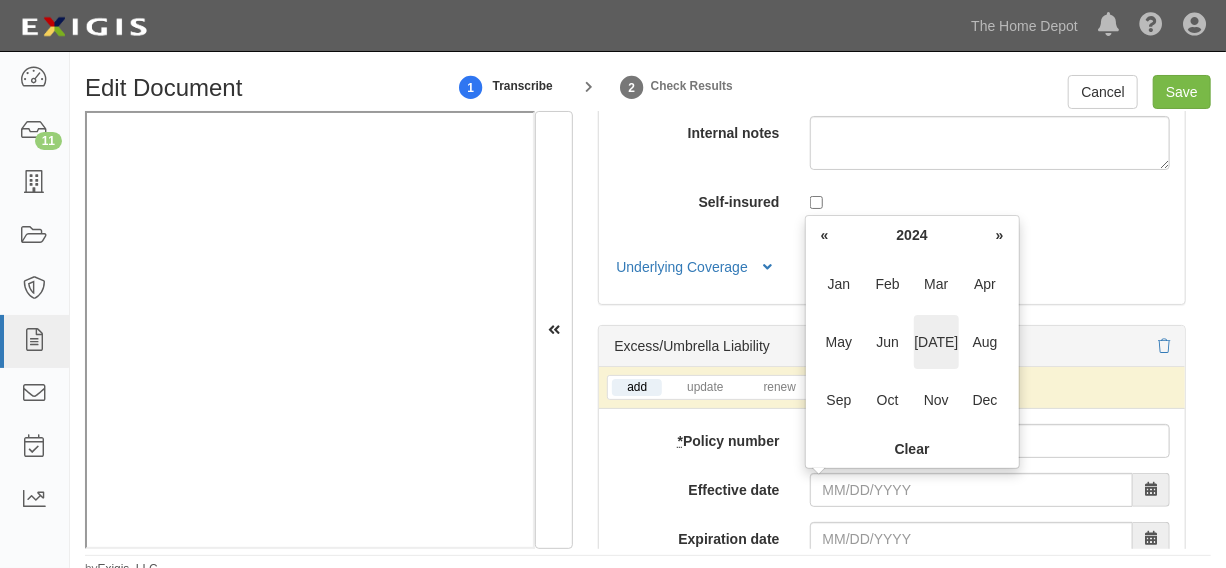 click on "Jul" at bounding box center (936, 342) 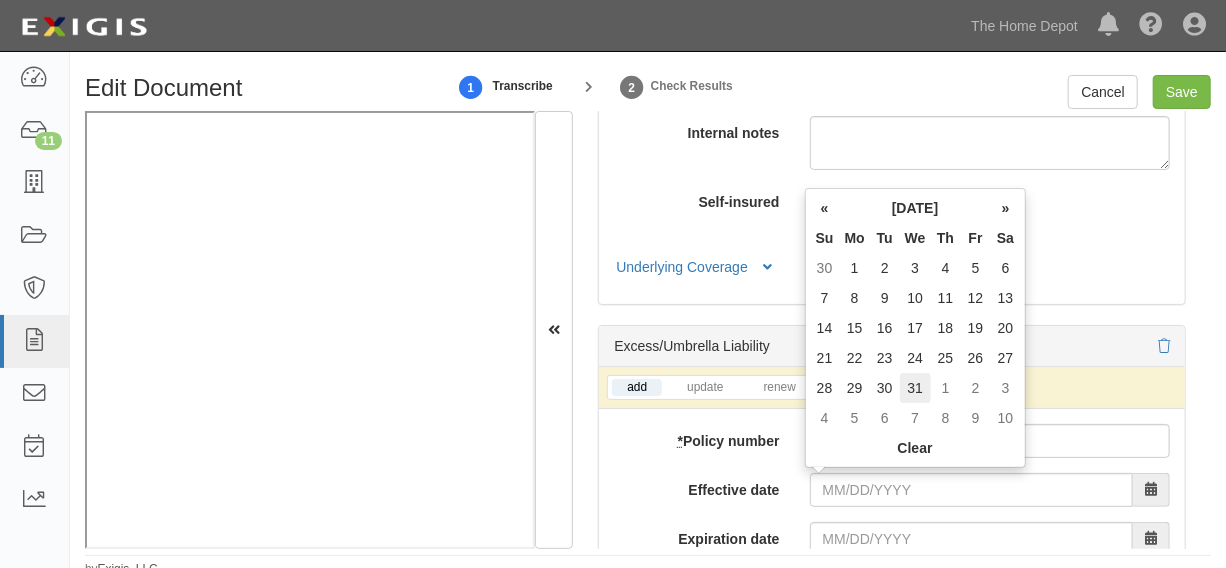 click on "31" at bounding box center [915, 388] 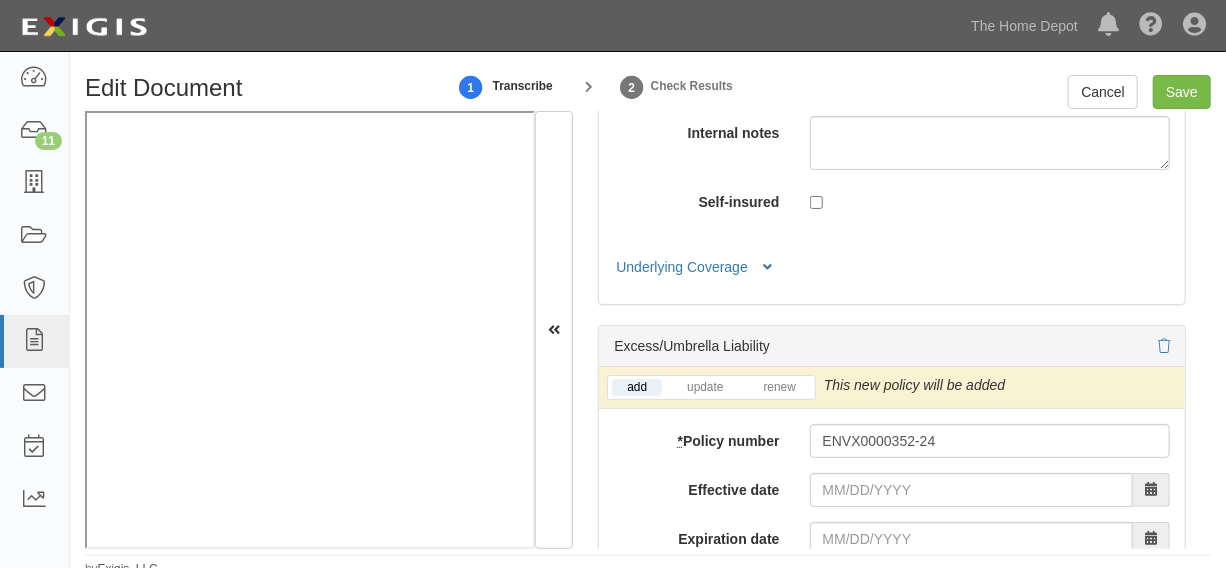 type on "07/31/2024" 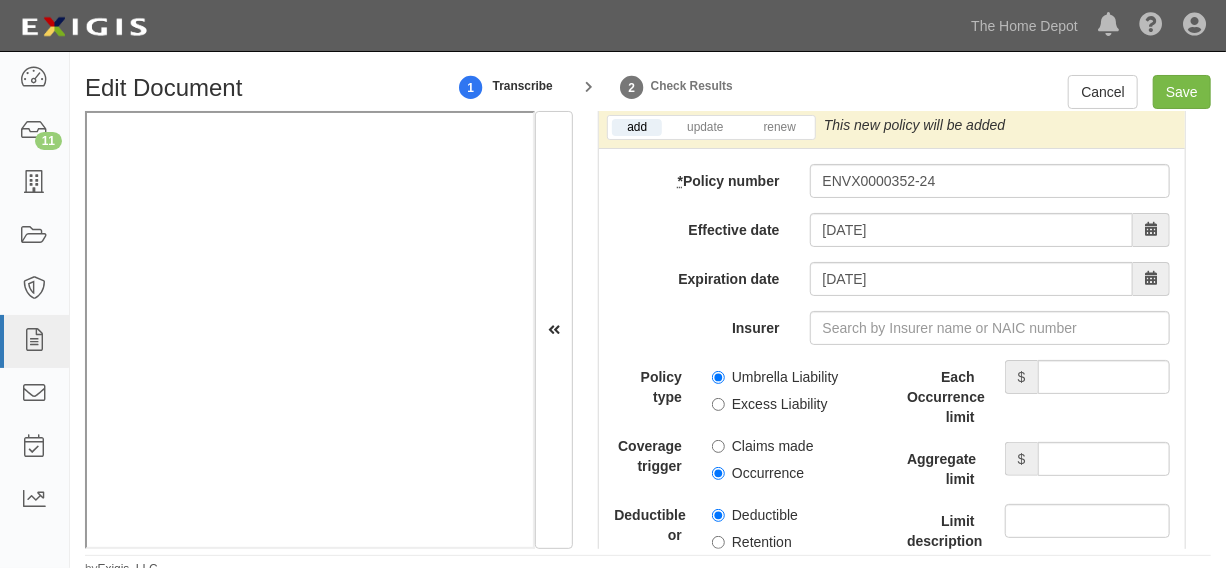 scroll, scrollTop: 5302, scrollLeft: 0, axis: vertical 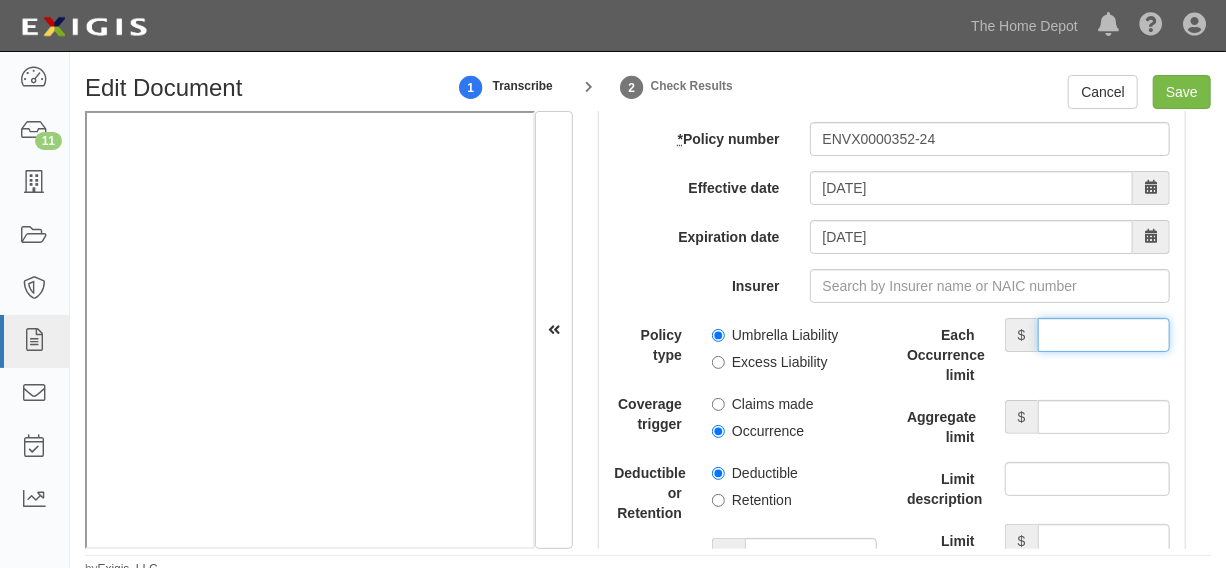 click on "Each Occurrence limit" at bounding box center (1104, 335) 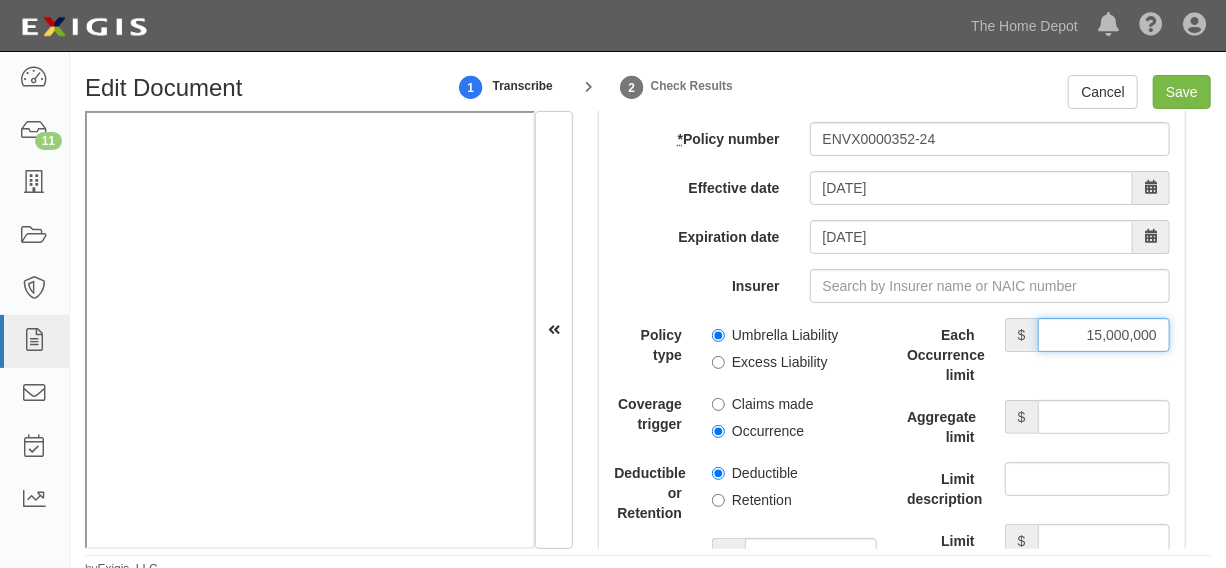 type on "15,000,000" 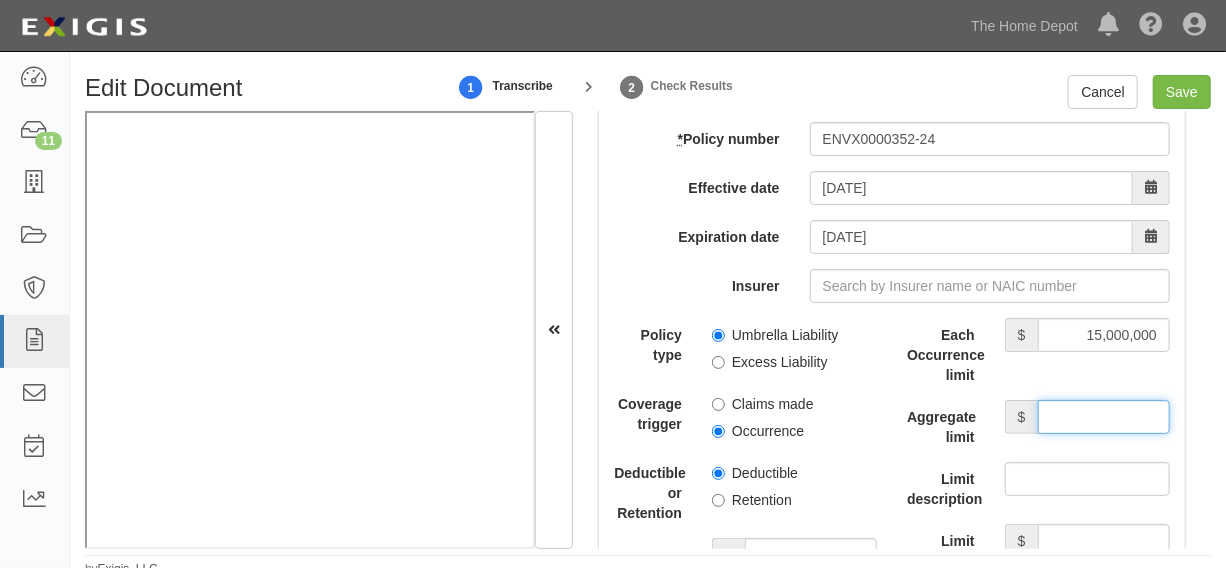 click on "Aggregate limit" at bounding box center (1104, 417) 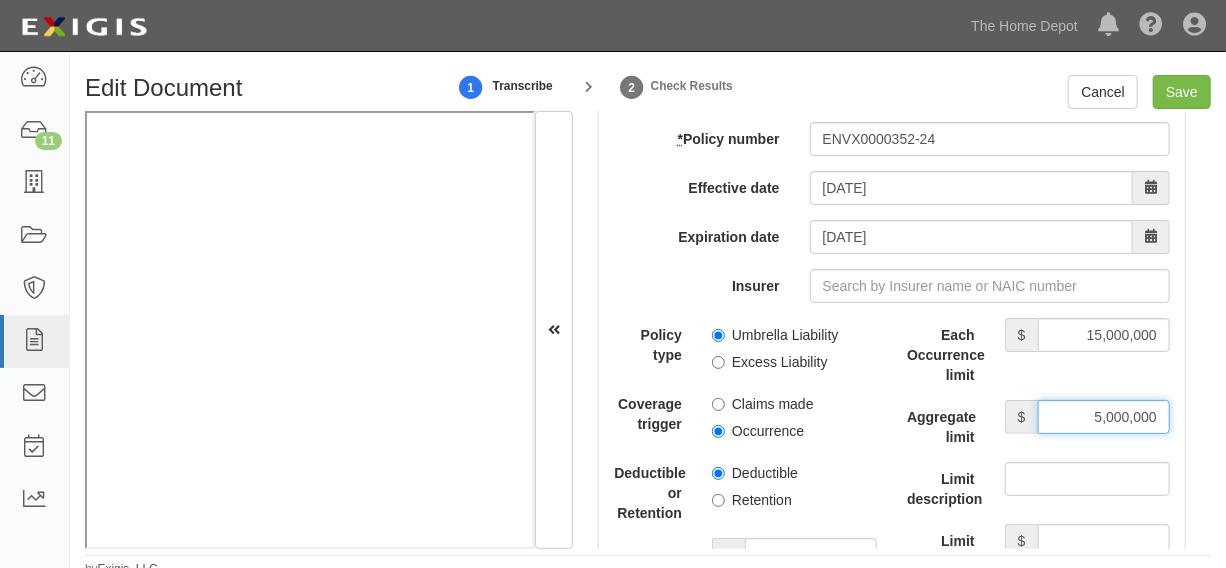 type on "5,000,000" 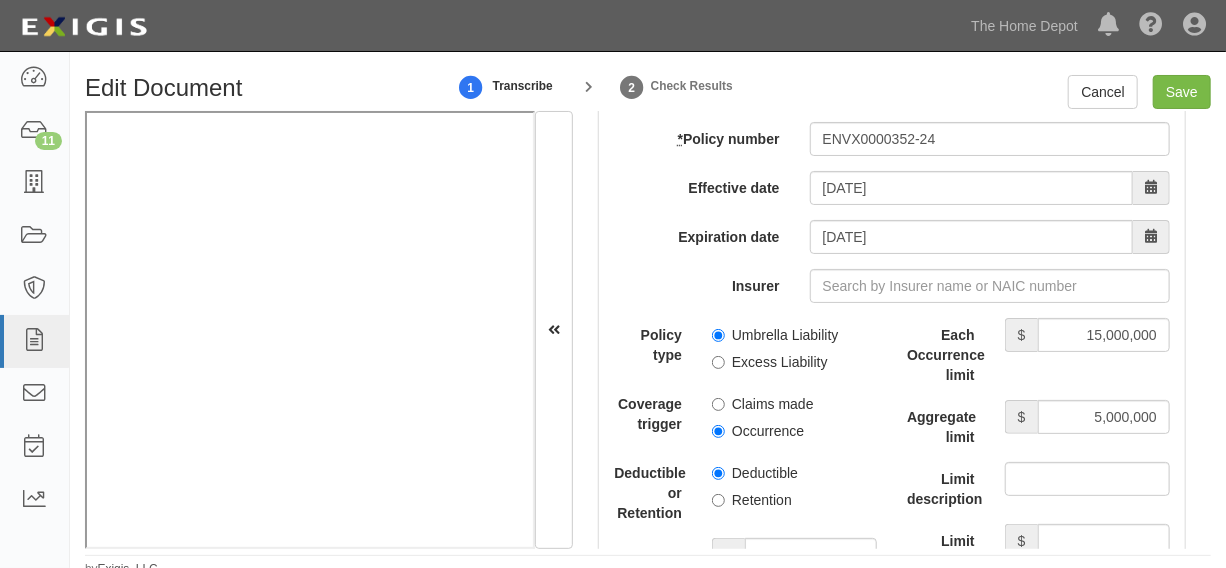 click on "Excess Liability" at bounding box center (770, 362) 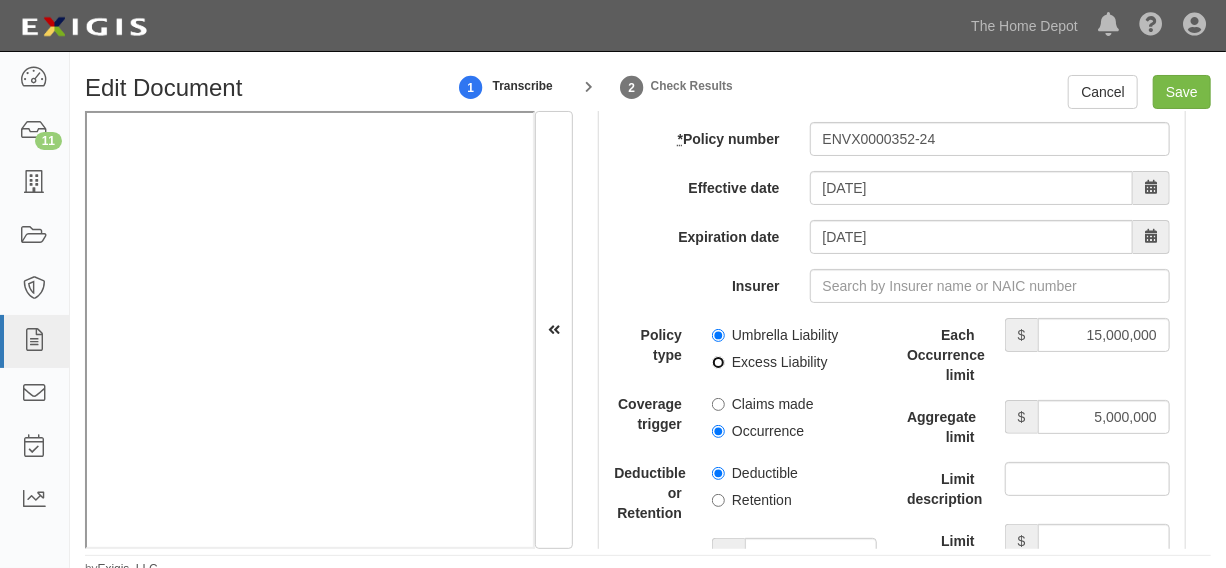 click on "Excess Liability" at bounding box center (718, 362) 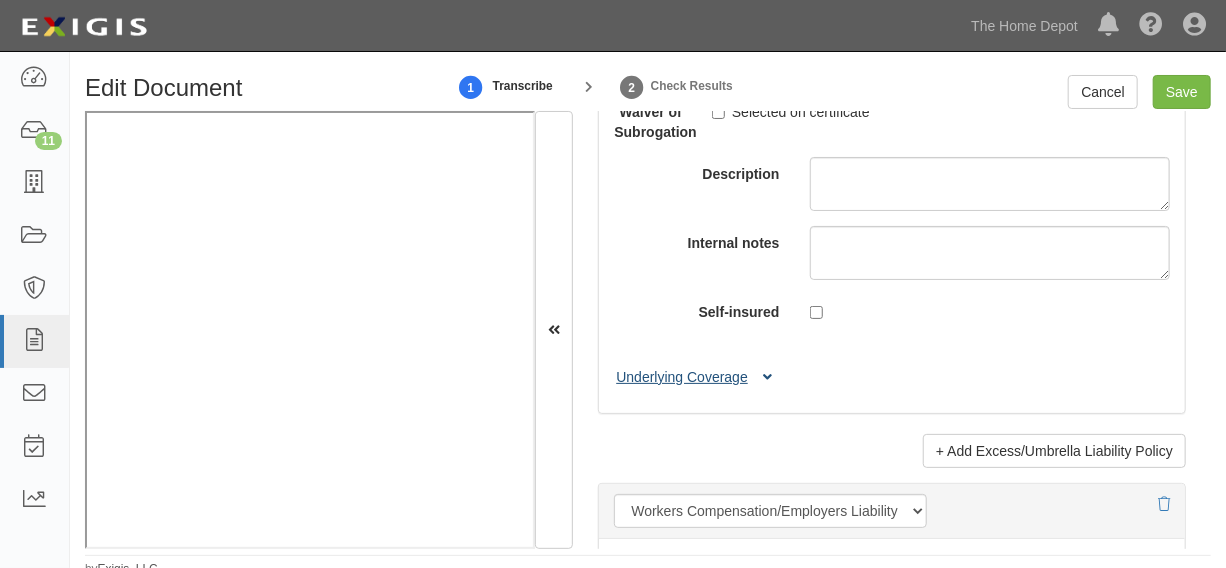 click on "Underlying Coverage" at bounding box center (697, 377) 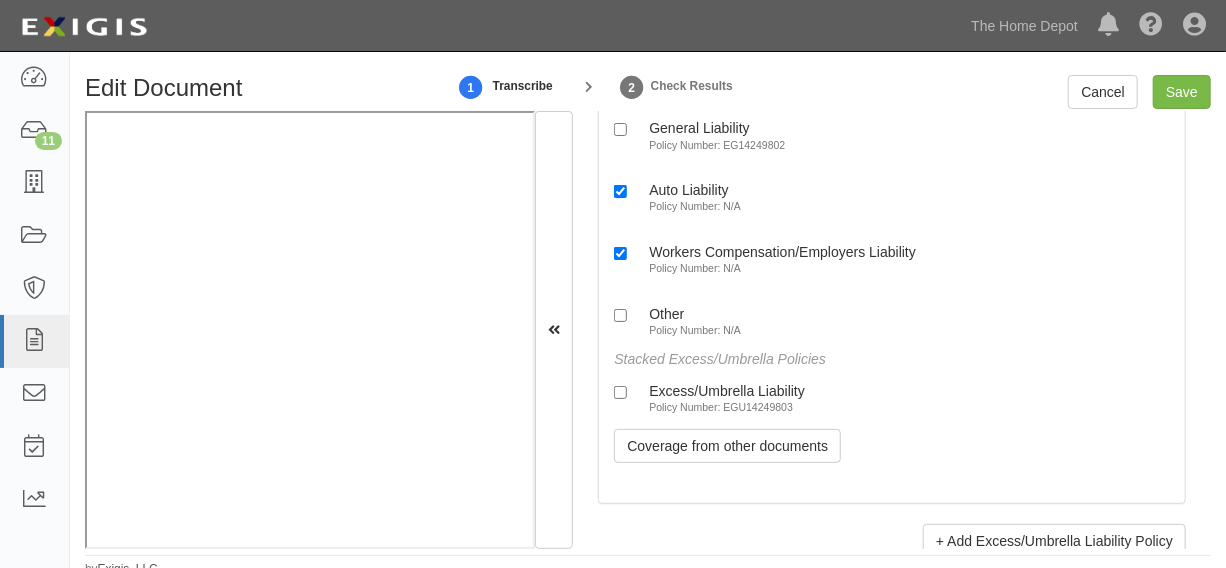 scroll, scrollTop: 6211, scrollLeft: 0, axis: vertical 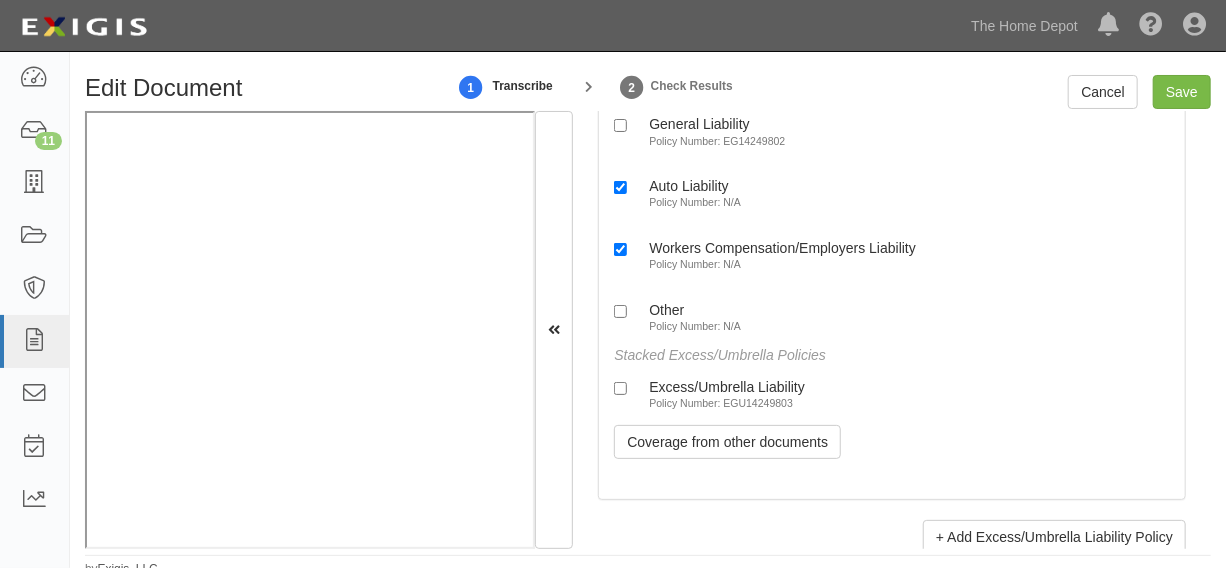 click on "Policy Number: EGU14249803" at bounding box center (721, 403) 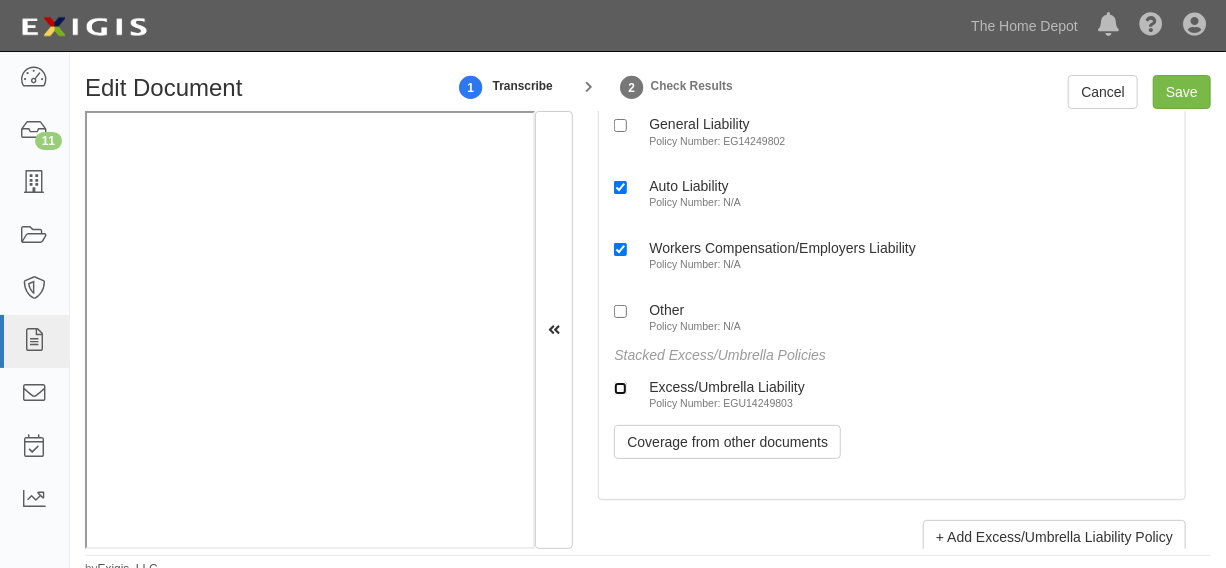 click on "Excess/Umbrella Liability
Policy Number: EGU14249803" at bounding box center [620, 388] 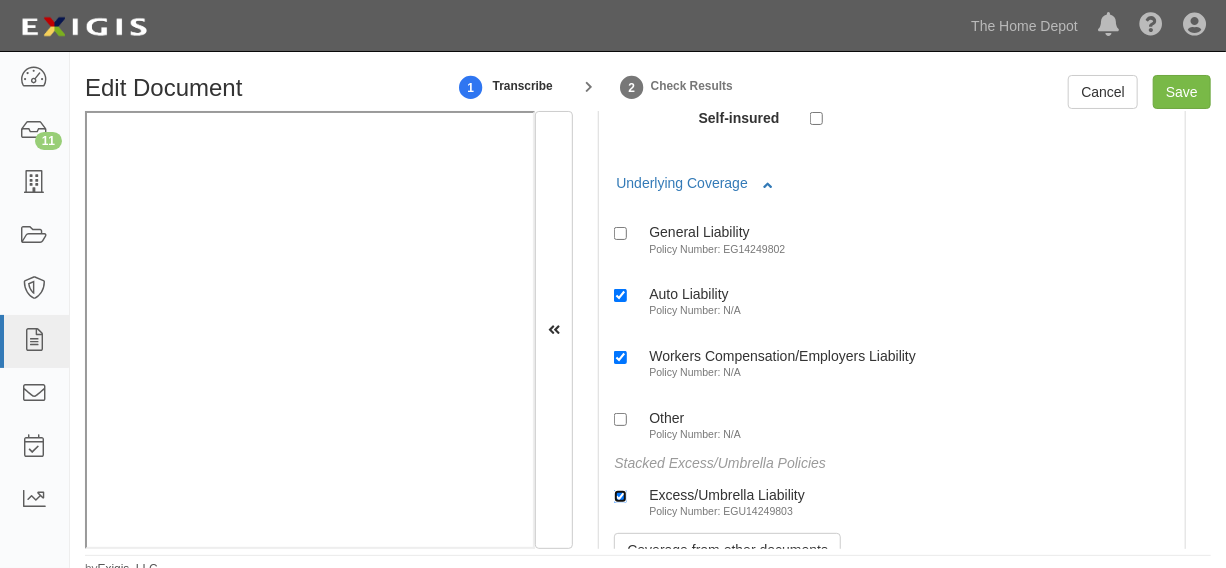 scroll, scrollTop: 6060, scrollLeft: 0, axis: vertical 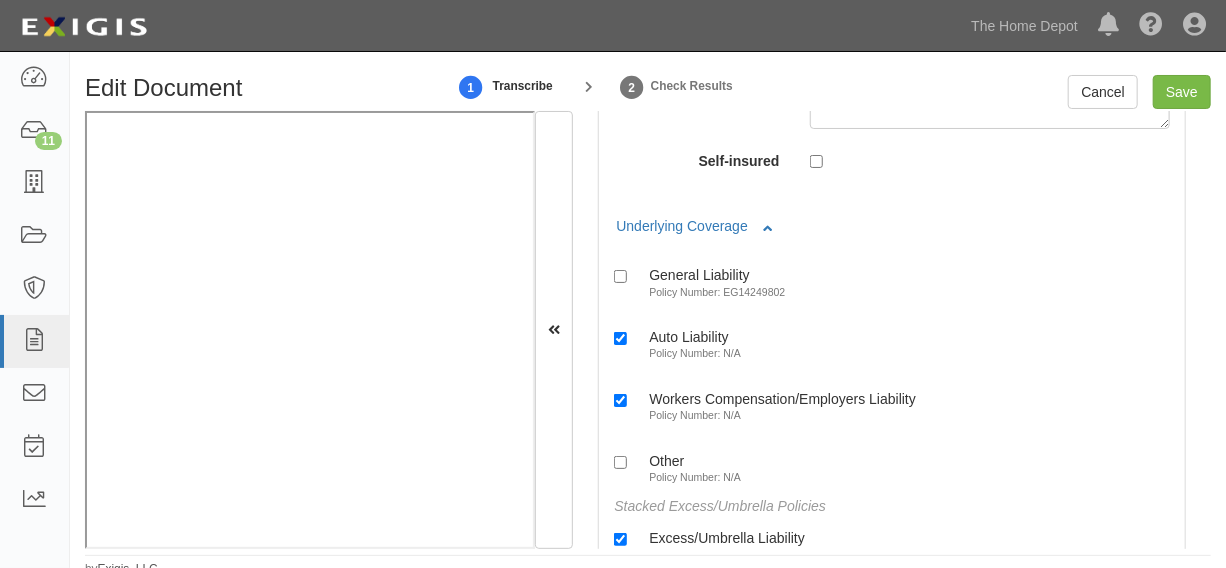 click on "General Liability" at bounding box center [717, 274] 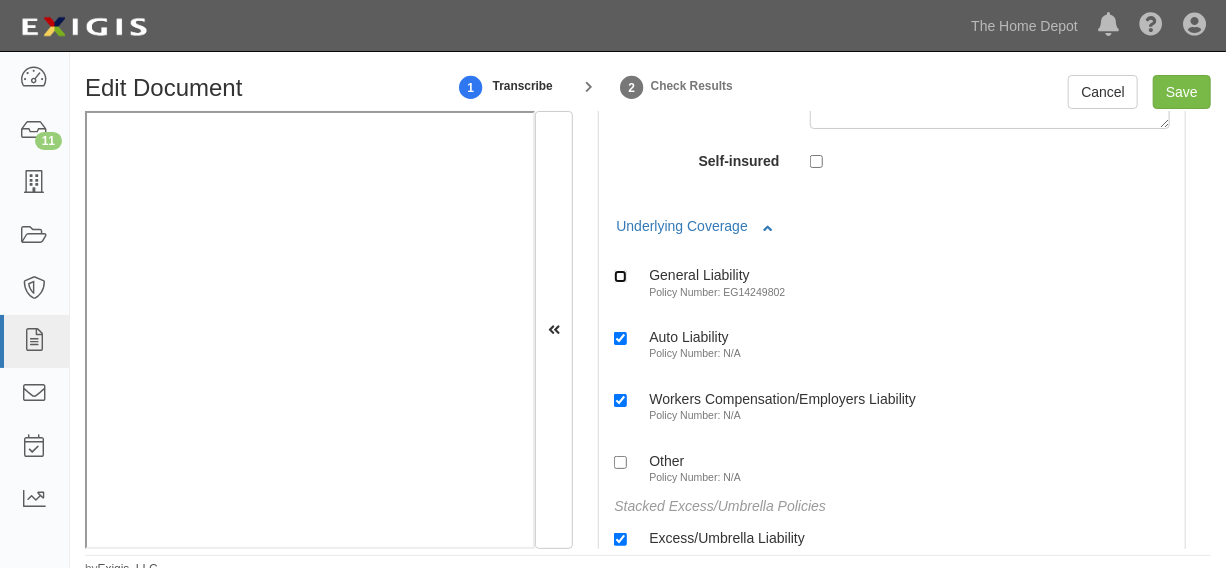 click on "General Liability
Policy Number: EG14249802" at bounding box center [620, 276] 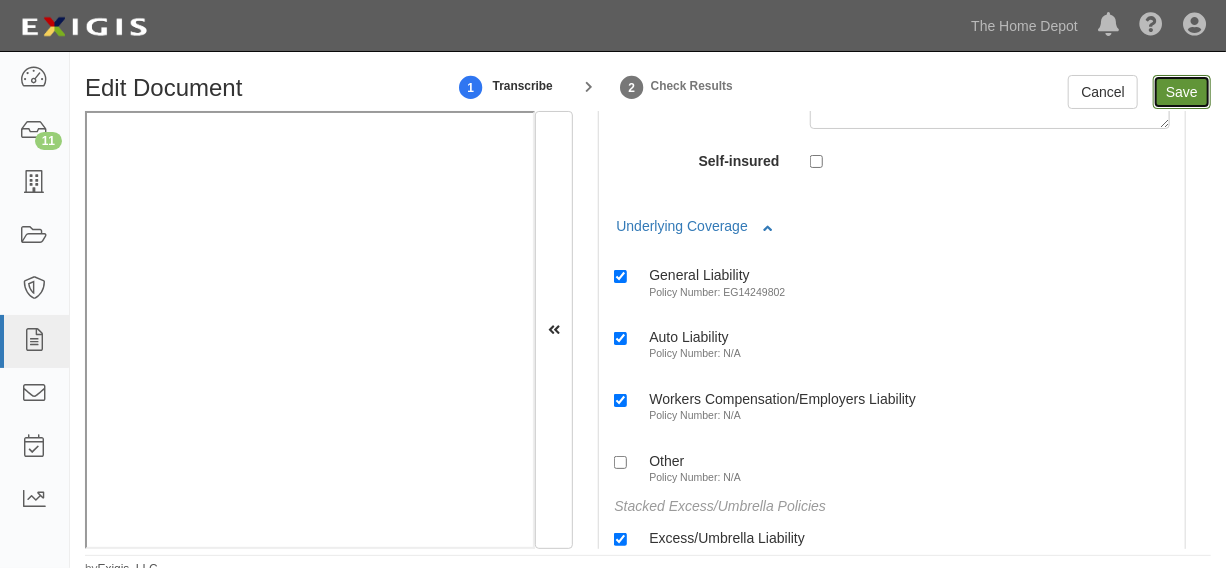 click on "Save" at bounding box center [1182, 92] 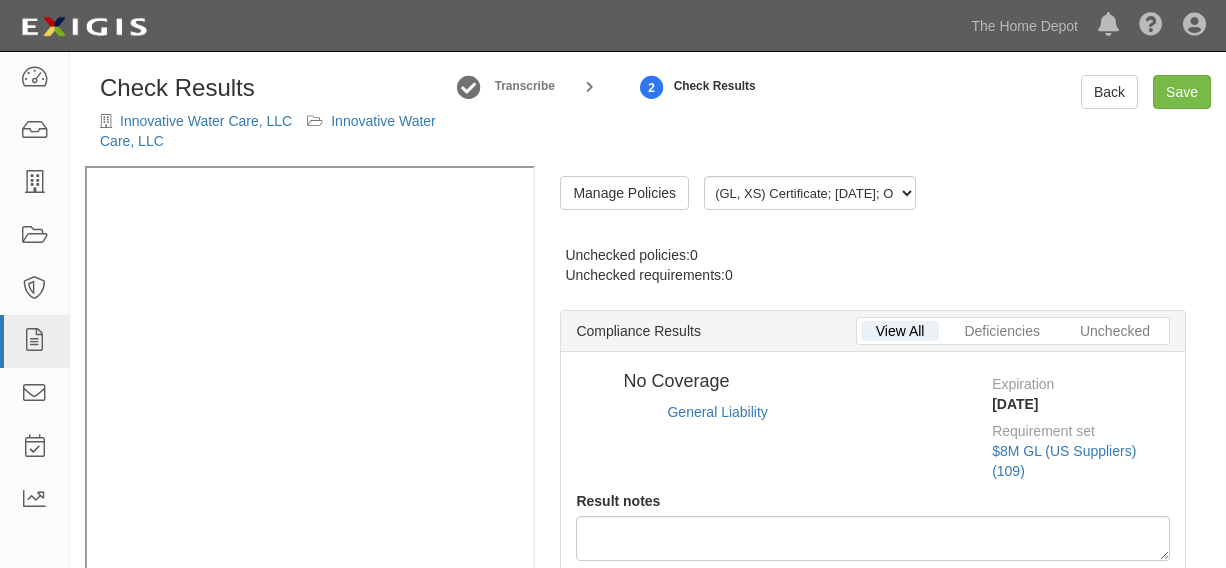 scroll, scrollTop: 0, scrollLeft: 0, axis: both 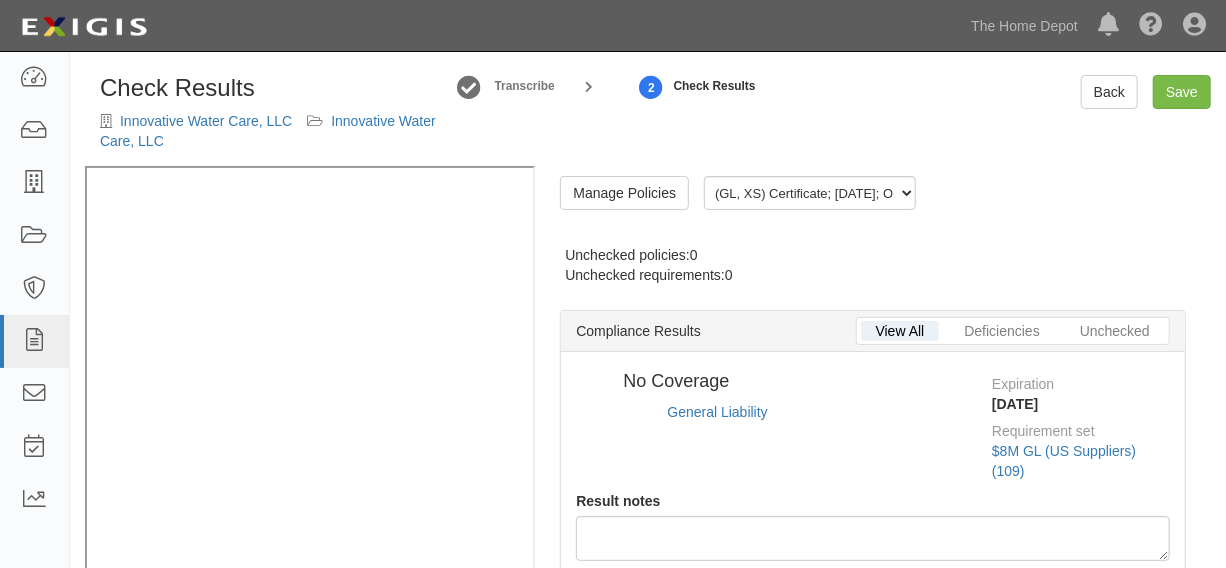 radio on "true" 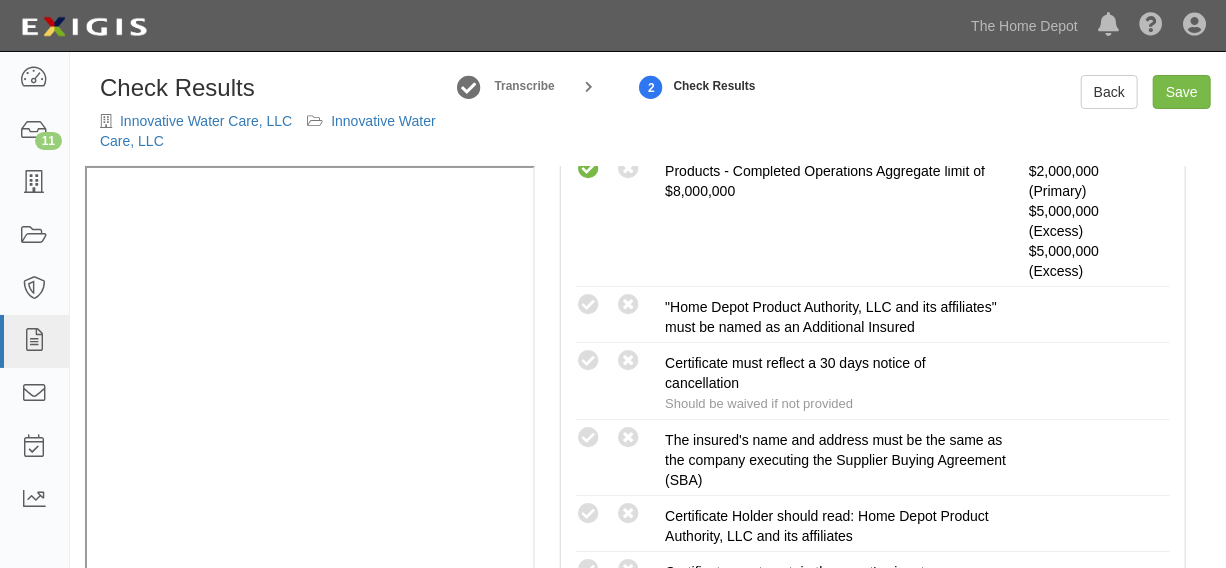 scroll, scrollTop: 824, scrollLeft: 0, axis: vertical 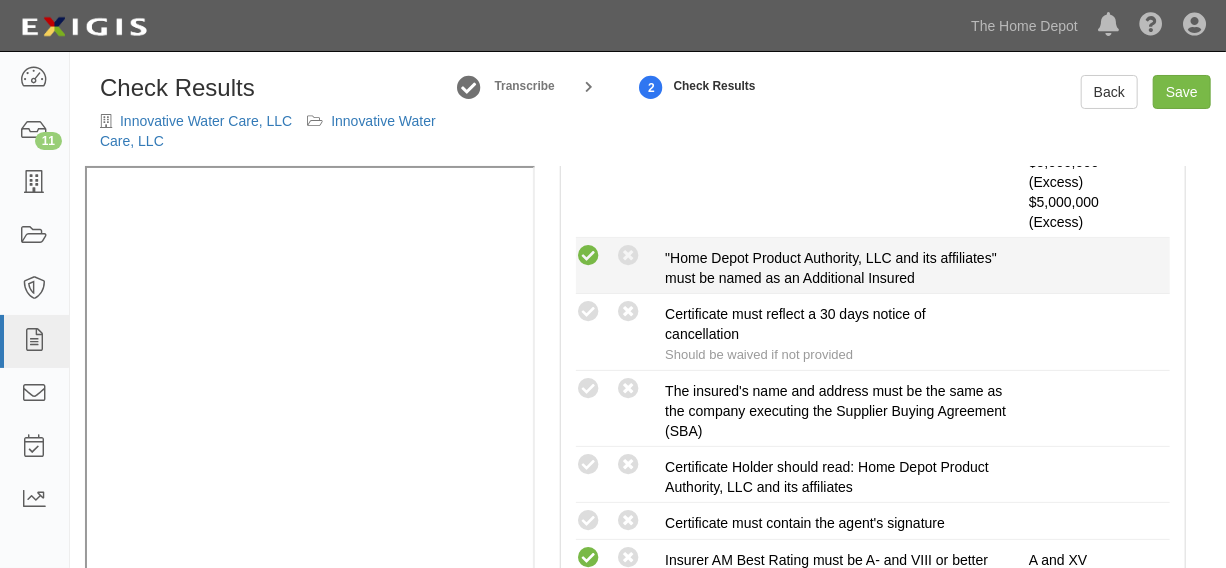 click at bounding box center (588, 256) 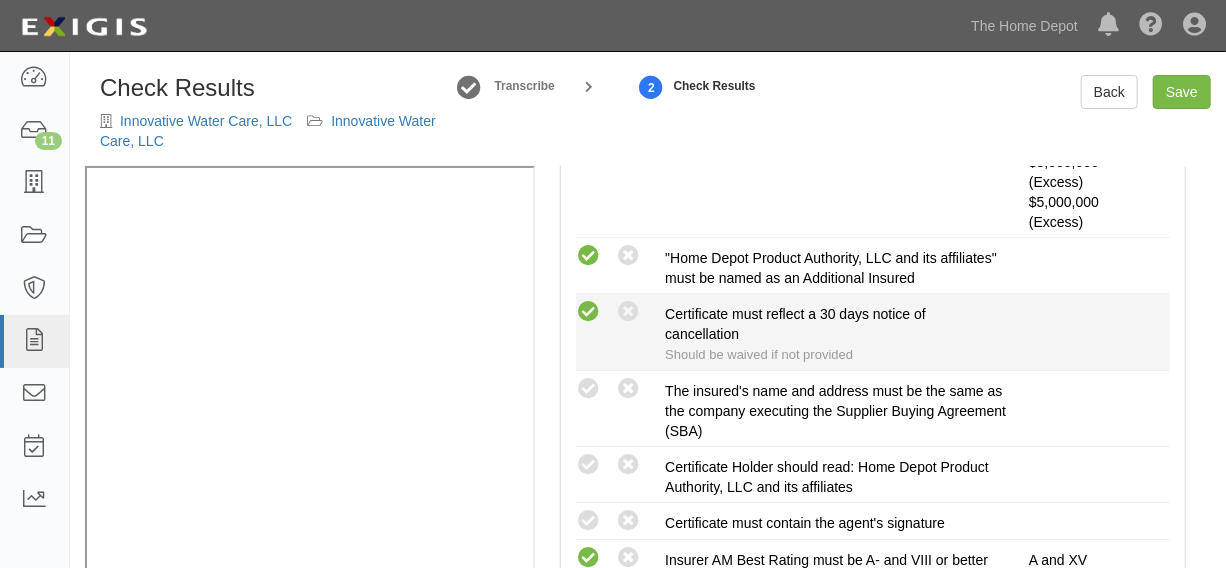 click at bounding box center (588, 312) 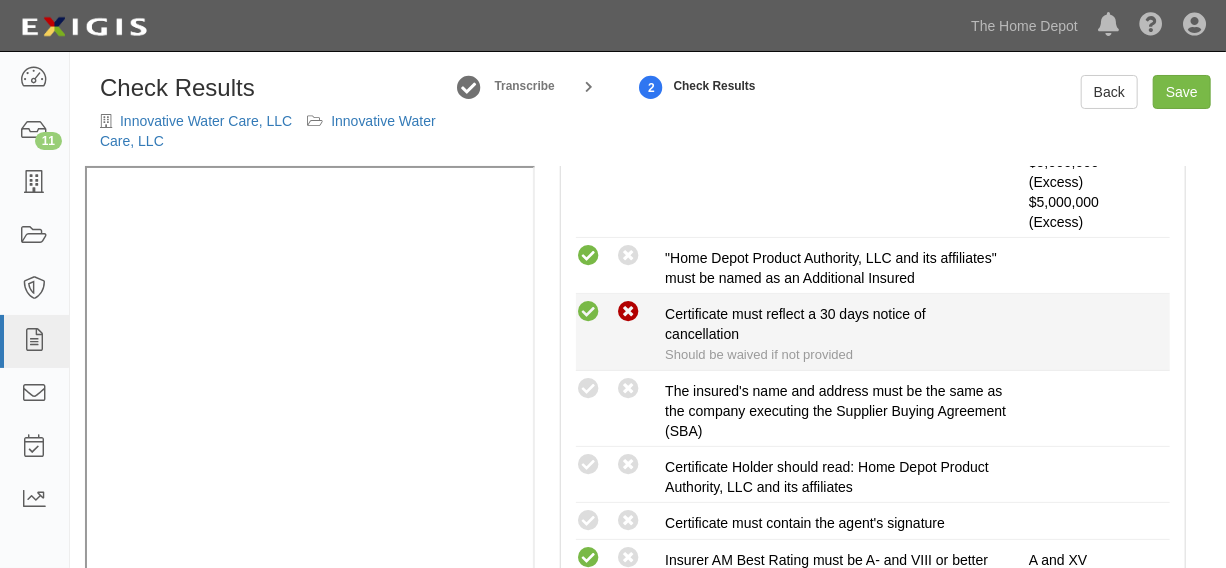 click at bounding box center (628, 312) 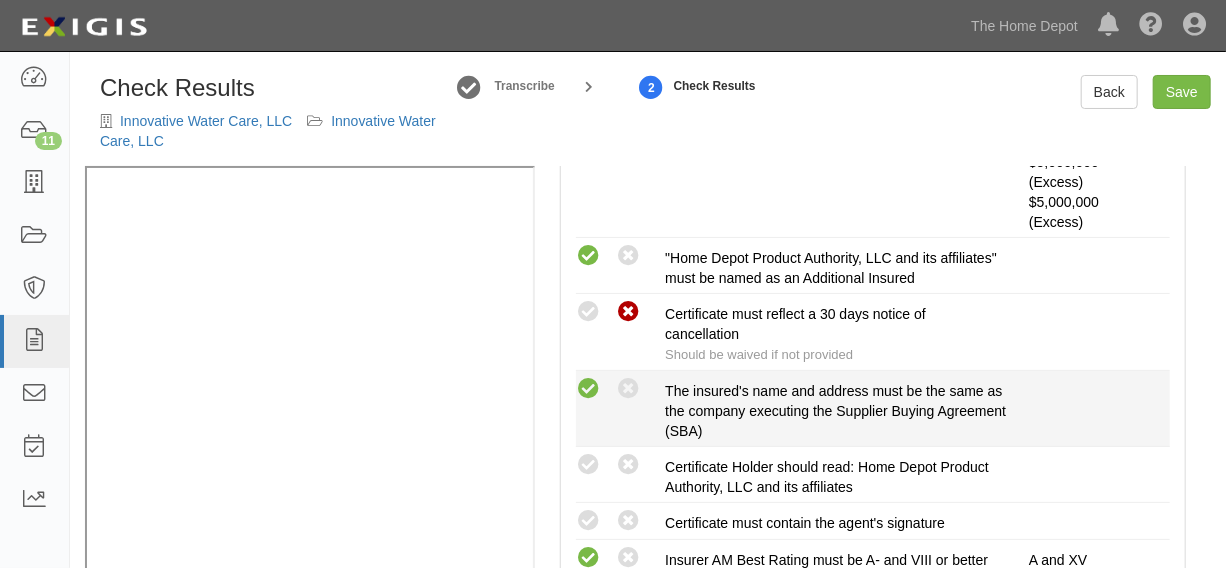click at bounding box center [588, 389] 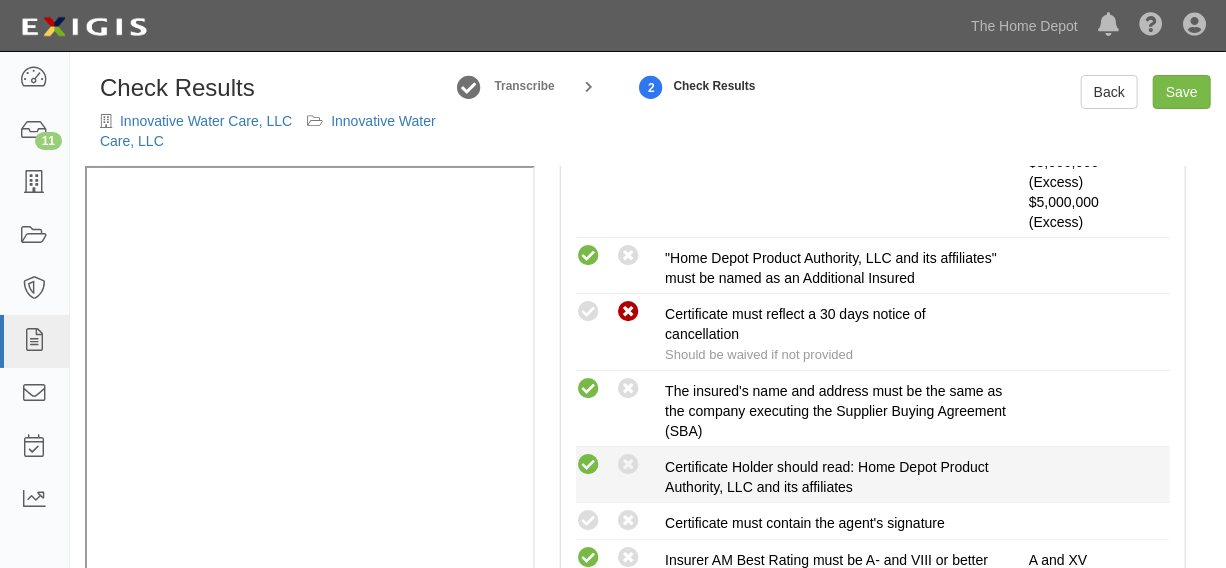 click at bounding box center [588, 465] 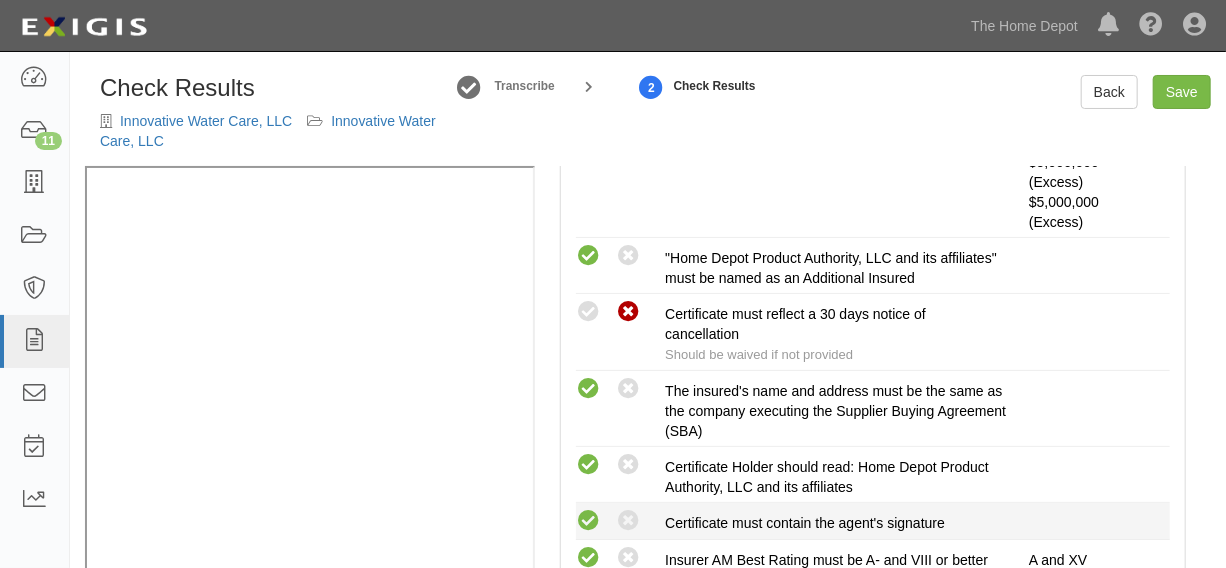 click at bounding box center (588, 521) 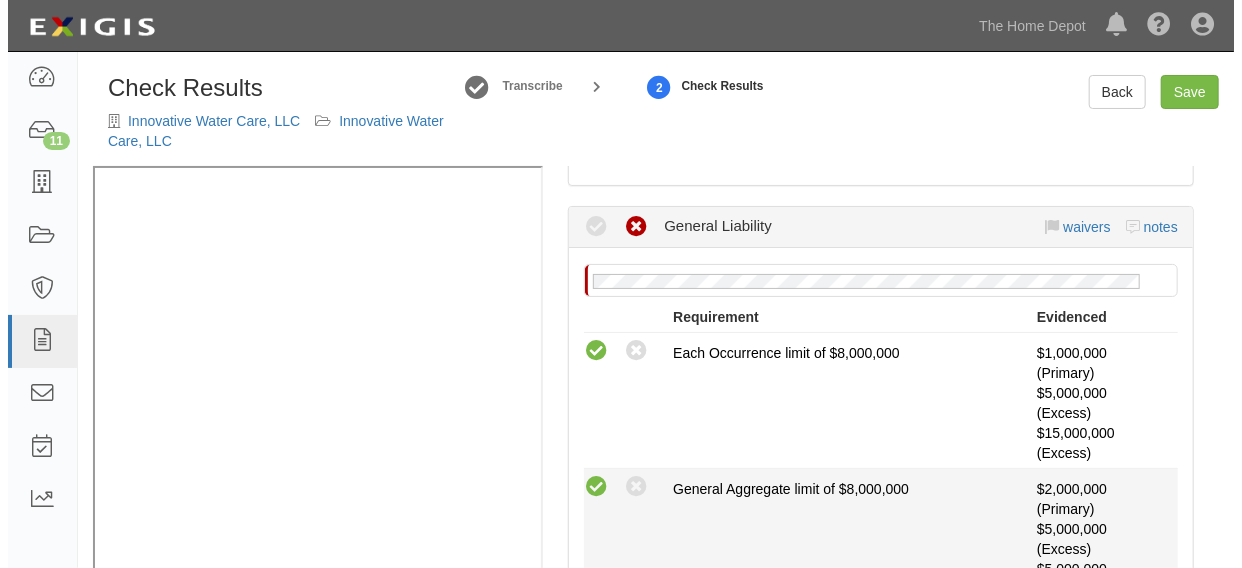 scroll, scrollTop: 218, scrollLeft: 0, axis: vertical 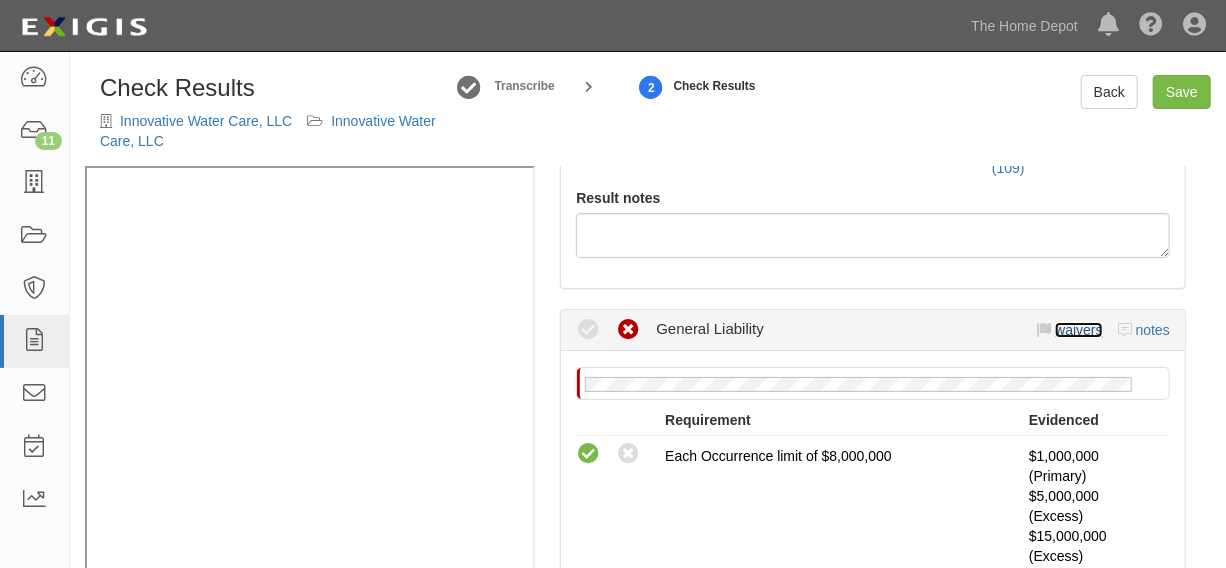 click on "waivers" at bounding box center [1078, 330] 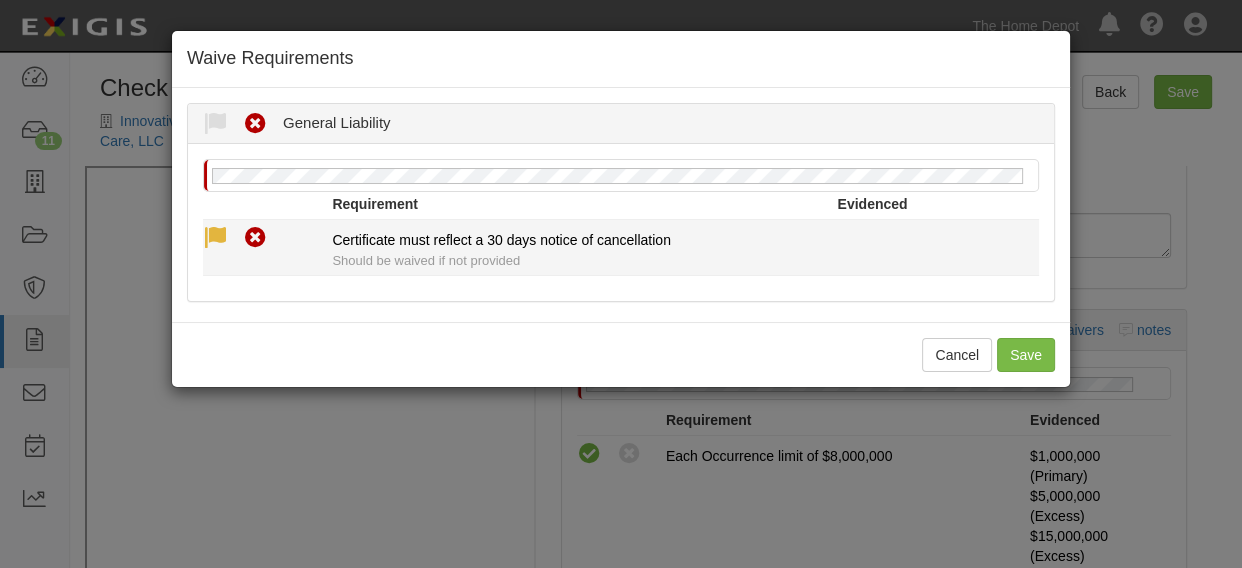click at bounding box center (215, 238) 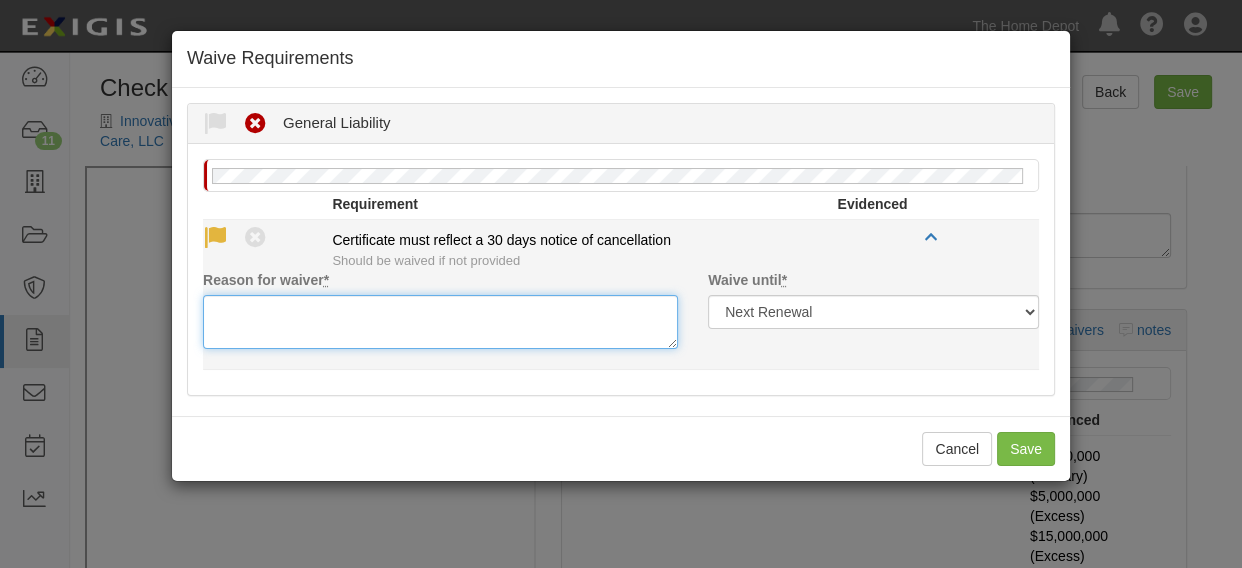 click on "Reason for waiver  *" at bounding box center (440, 322) 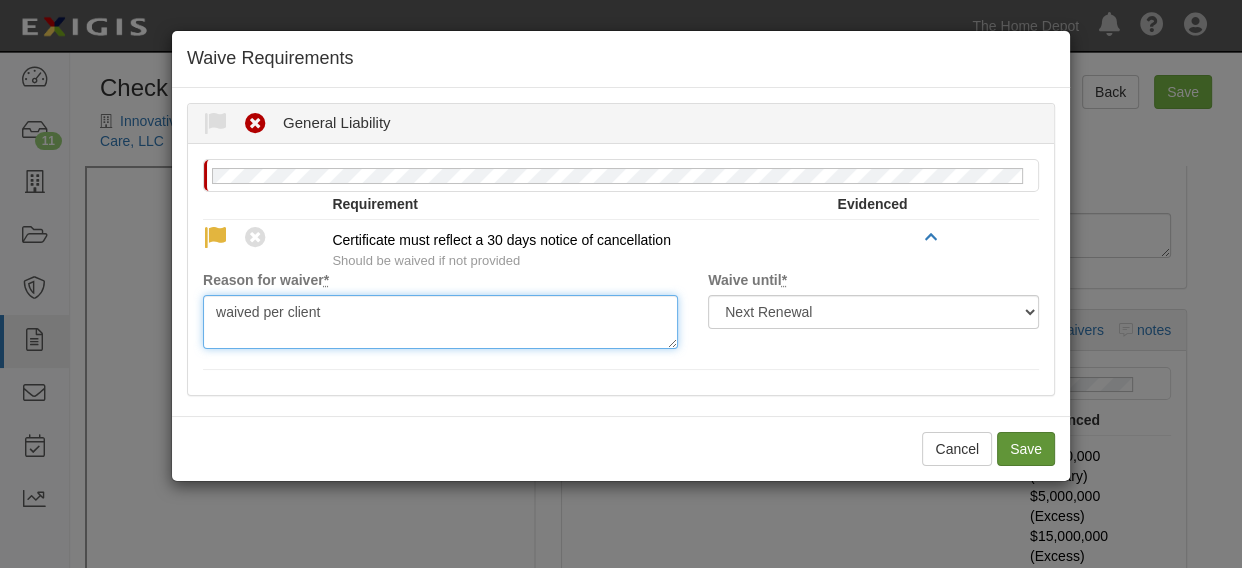 type on "waived per client" 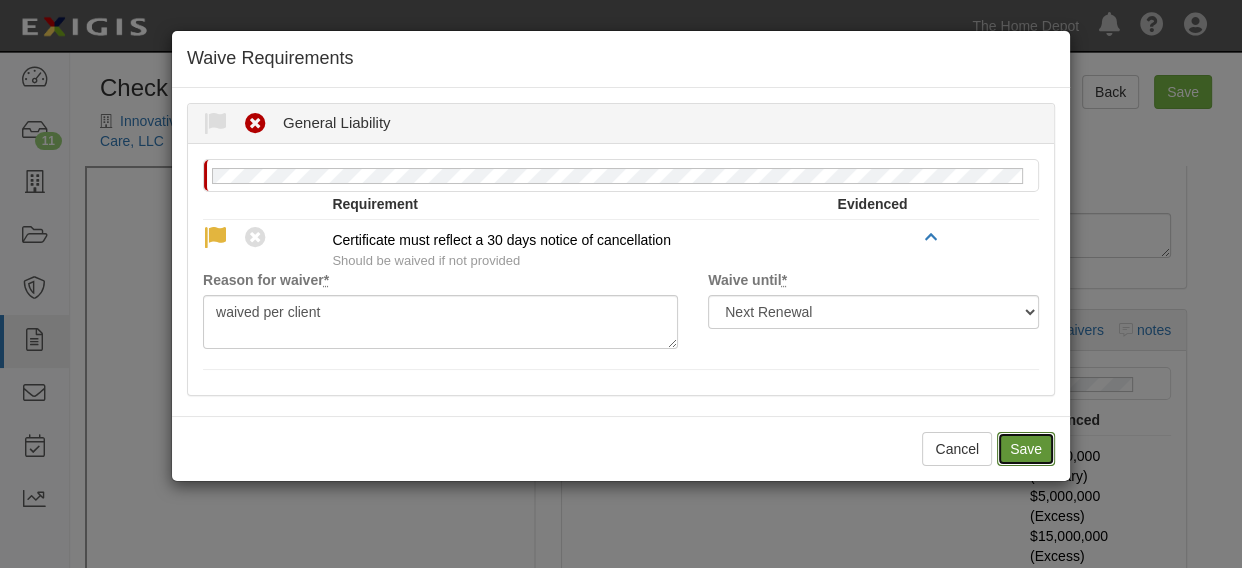 click on "Save" at bounding box center [1026, 449] 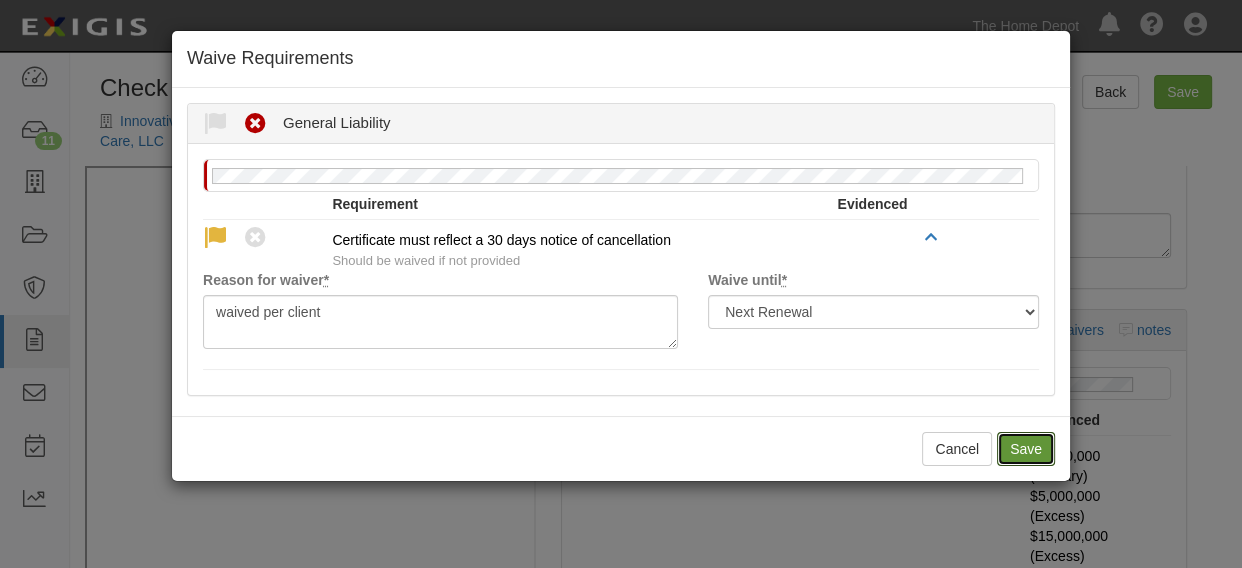 radio on "true" 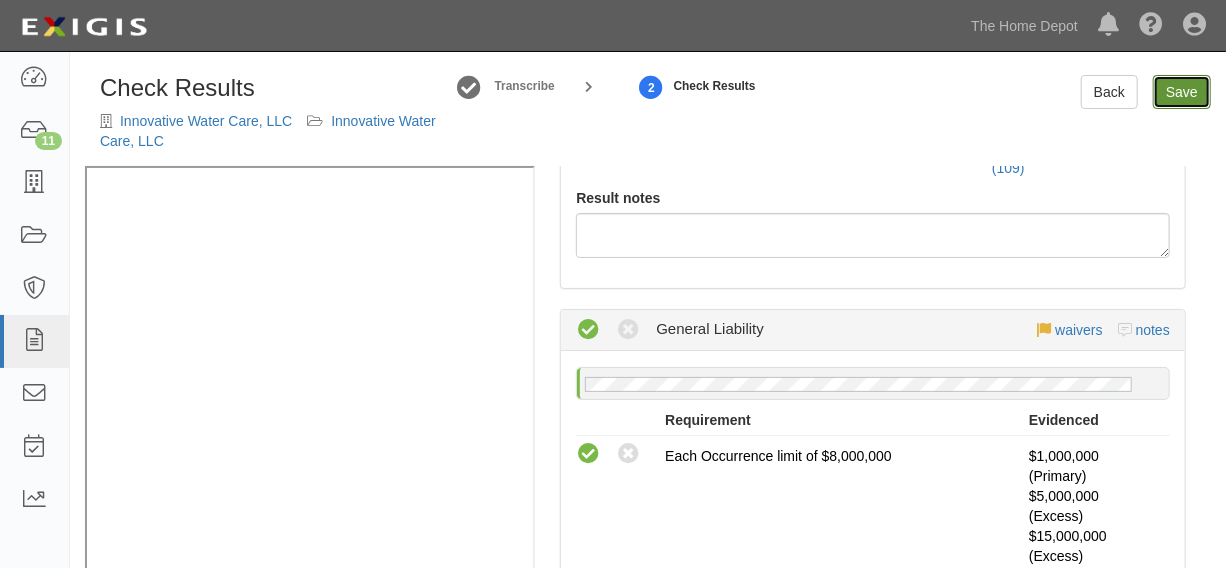 click on "Save" at bounding box center [1182, 92] 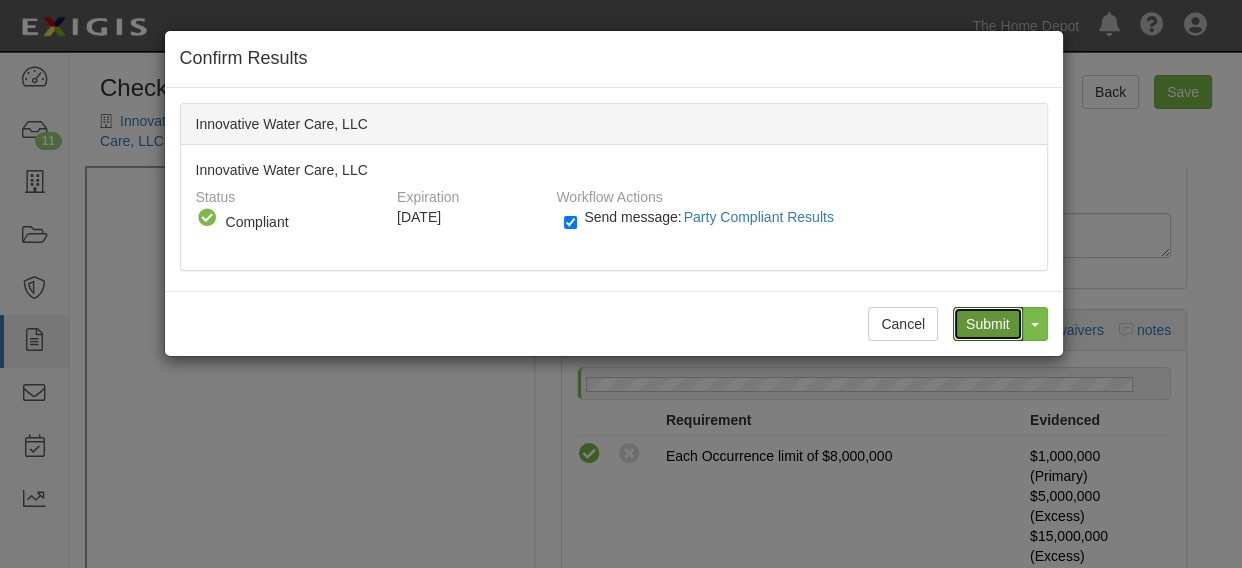 click on "Submit" at bounding box center [988, 324] 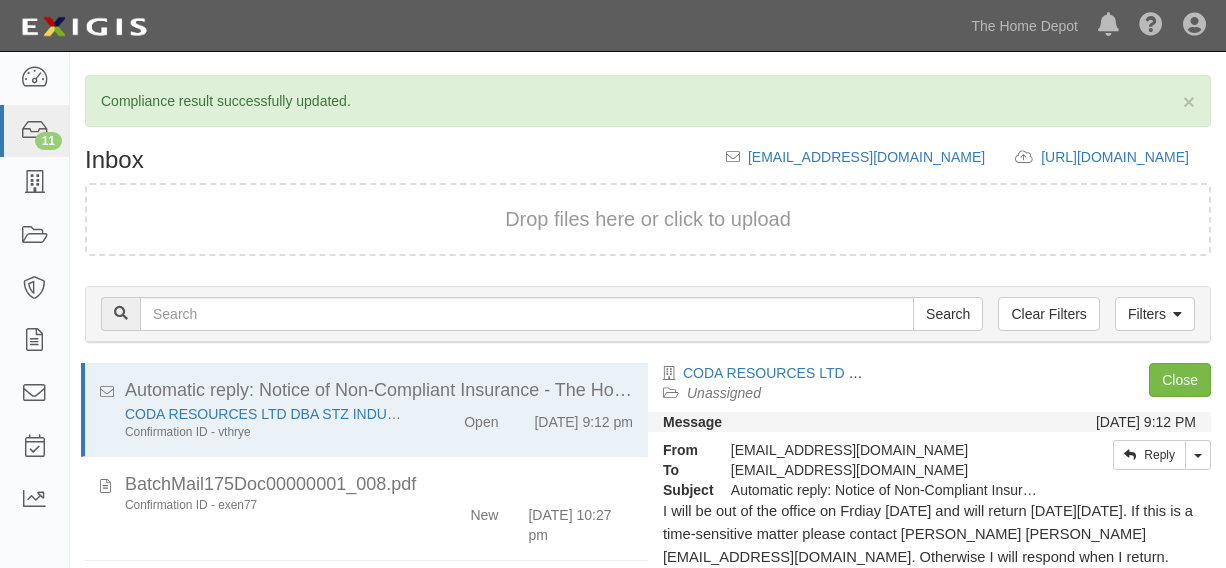 scroll, scrollTop: 0, scrollLeft: 0, axis: both 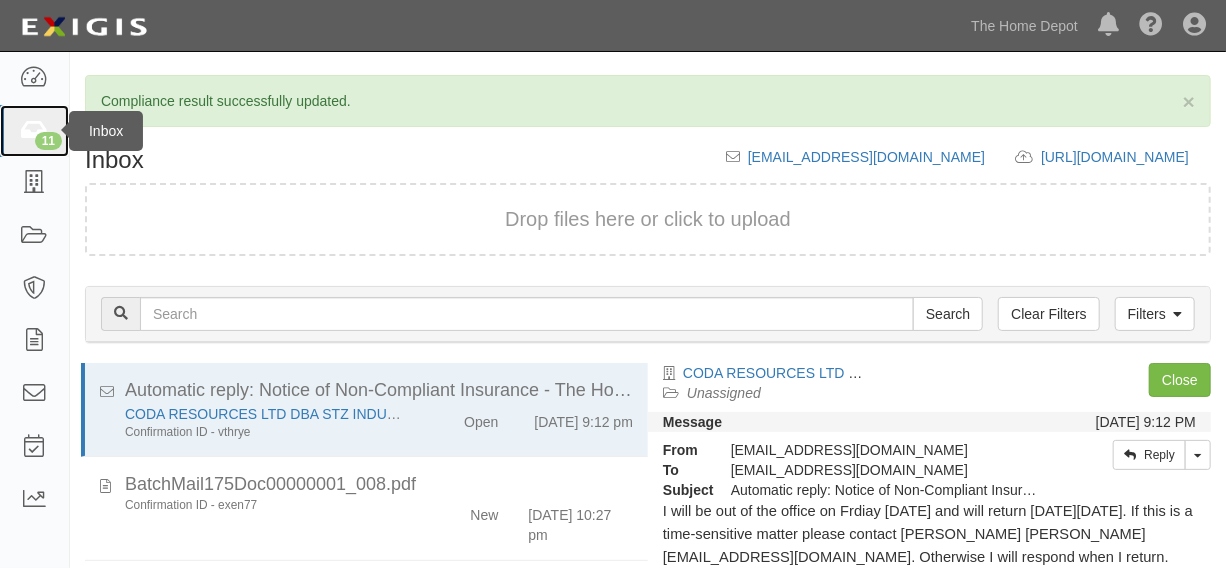 click on "11" at bounding box center [48, 141] 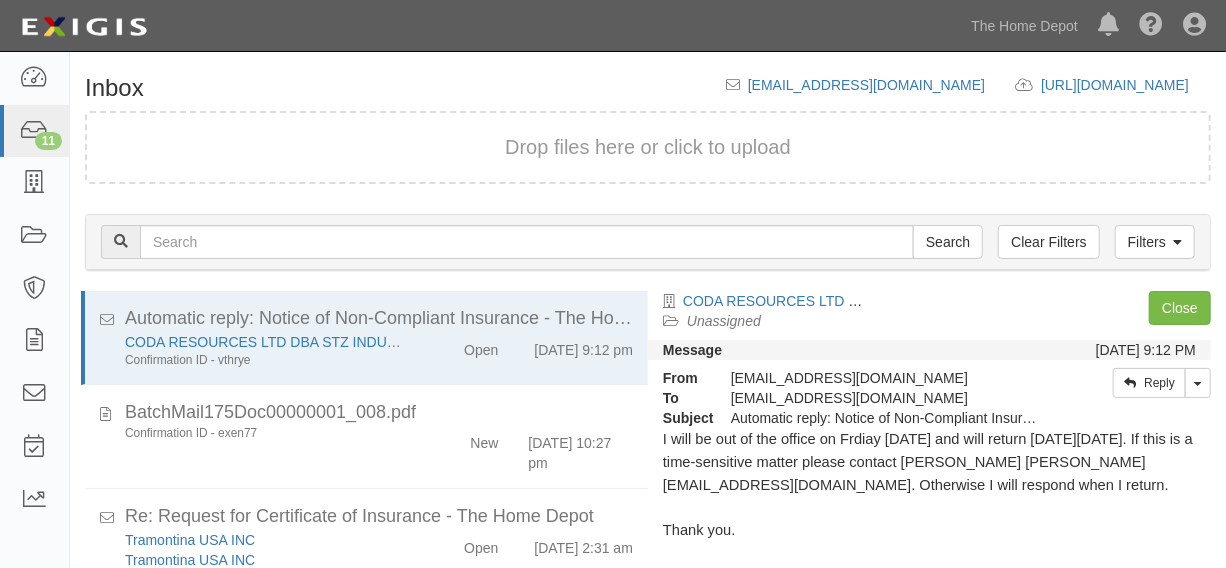 scroll, scrollTop: 84, scrollLeft: 0, axis: vertical 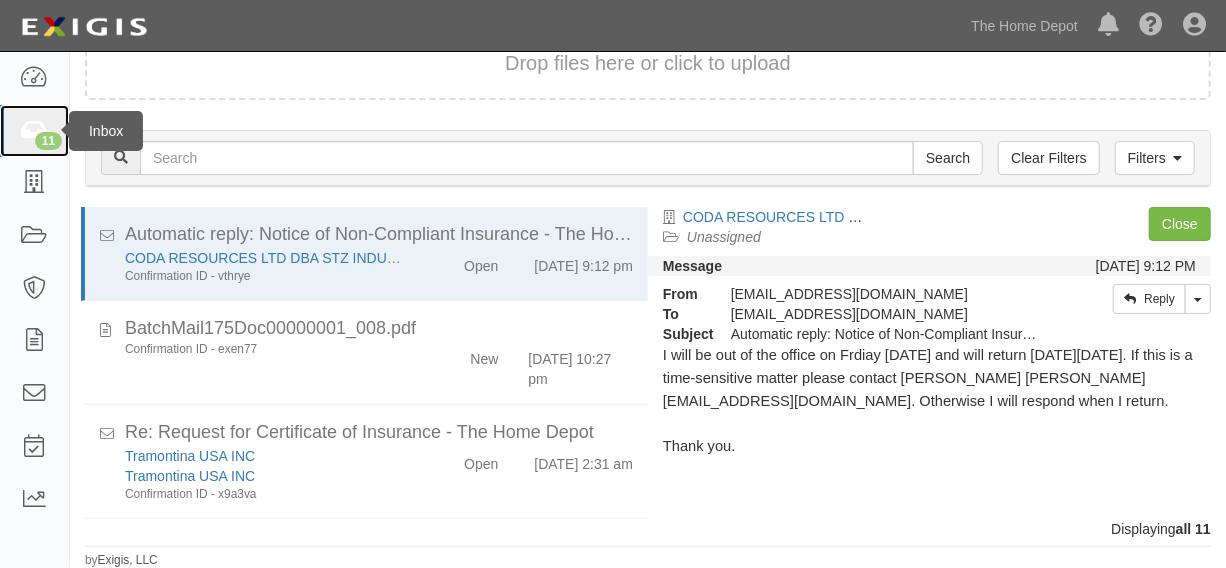 click at bounding box center [34, 131] 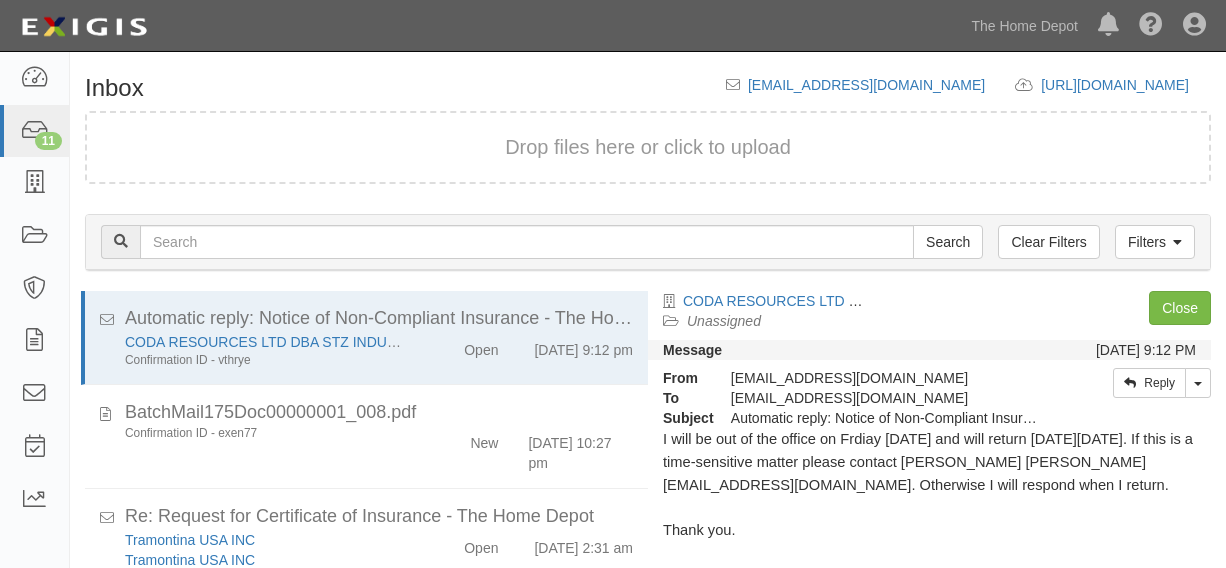 scroll, scrollTop: 0, scrollLeft: 0, axis: both 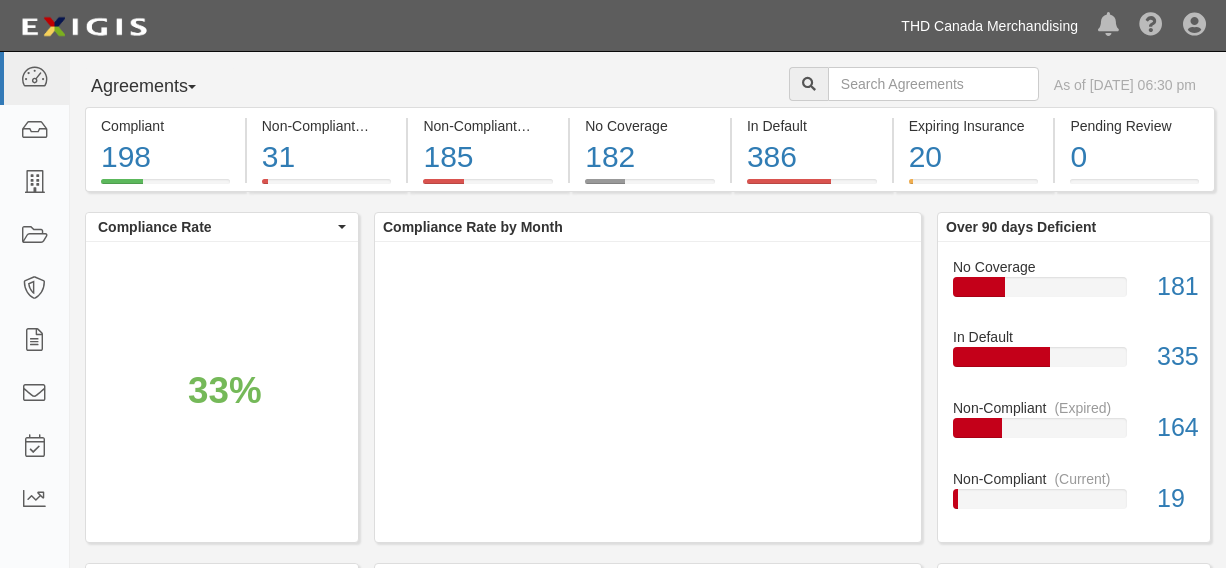 click on "THD Canada Merchandising" at bounding box center [989, 26] 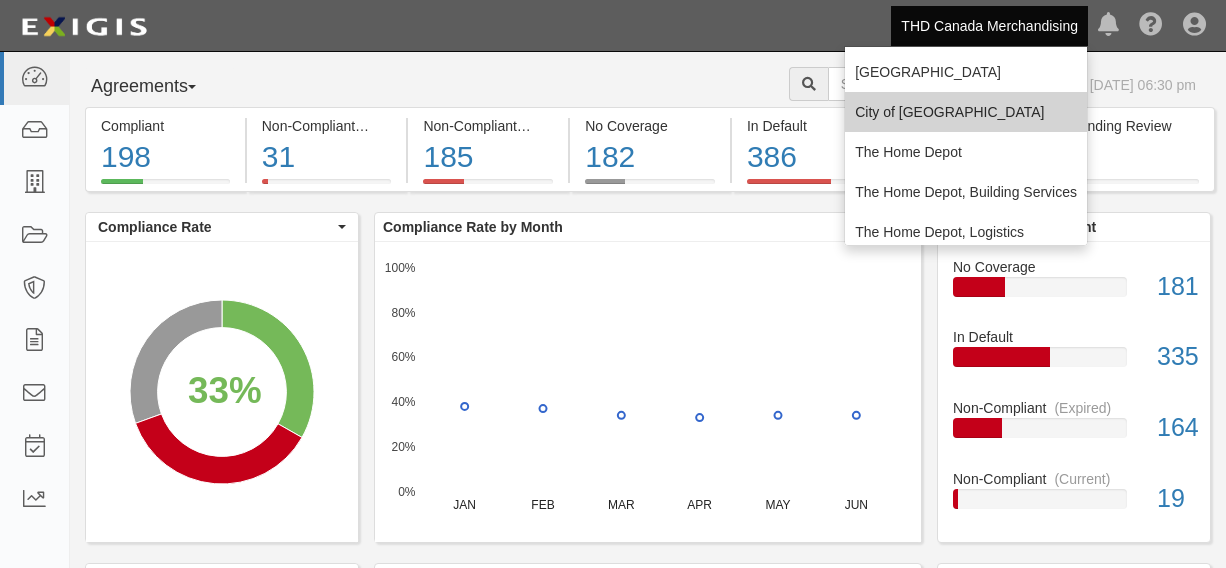 scroll, scrollTop: 0, scrollLeft: 0, axis: both 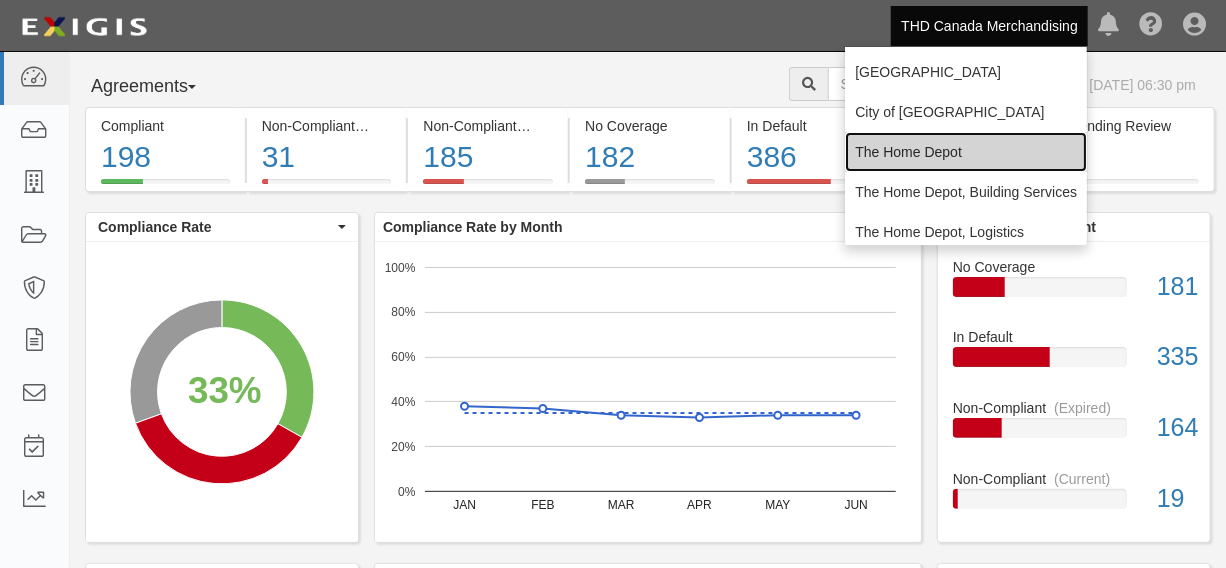 click on "The Home Depot" at bounding box center [966, 152] 